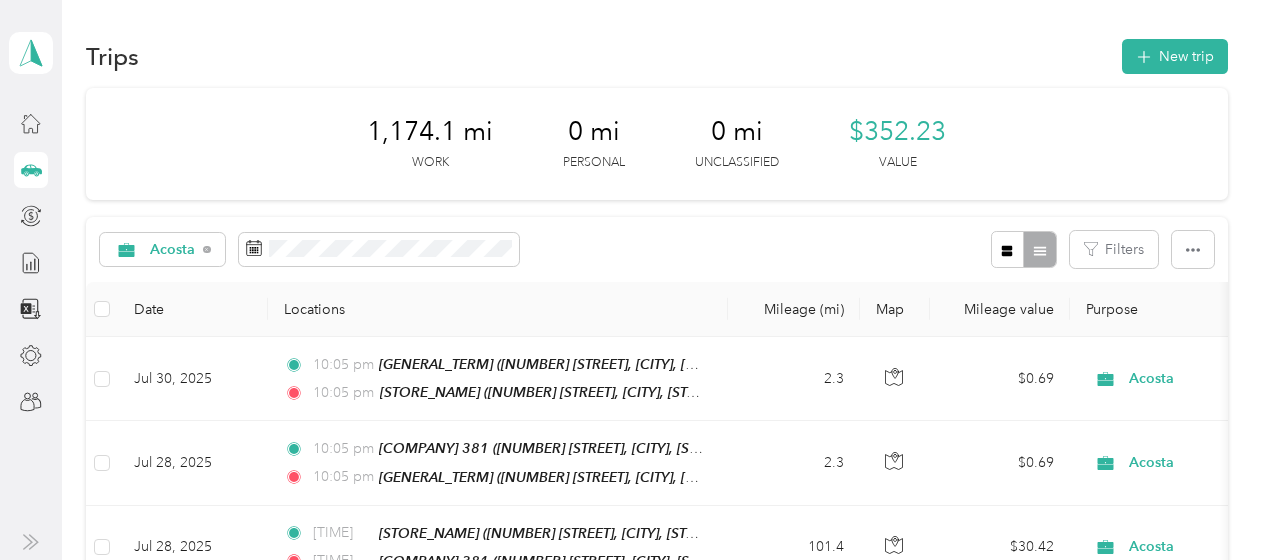 scroll, scrollTop: 0, scrollLeft: 0, axis: both 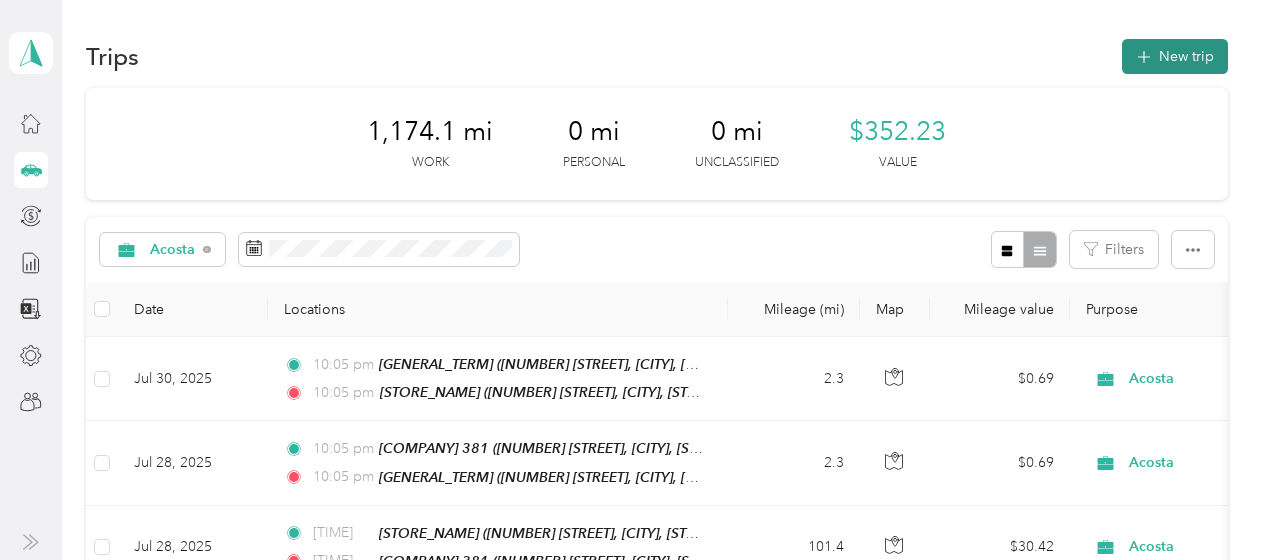 click on "New trip" at bounding box center [1175, 56] 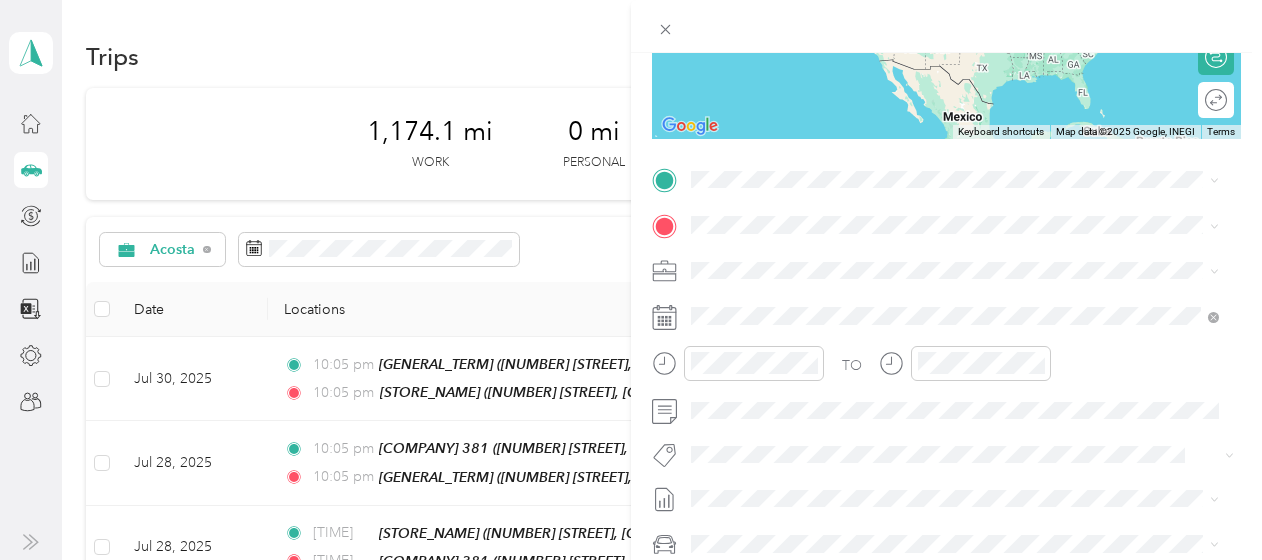scroll, scrollTop: 358, scrollLeft: 0, axis: vertical 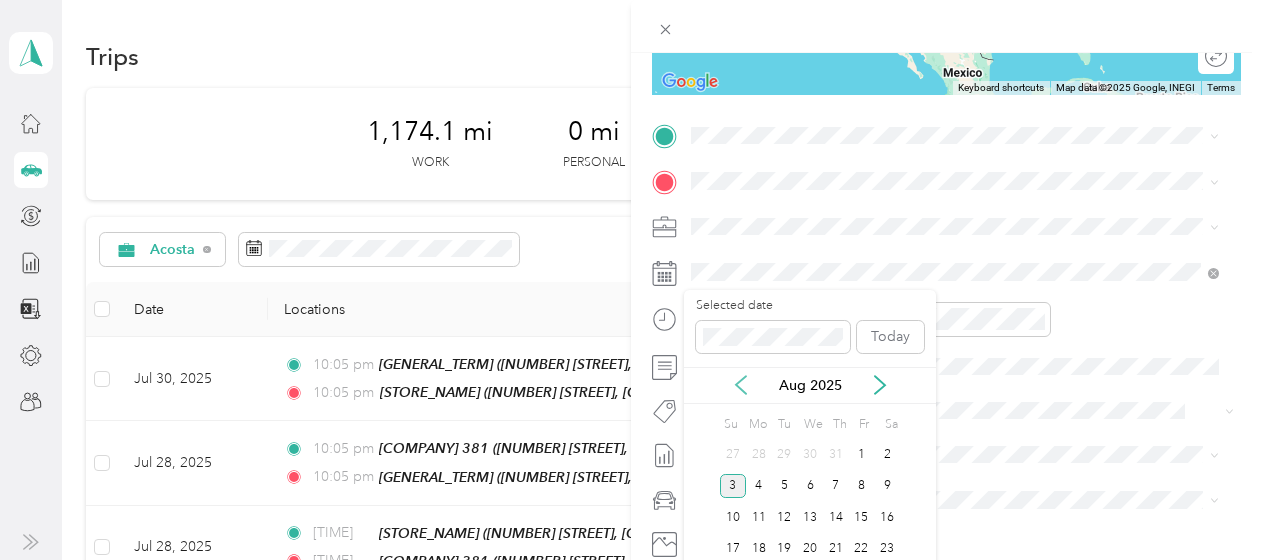 click 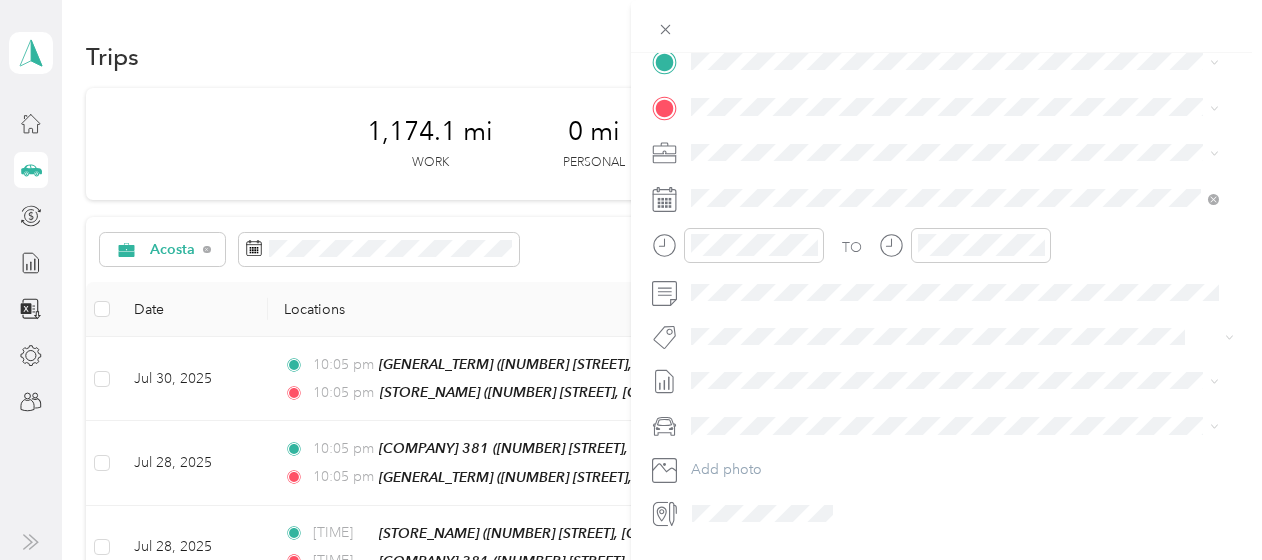 scroll, scrollTop: 431, scrollLeft: 0, axis: vertical 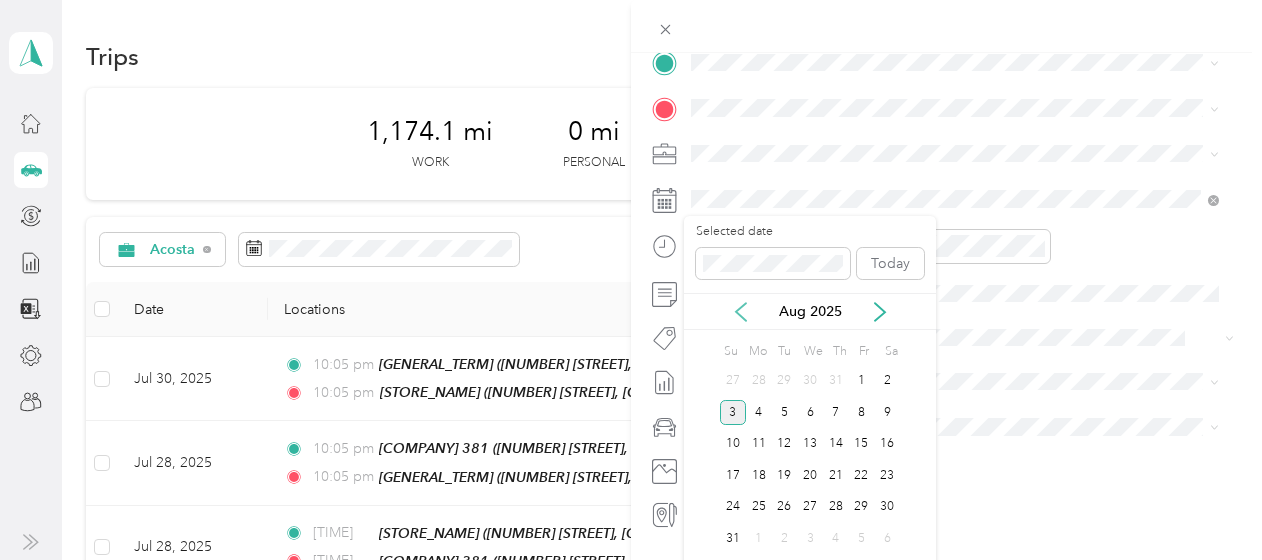 click 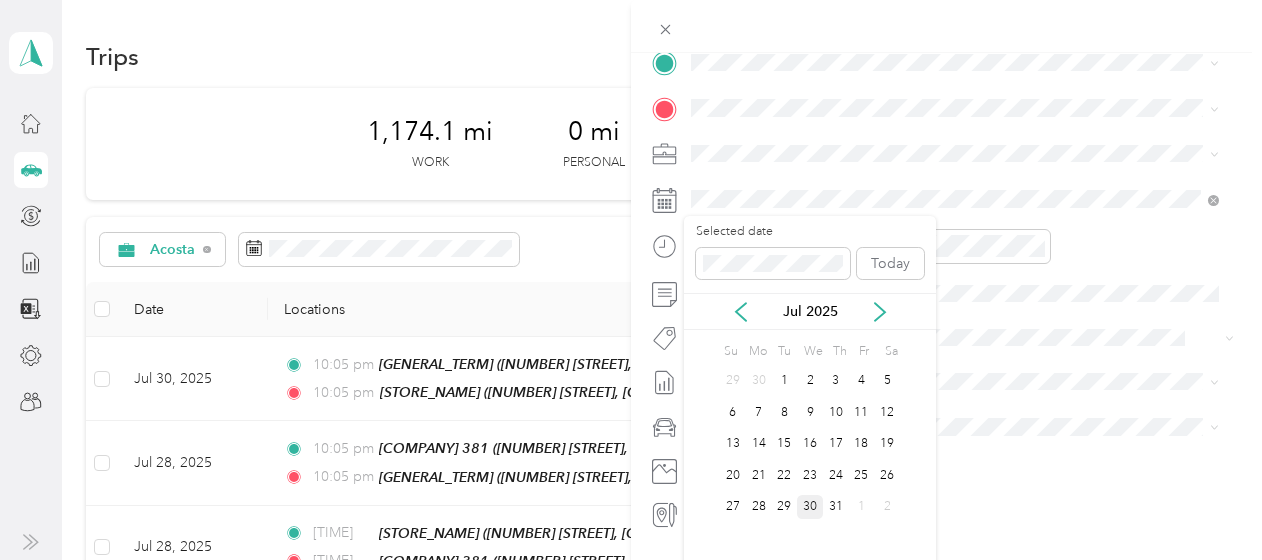 click on "30" at bounding box center [810, 507] 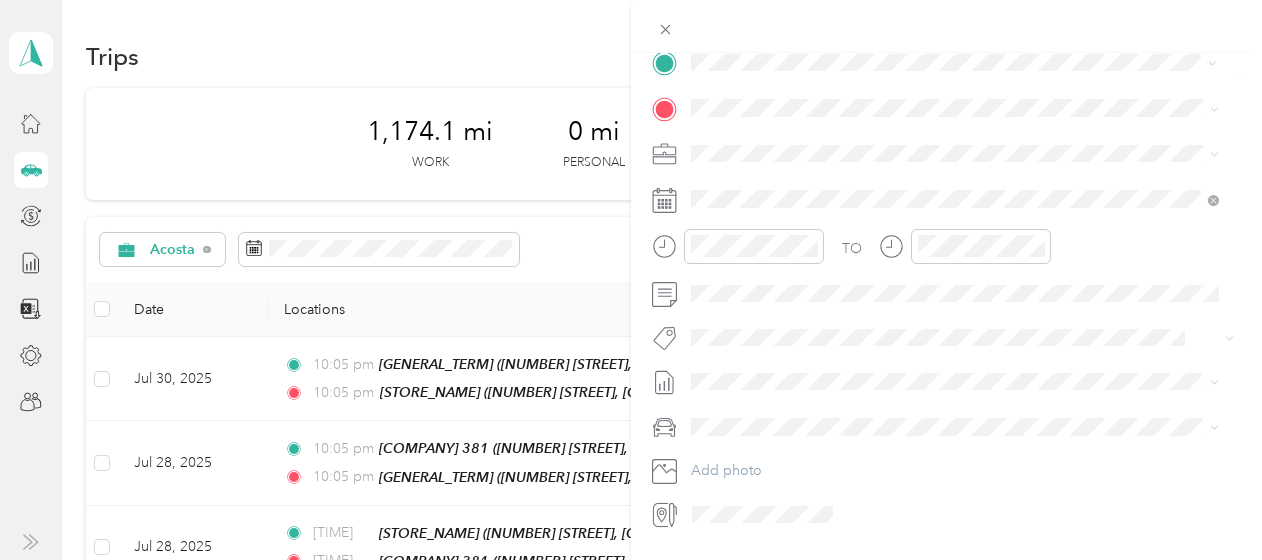 click on "[STORE_NAME] [NUMBER] [STREET], [POSTAL_CODE], [CITY], [STATE], [COUNTRY]" at bounding box center [942, 153] 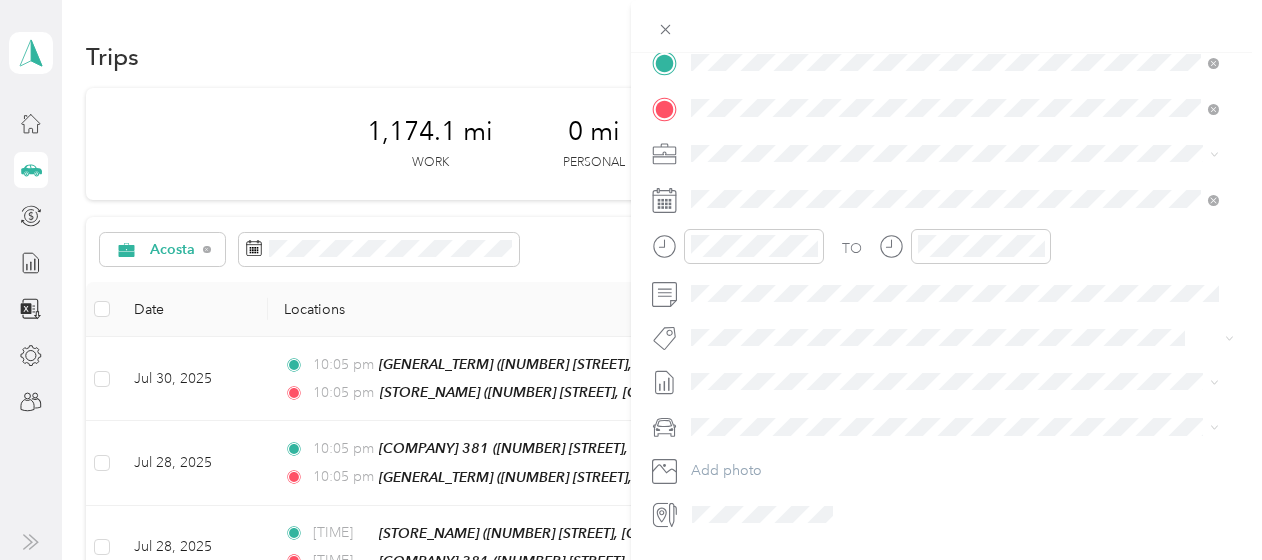 click on "[TITLE] [COMPANY] [GENERAL_TERM] [NUMBER] [STREET], [POSTAL_CODE], [CITY], [STATE], [COUNTRY]" at bounding box center (942, 384) 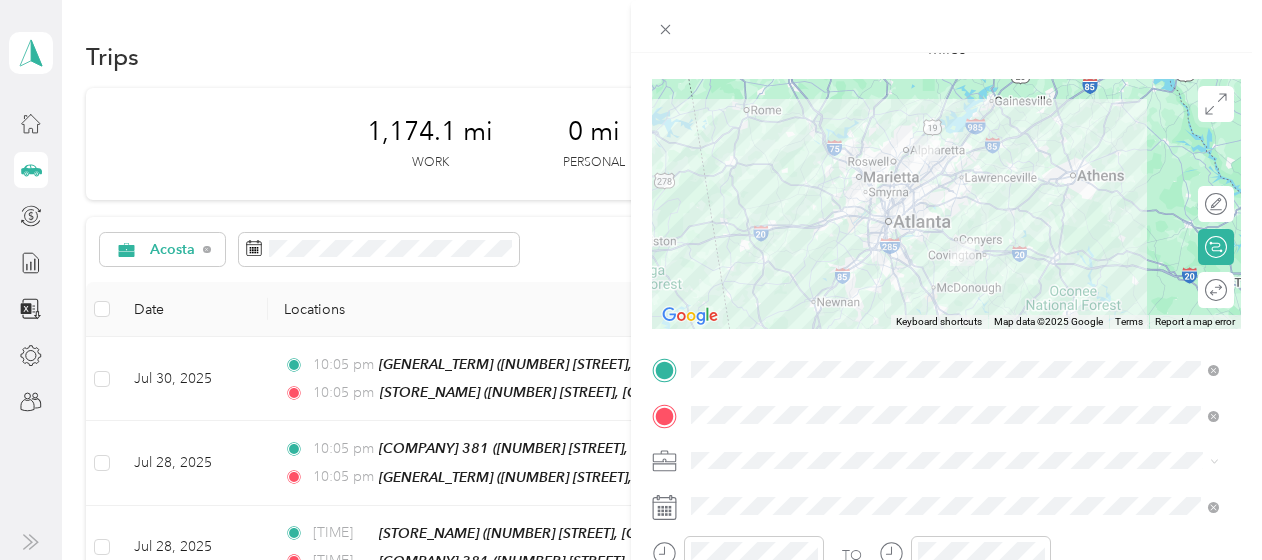 scroll, scrollTop: 128, scrollLeft: 0, axis: vertical 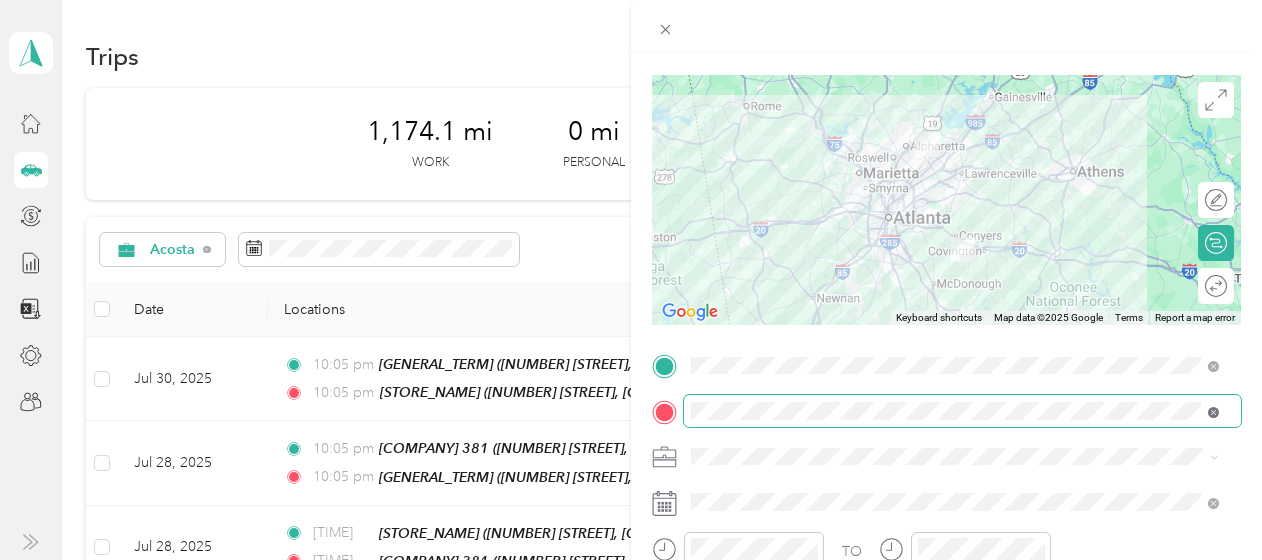 click 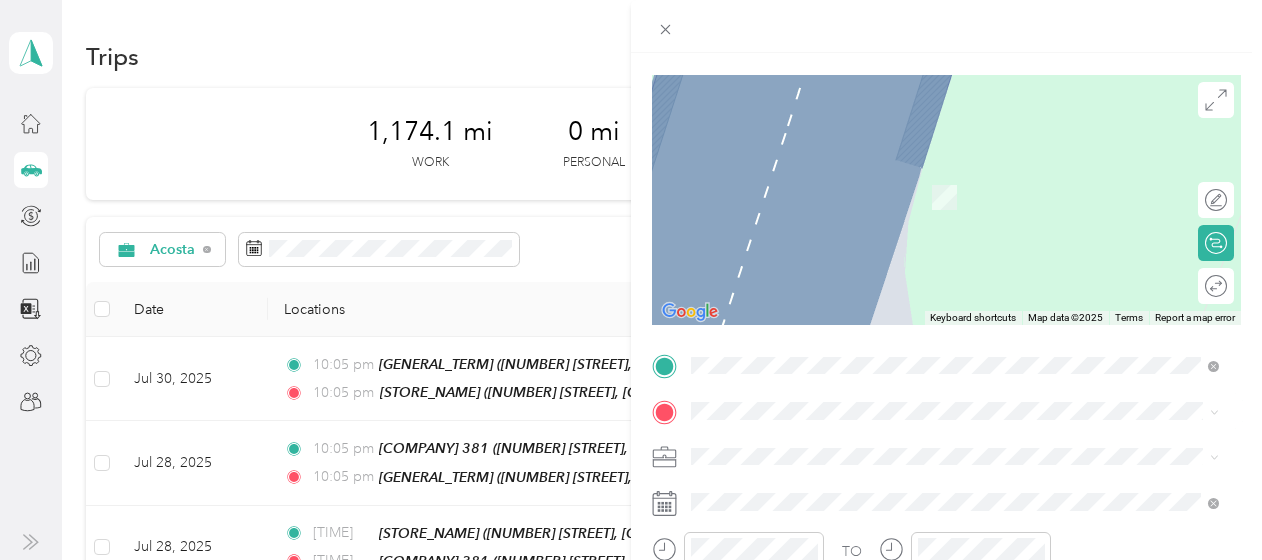 click on "[STORE_NAME] [NUMBER] [STREET], [POSTAL_CODE], [CITY], [STATE], [COUNTRY]" at bounding box center [942, 186] 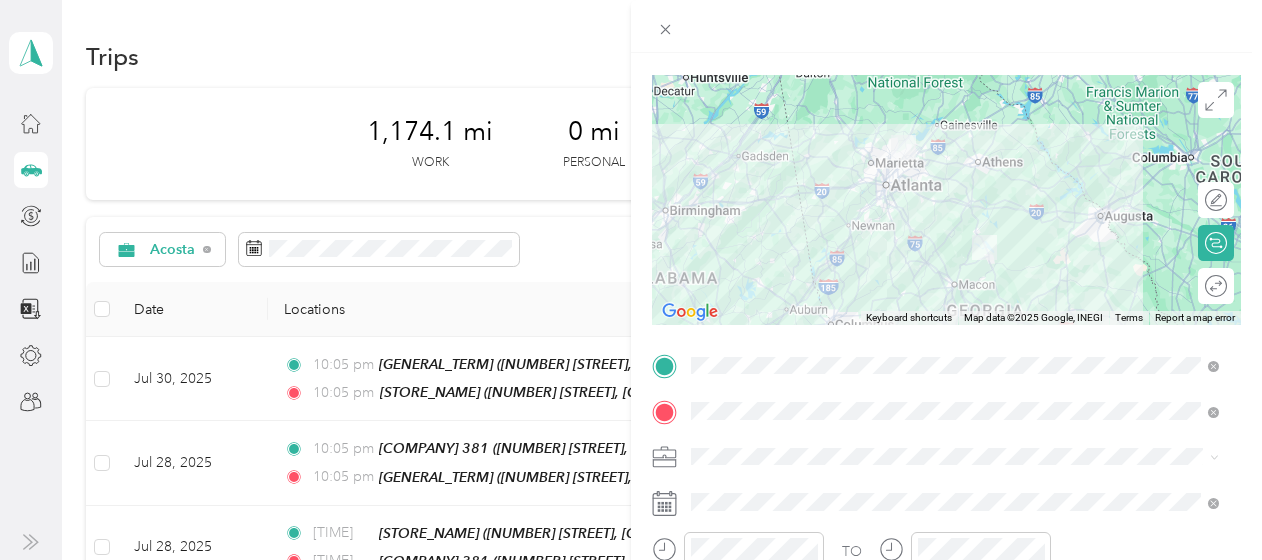 scroll, scrollTop: 0, scrollLeft: 0, axis: both 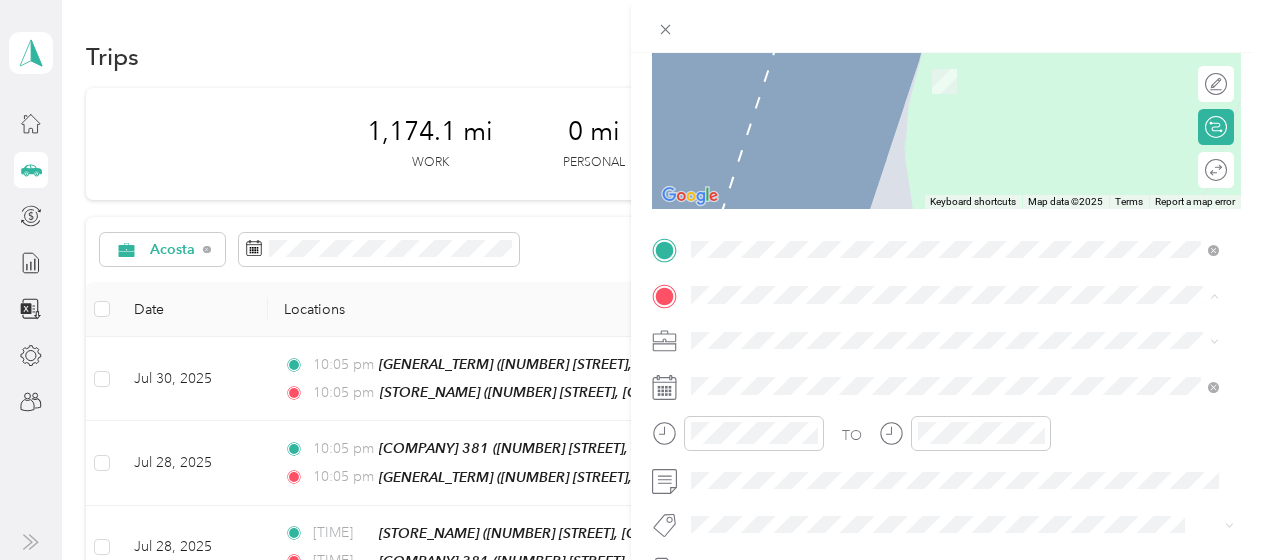 click on "[NUMBER] [STREET], [POSTAL_CODE], [CITY], [STATE], [COUNTRY]" at bounding box center (942, 171) 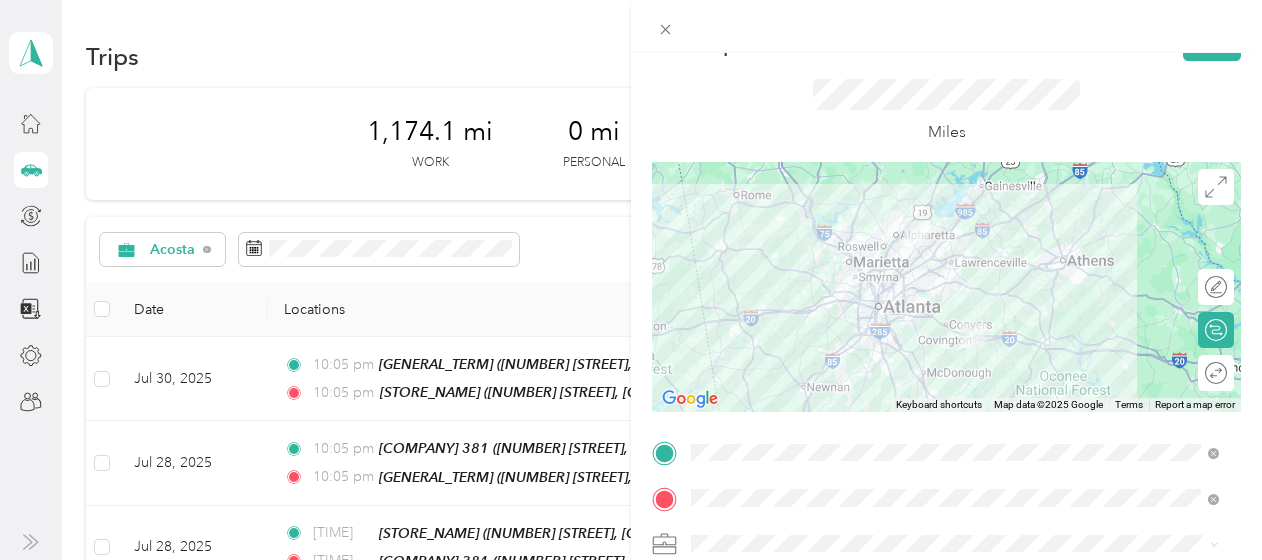 scroll, scrollTop: 0, scrollLeft: 0, axis: both 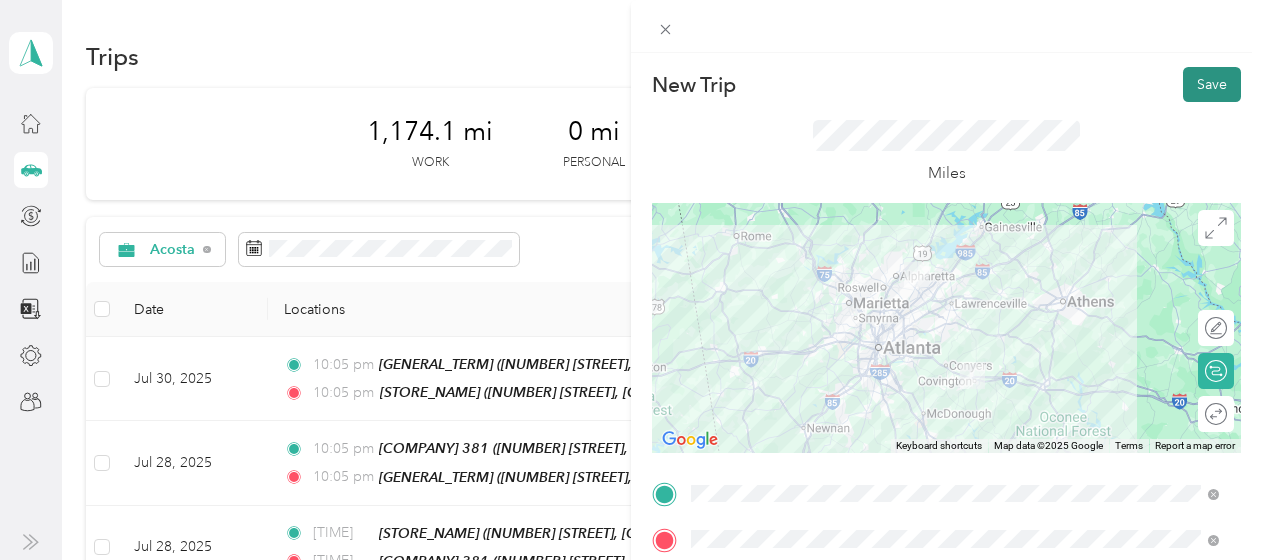 click on "Save" at bounding box center [1212, 84] 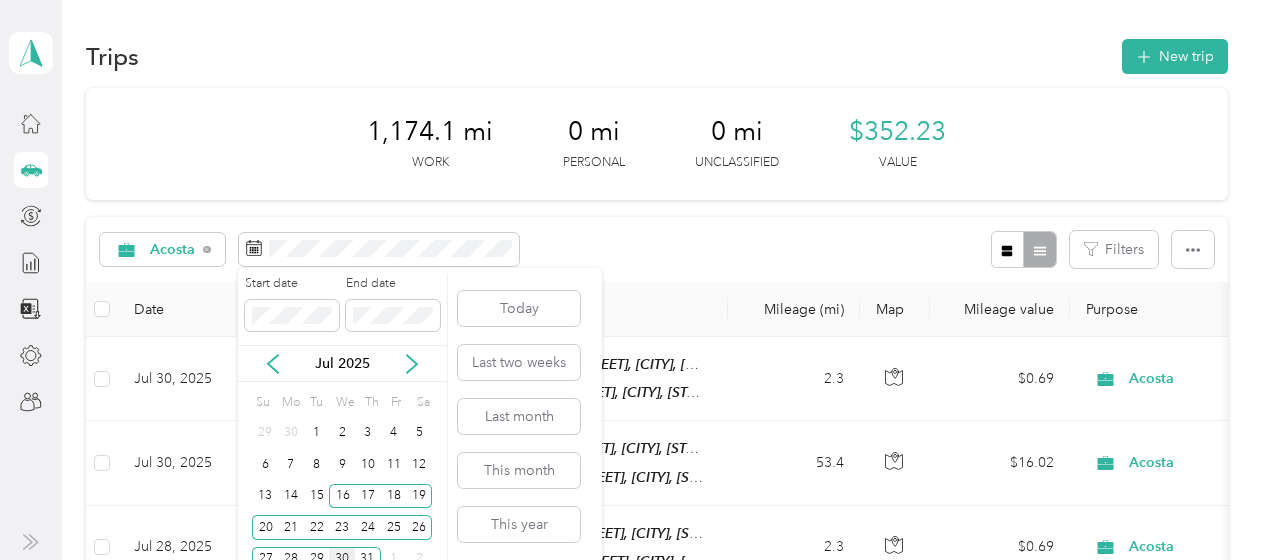 click on "30" at bounding box center [342, 559] 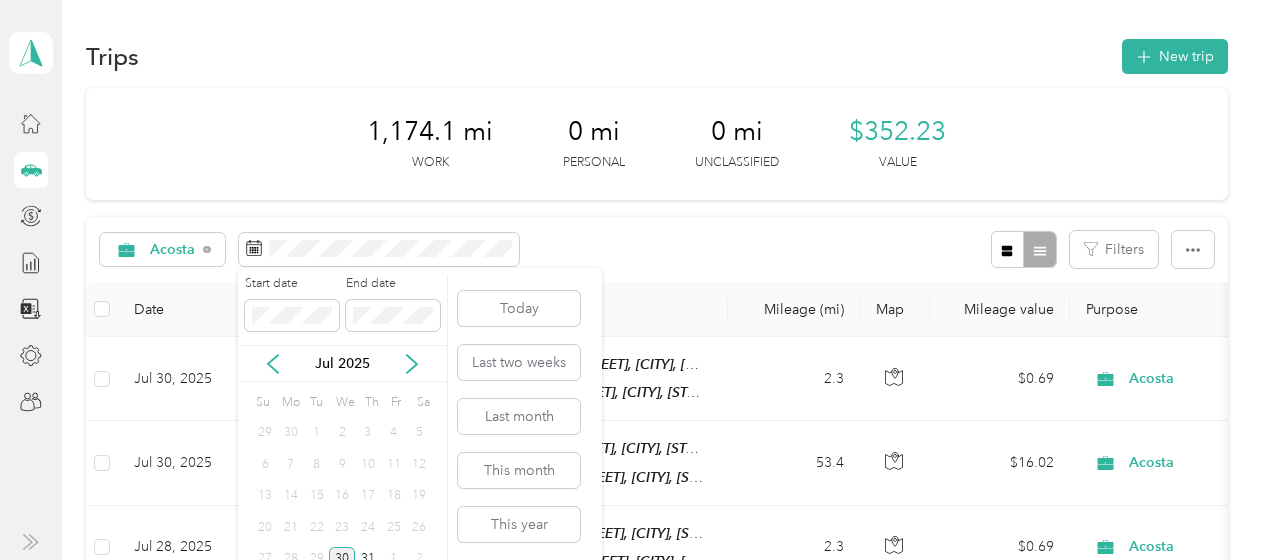 click on "30" at bounding box center (342, 559) 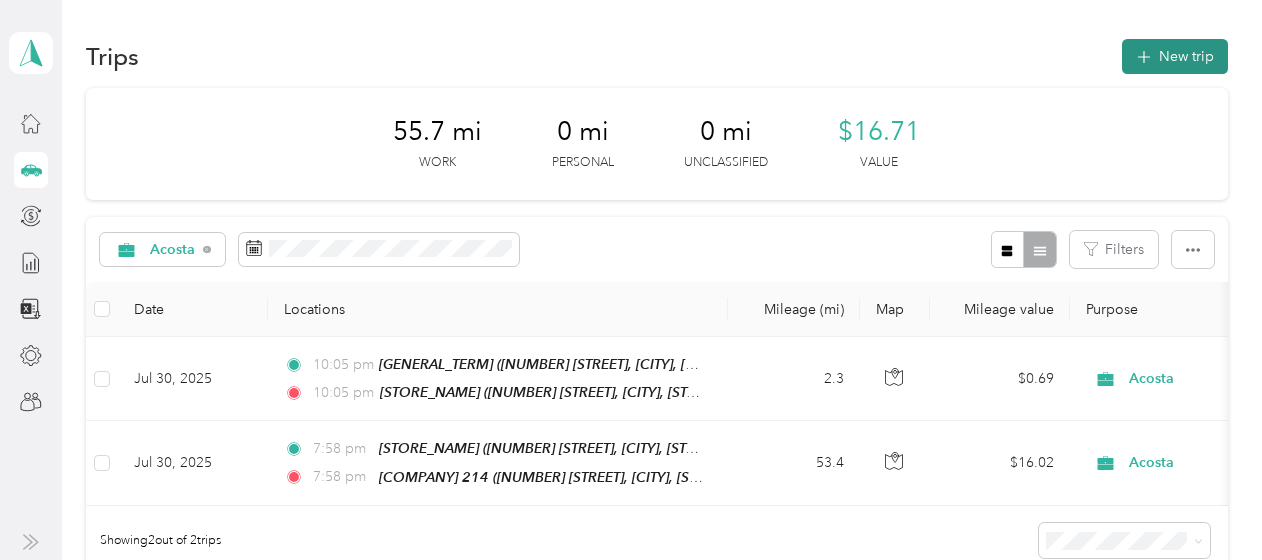 click on "New trip" at bounding box center (1175, 56) 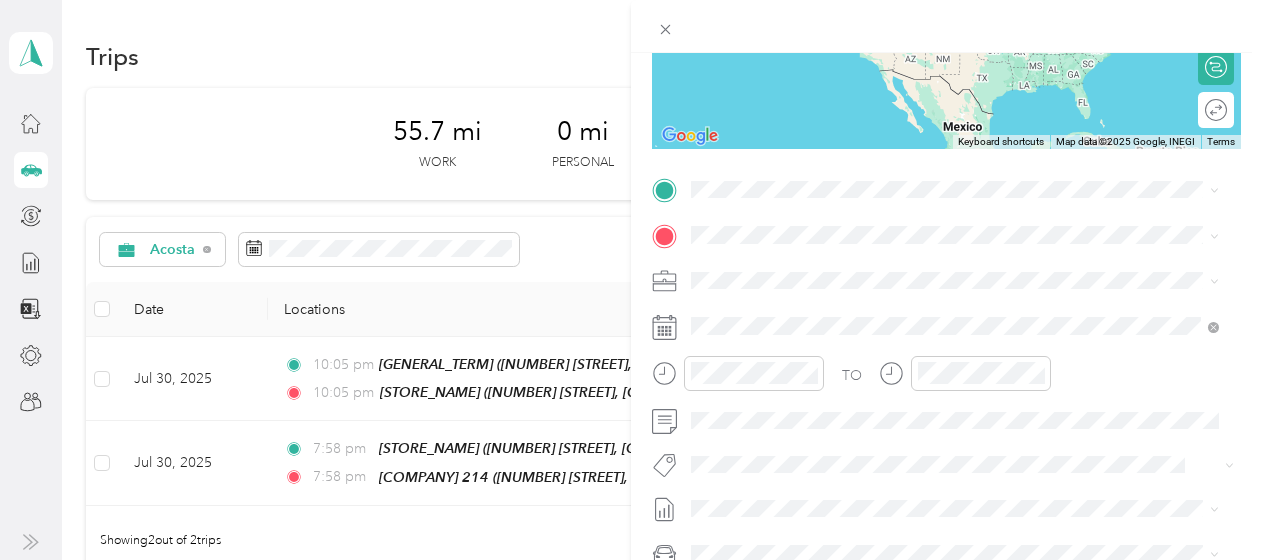 scroll, scrollTop: 305, scrollLeft: 0, axis: vertical 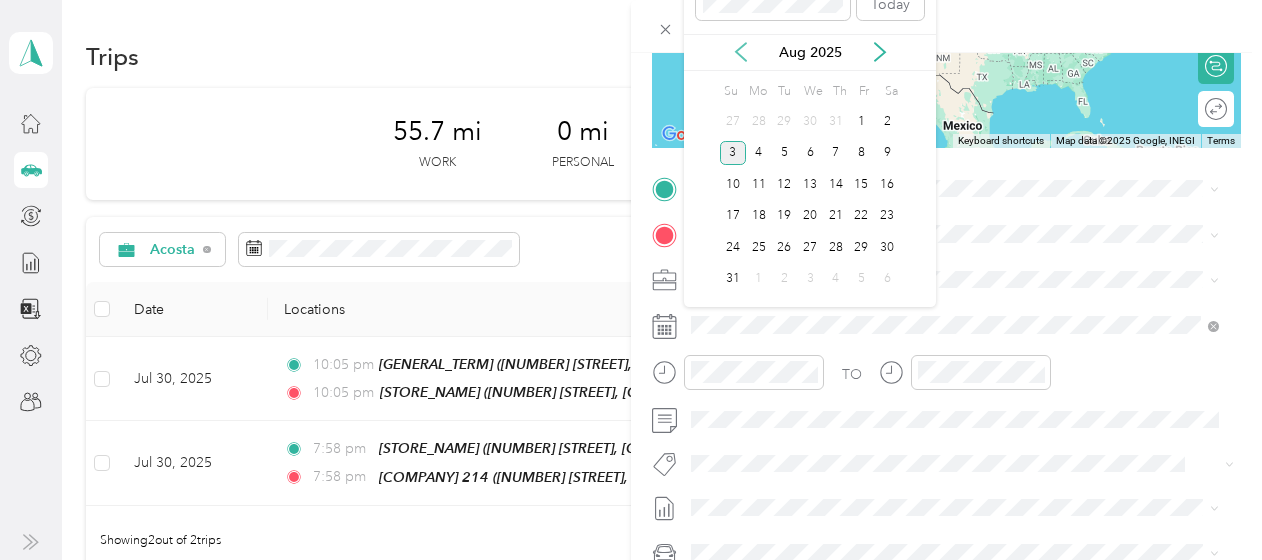 click 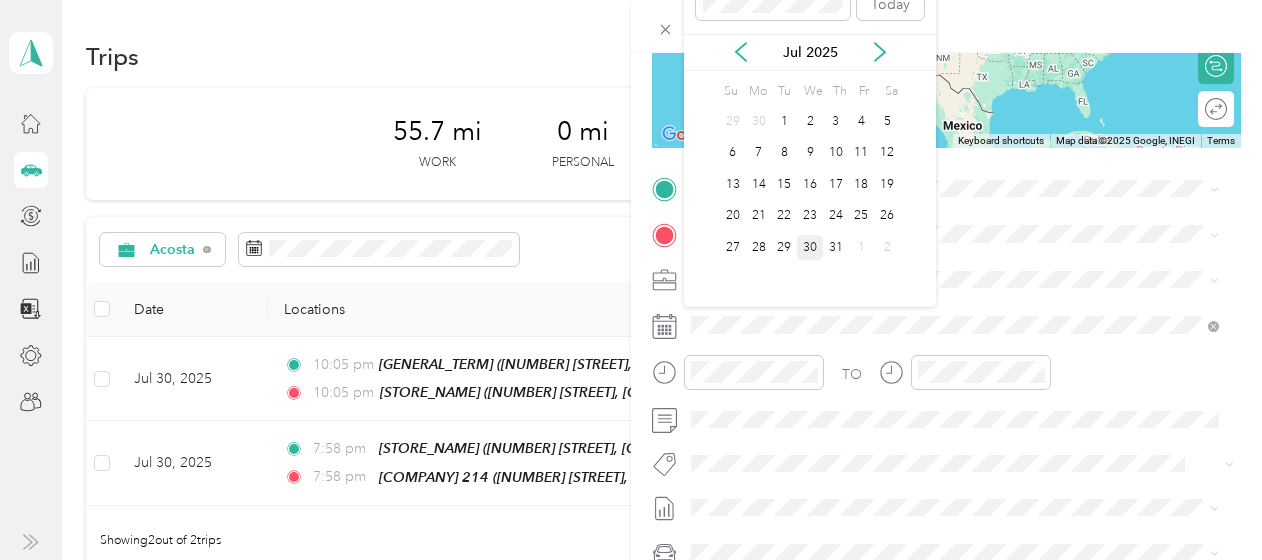 click on "30" at bounding box center [810, 247] 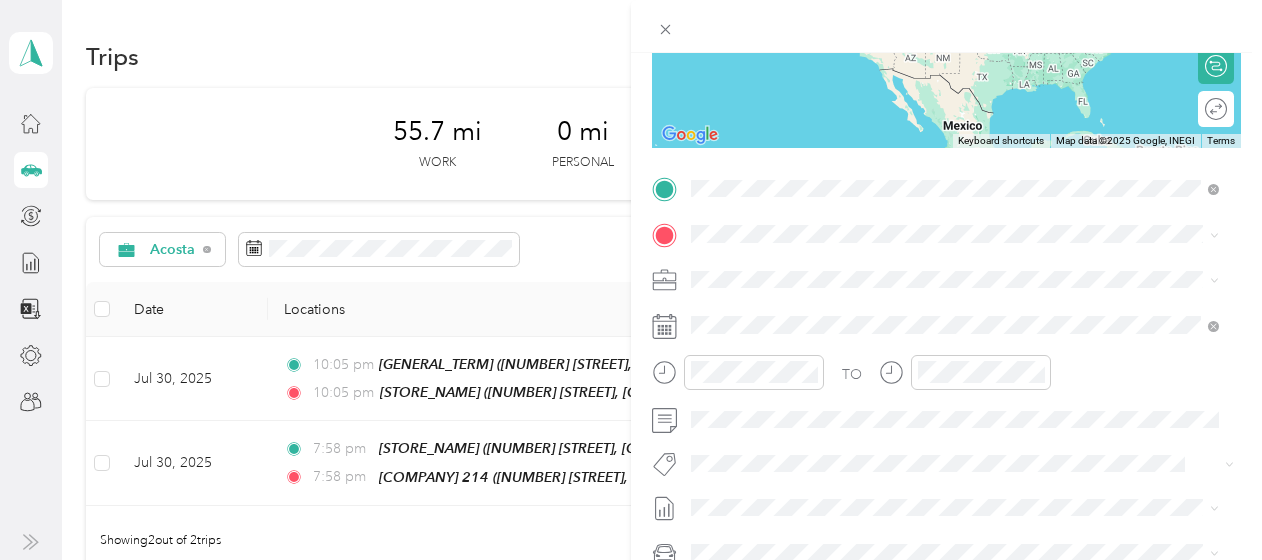 click on "[STORE_NAME] [NUMBER] [STREET], [POSTAL_CODE], [CITY], [STATE], [COUNTRY]" at bounding box center [942, 370] 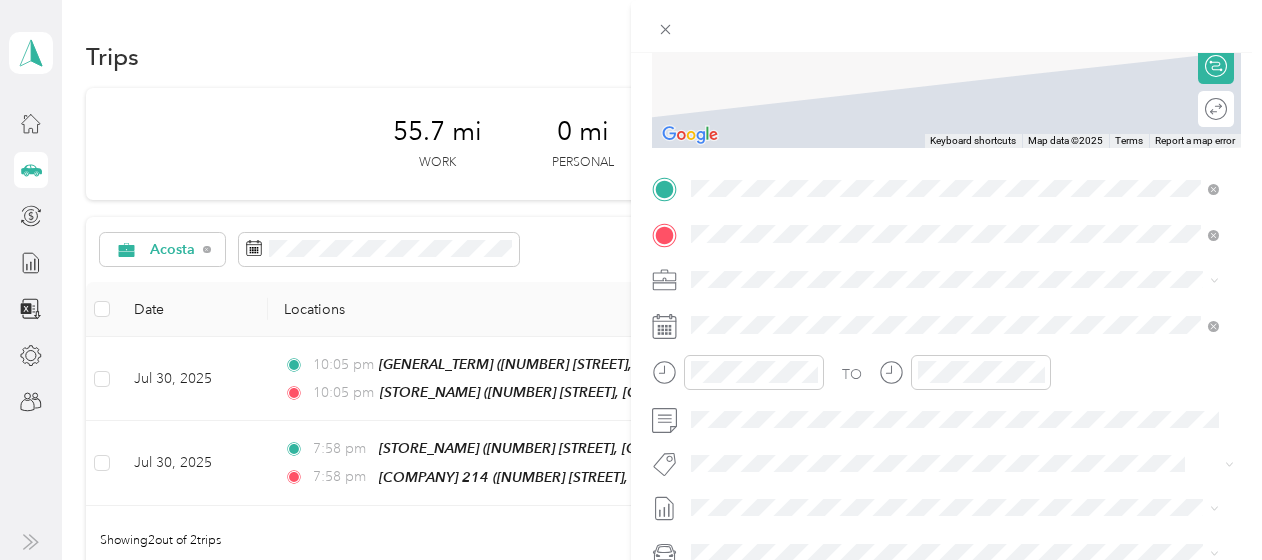 click on "[NUMBER] [STREET], [POSTAL_CODE], [CITY], [STATE], [COUNTRY]" at bounding box center [942, 335] 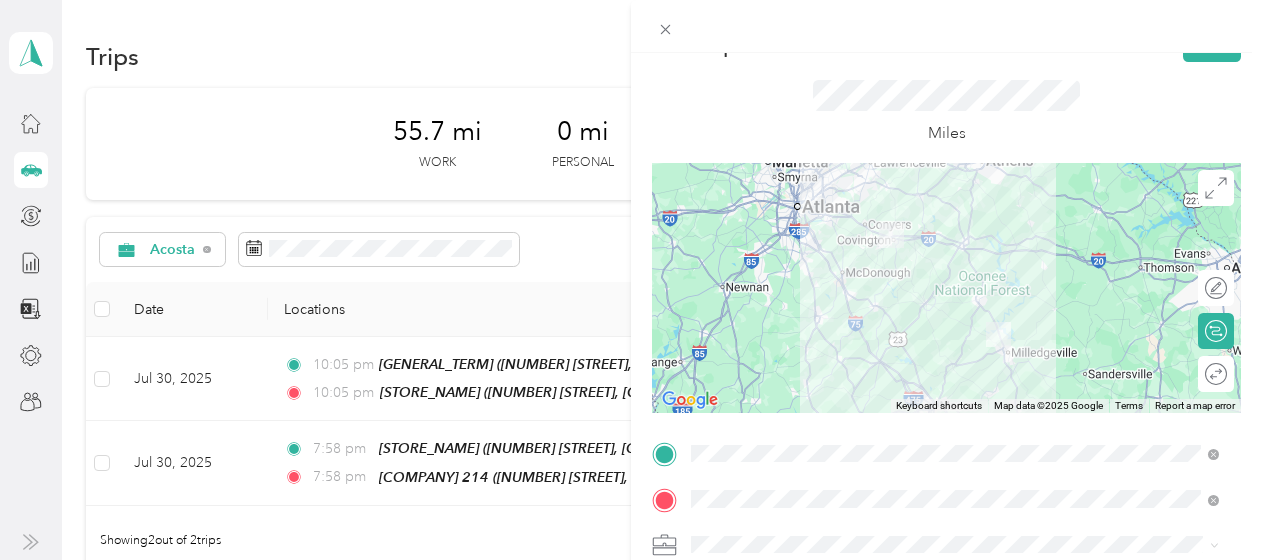 scroll, scrollTop: 36, scrollLeft: 0, axis: vertical 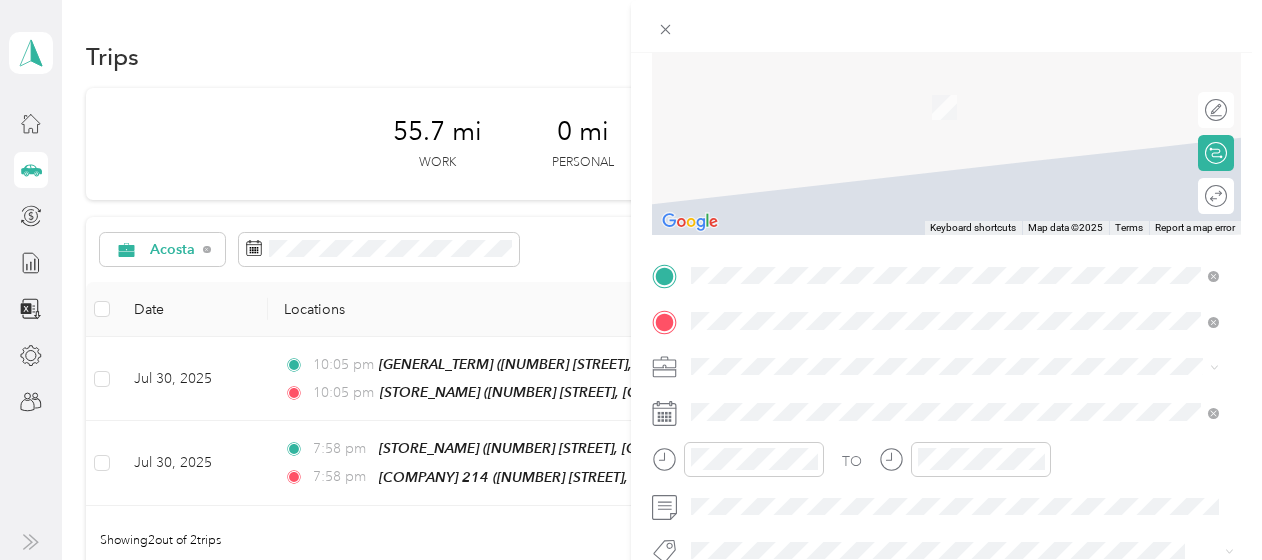 click on "[COMPANY] 621 [NUMBER] [STREET], [POSTAL_CODE], [CITY], [STATE], [COUNTRY]" at bounding box center [942, 166] 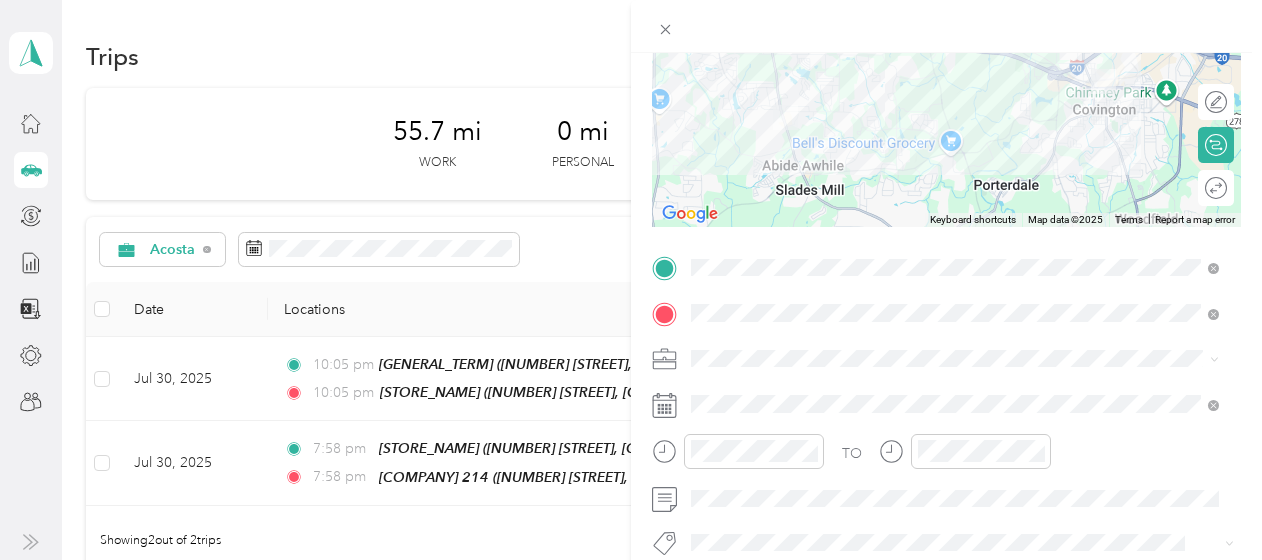 scroll, scrollTop: 0, scrollLeft: 0, axis: both 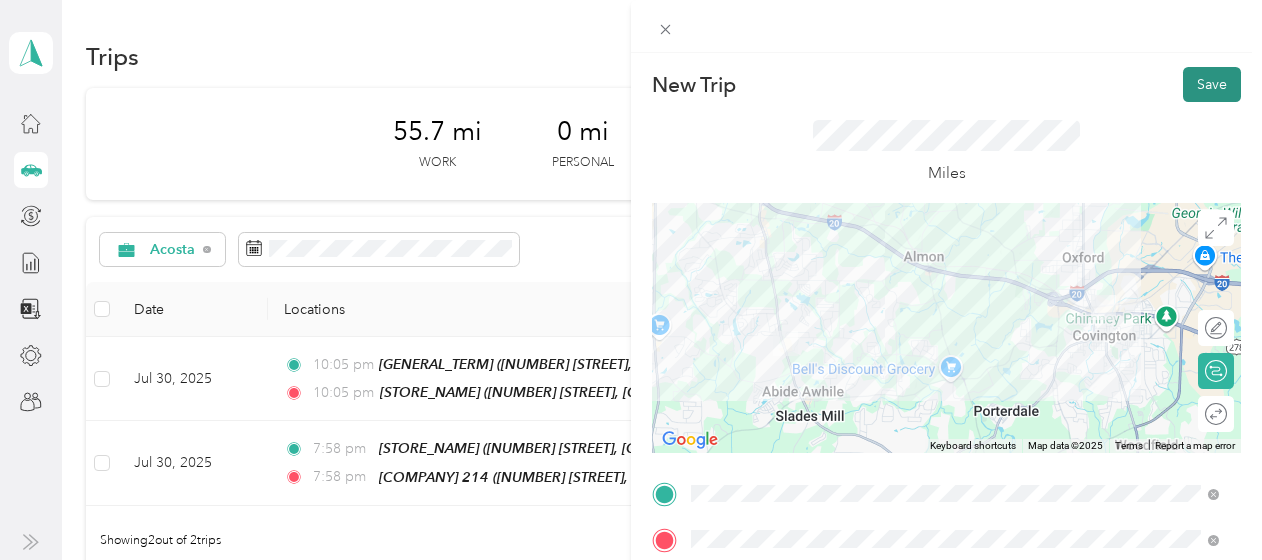 click on "Save" at bounding box center (1212, 84) 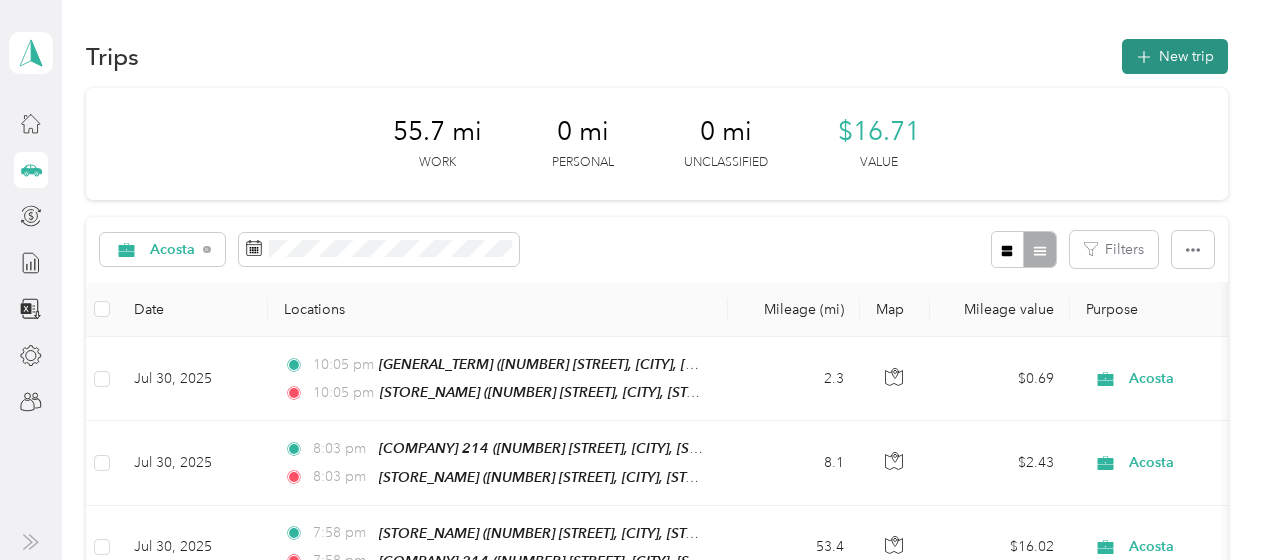 click on "New trip" at bounding box center [1175, 56] 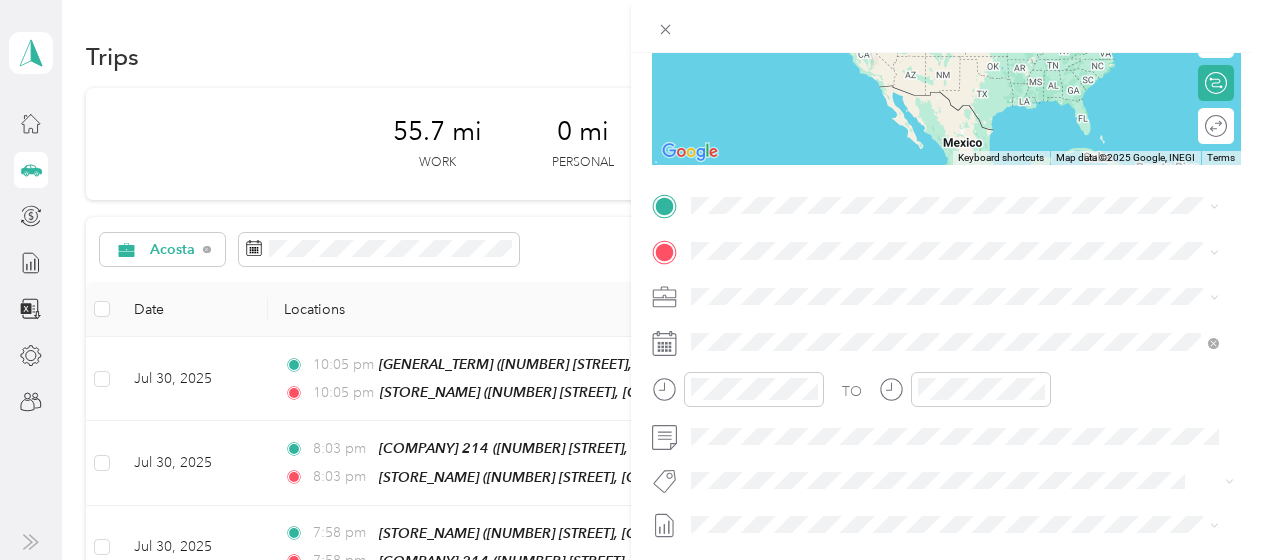 scroll, scrollTop: 290, scrollLeft: 0, axis: vertical 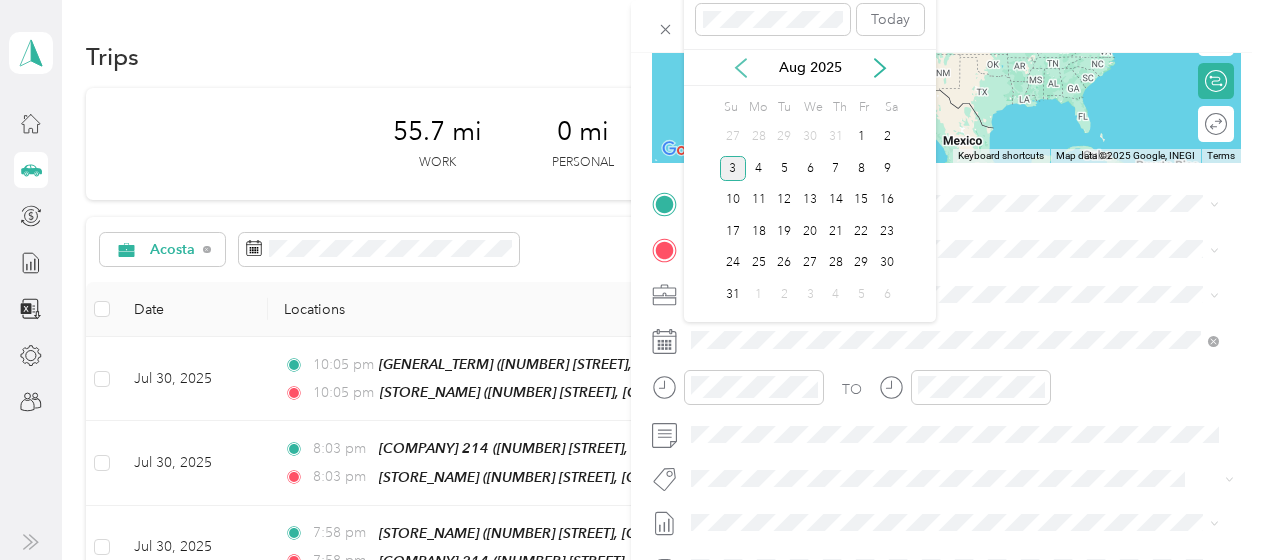 click 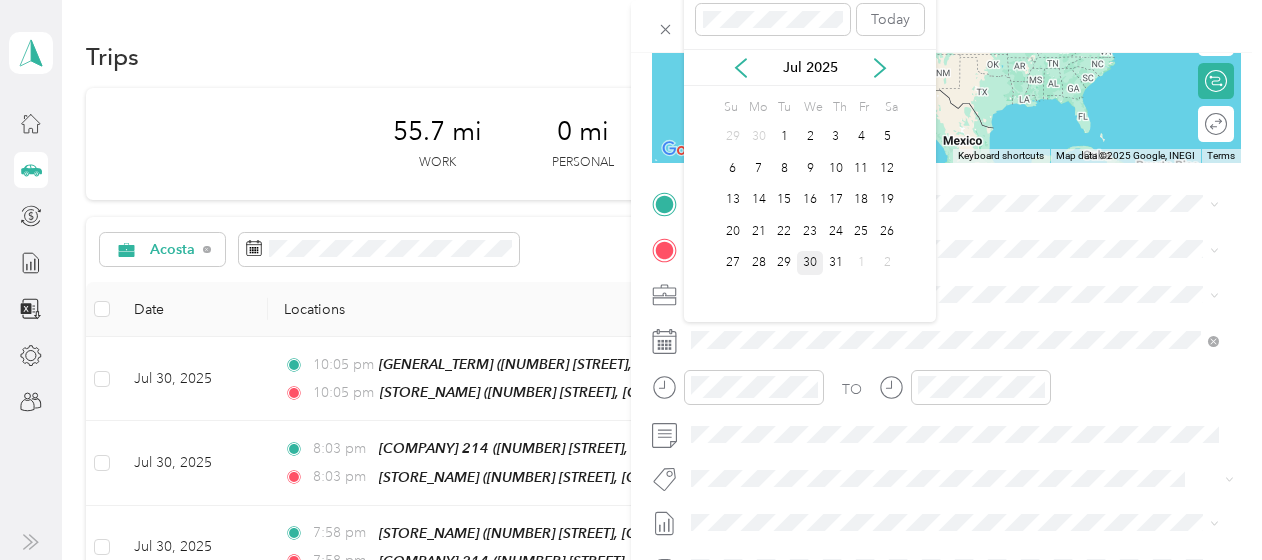 click on "30" at bounding box center (810, 263) 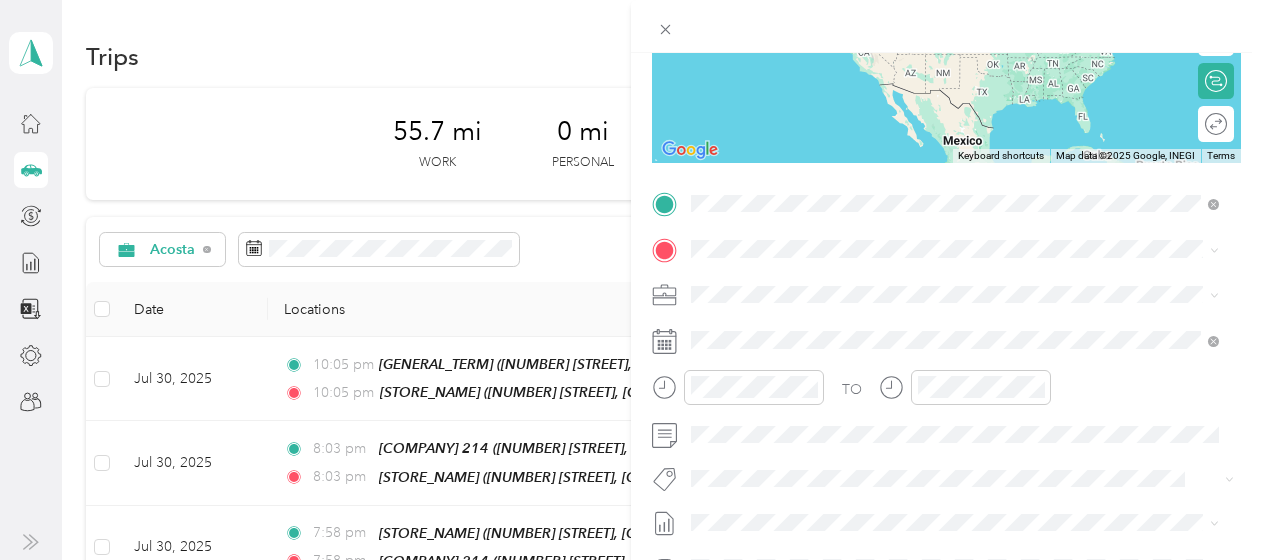 click on "[COMPANY] 621 [NUMBER] [STREET], [POSTAL_CODE], [CITY], [STATE], [COUNTRY]" at bounding box center [942, 295] 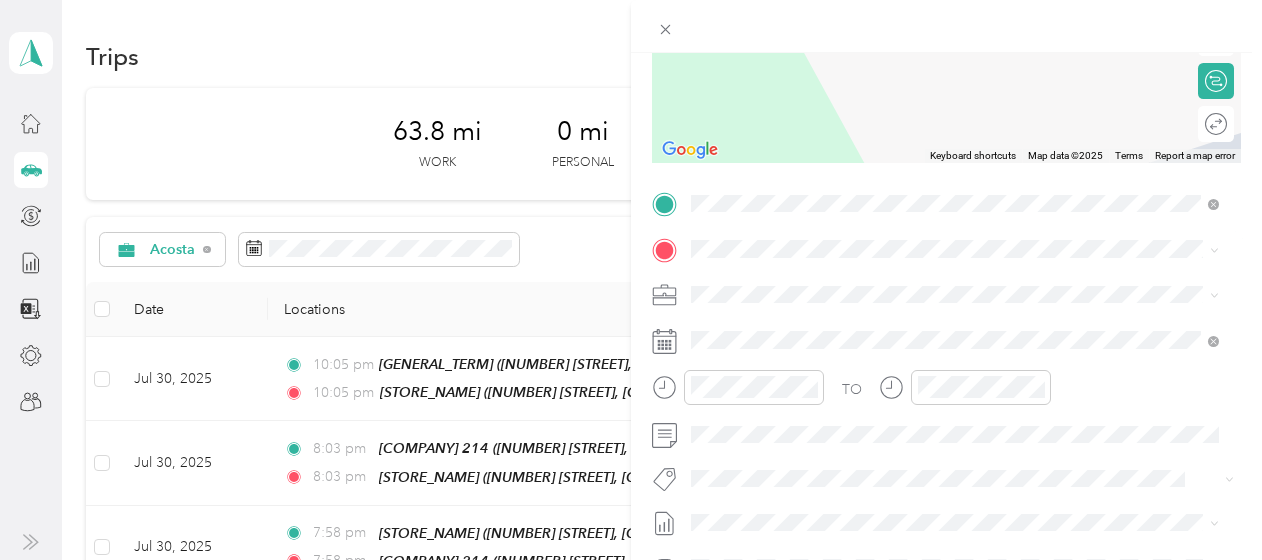 click on "[STORE_NAME] [NUMBER] [STREET], [POSTAL_CODE], [CITY], [STATE], [COUNTRY]" at bounding box center [942, 335] 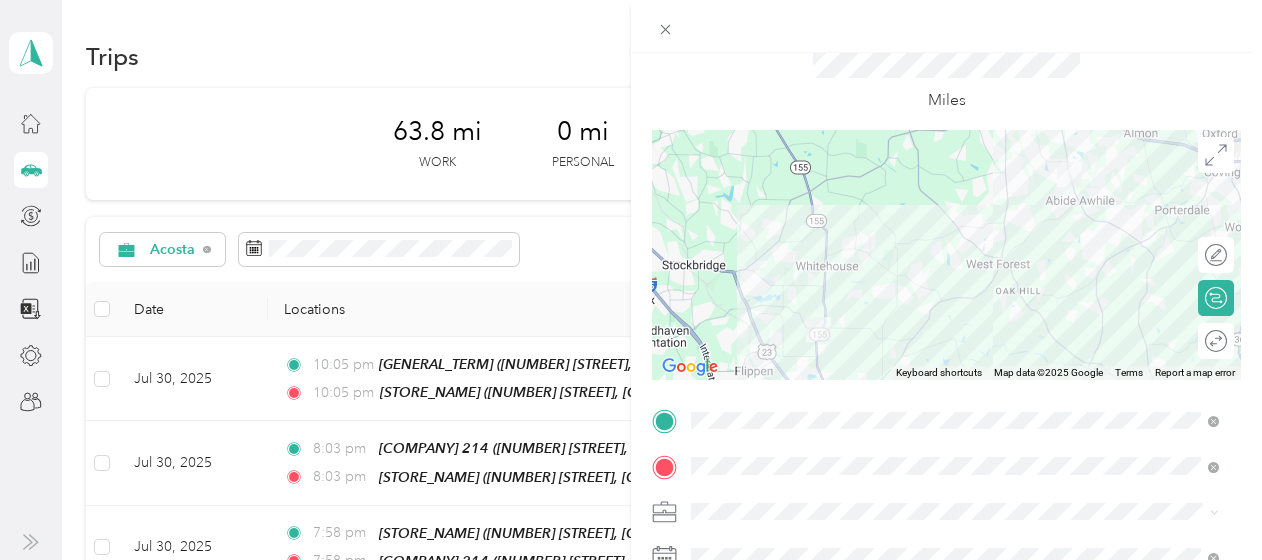 scroll, scrollTop: 74, scrollLeft: 0, axis: vertical 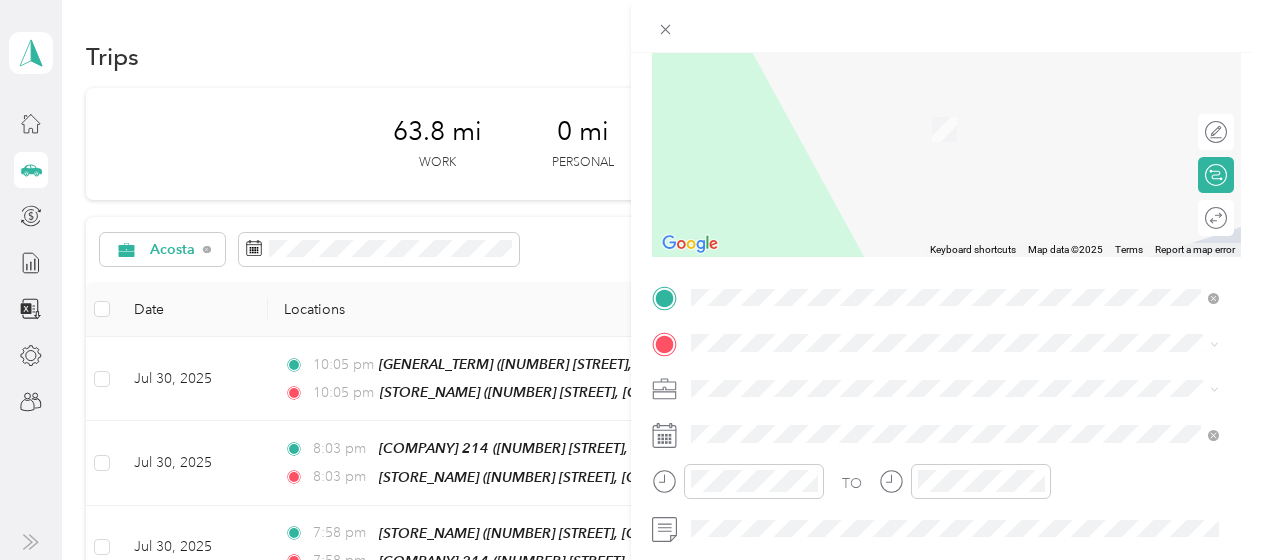 click on "[STORE_NAME] [NUMBER] [STREET], [POSTAL_CODE], [CITY], [STATE], [COUNTRY]" at bounding box center [942, 113] 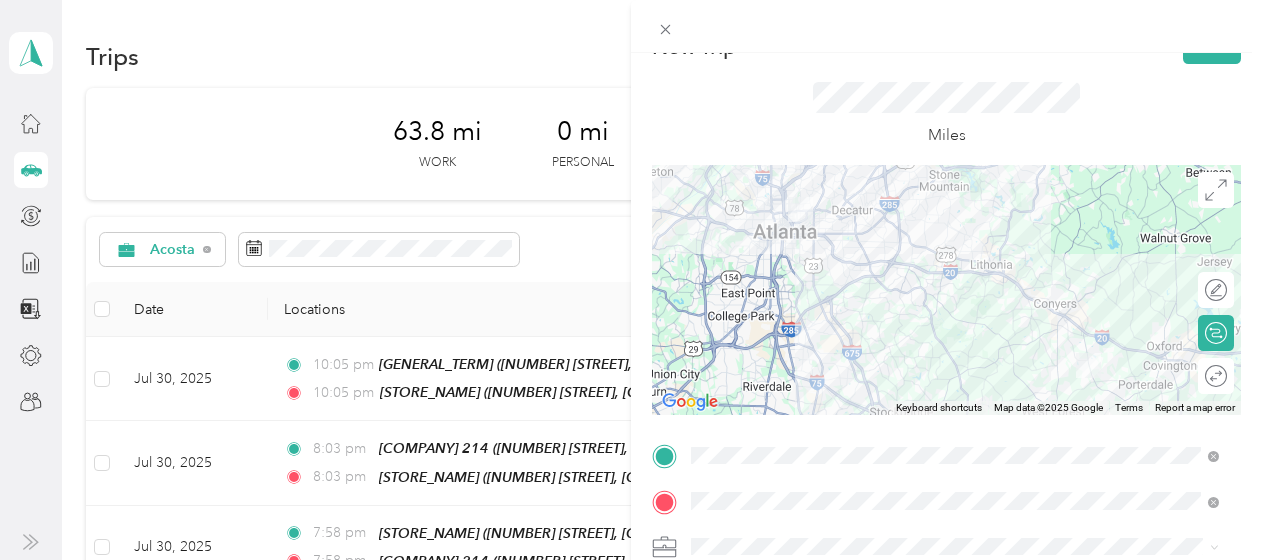scroll, scrollTop: 40, scrollLeft: 0, axis: vertical 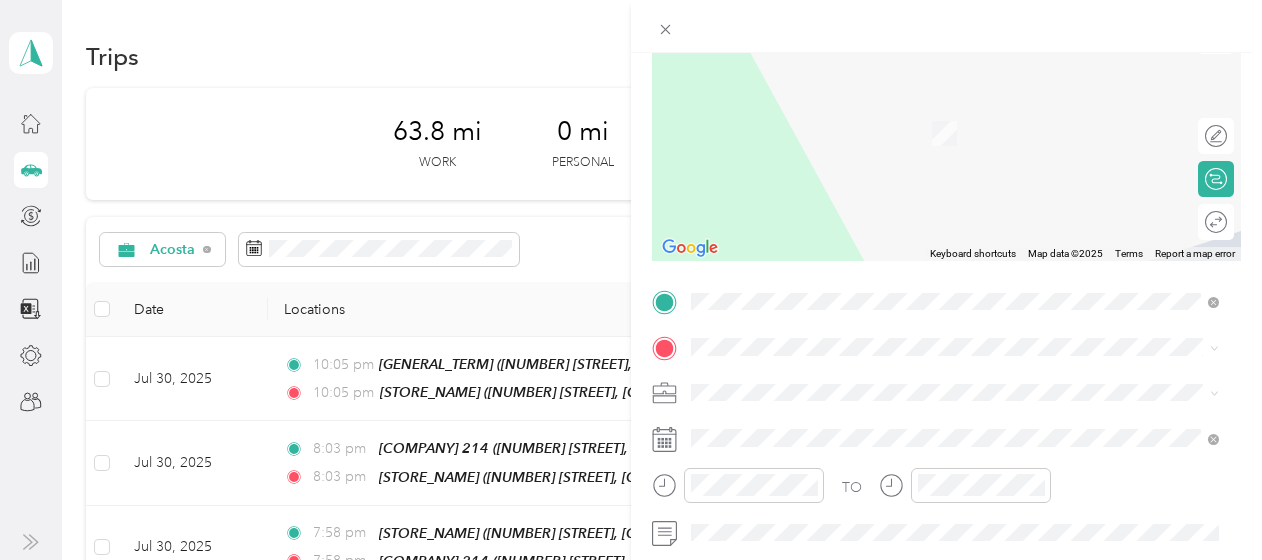 click on "[NUMBER] [STREET], [POSTAL_CODE], [CITY], [STATE], [COUNTRY]" at bounding box center [942, 256] 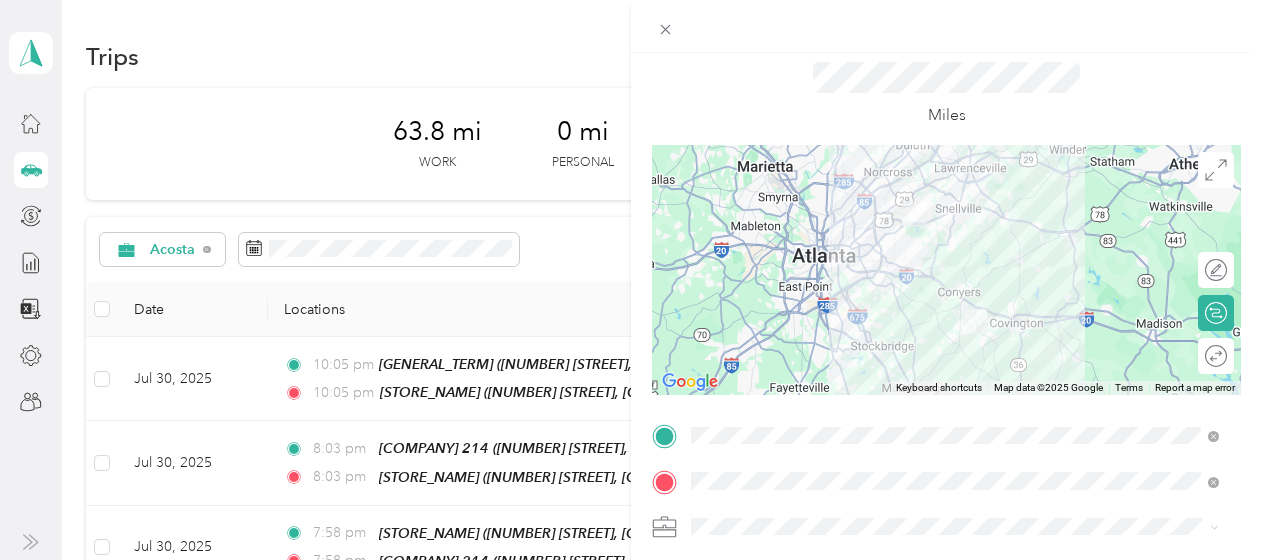 scroll, scrollTop: 50, scrollLeft: 0, axis: vertical 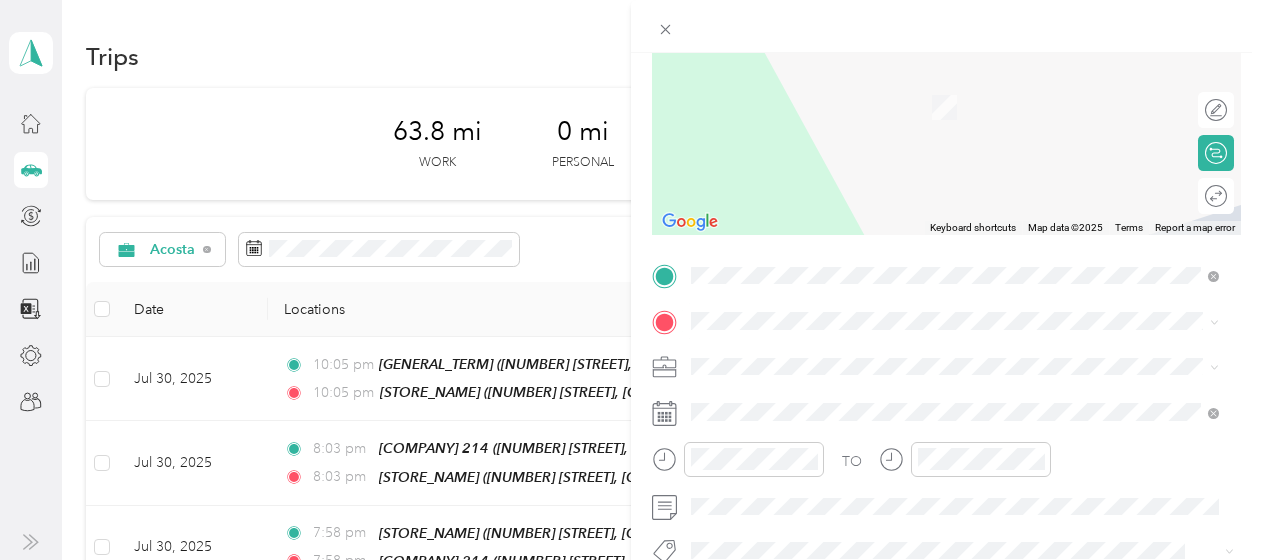click on "[NUMBER] [STREET], [POSTAL_CODE], [CITY], [STATE], [COUNTRY]" at bounding box center [942, 102] 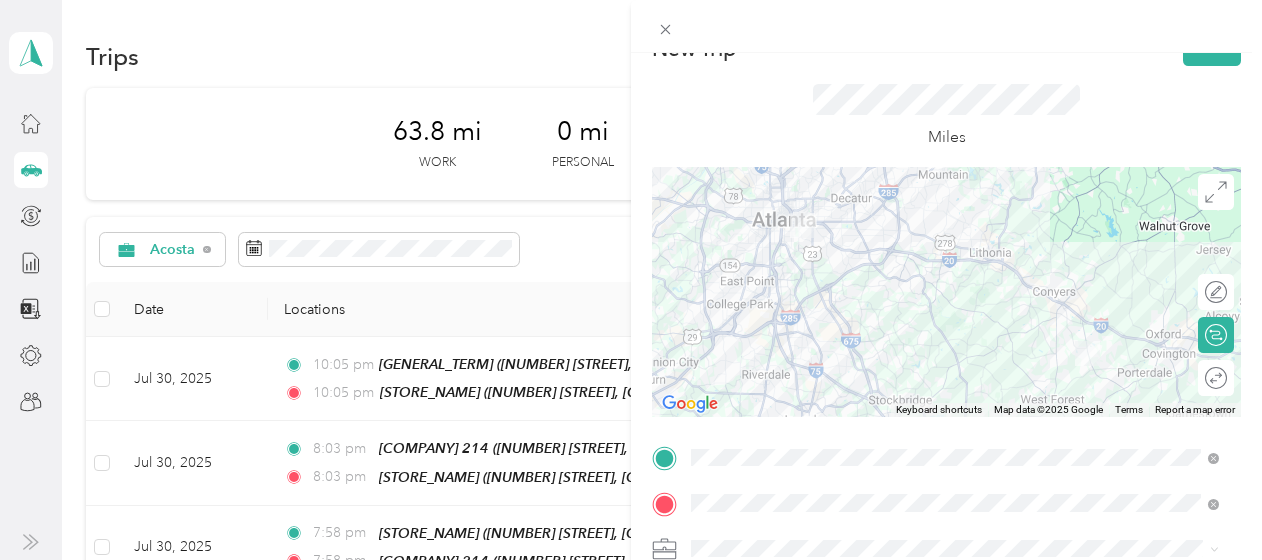 scroll, scrollTop: 0, scrollLeft: 0, axis: both 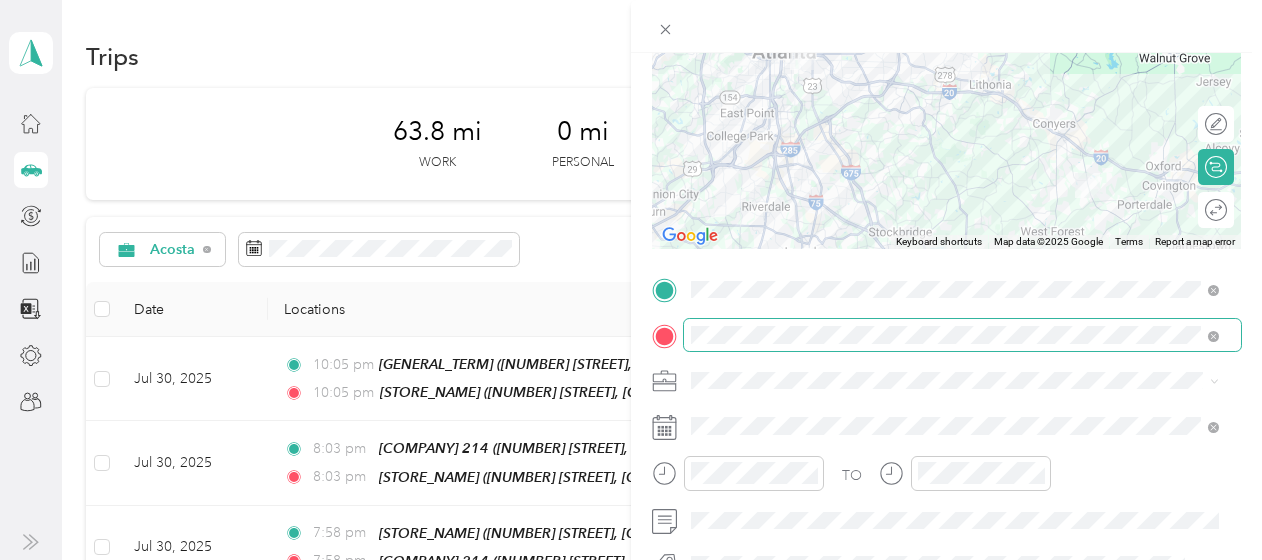 click at bounding box center [962, 335] 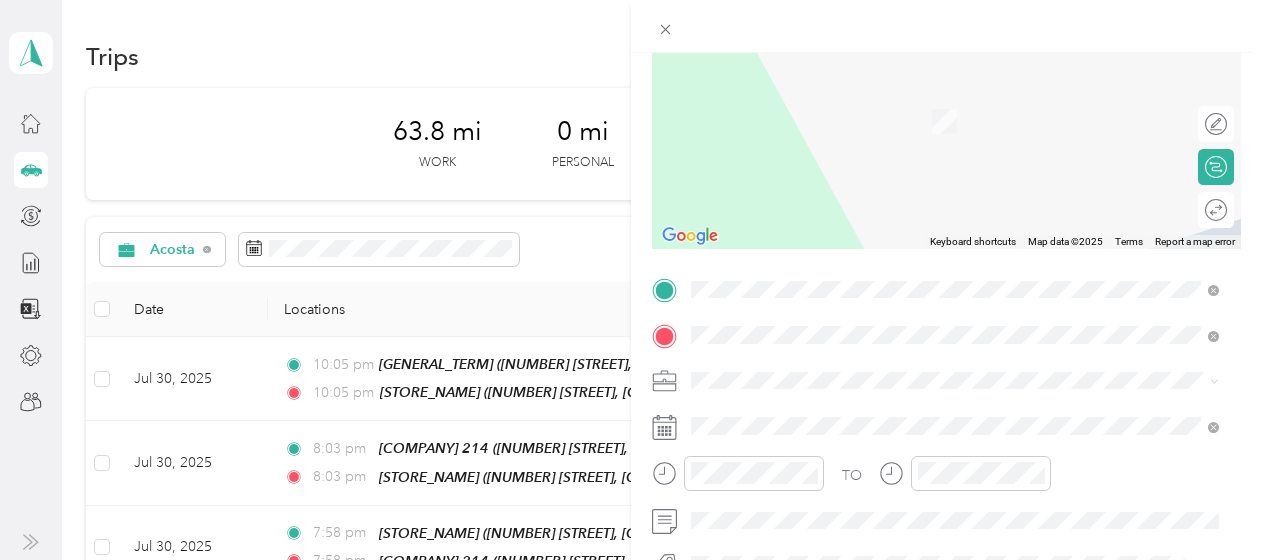 click on "[STORE_NAME] [NUMBER] [STREET], [POSTAL_CODE], [CITY], [STATE], [COUNTRY]" at bounding box center [942, 110] 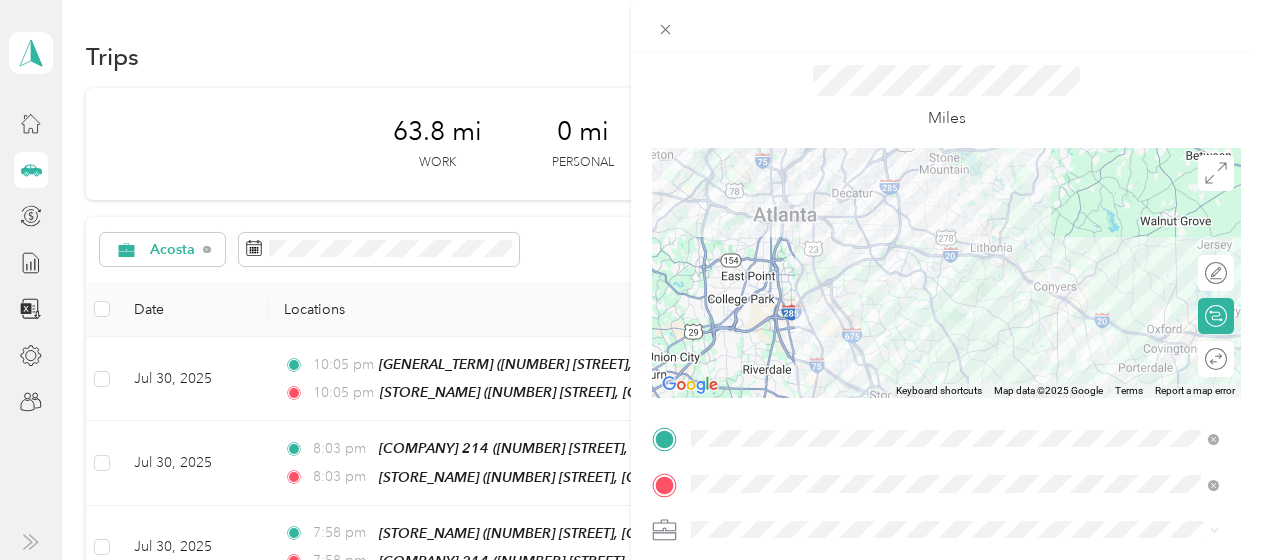 scroll, scrollTop: 0, scrollLeft: 0, axis: both 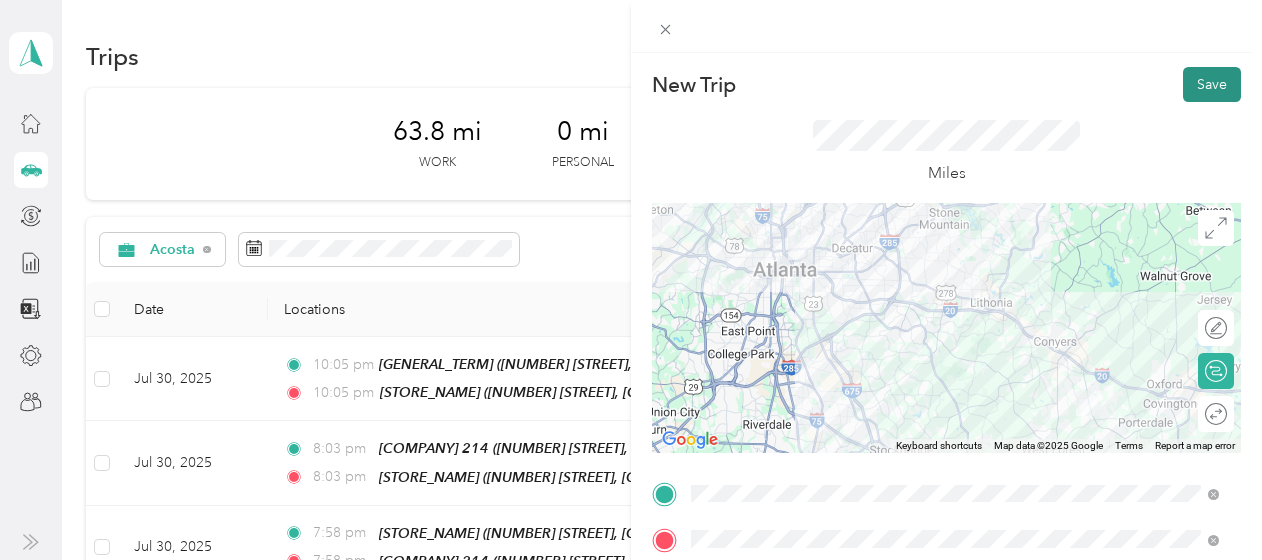 click on "Save" at bounding box center [1212, 84] 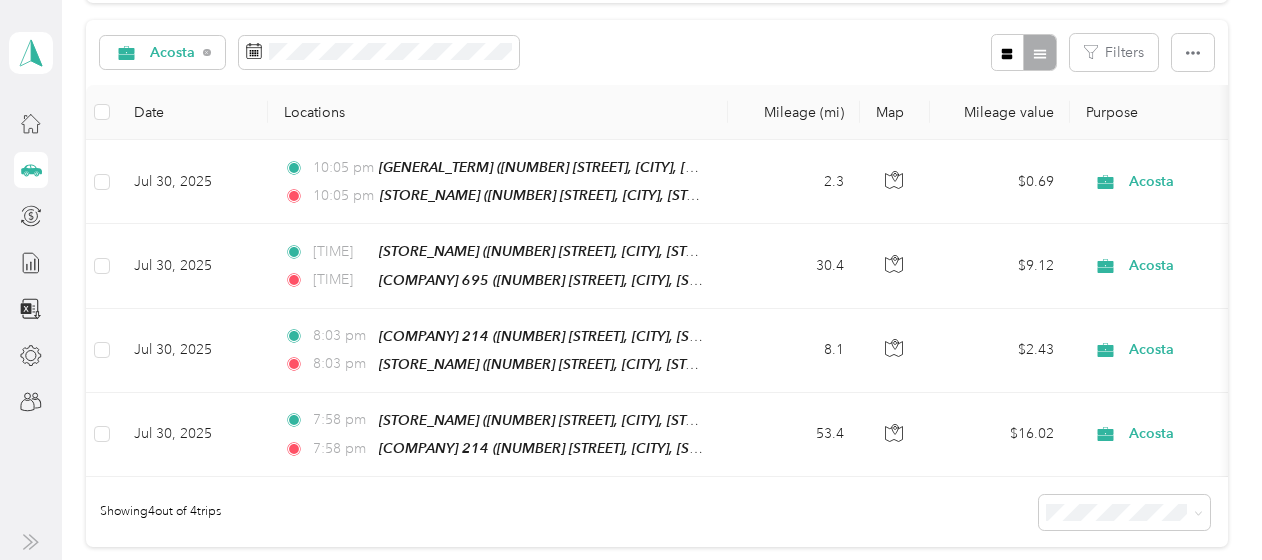 scroll, scrollTop: 196, scrollLeft: 0, axis: vertical 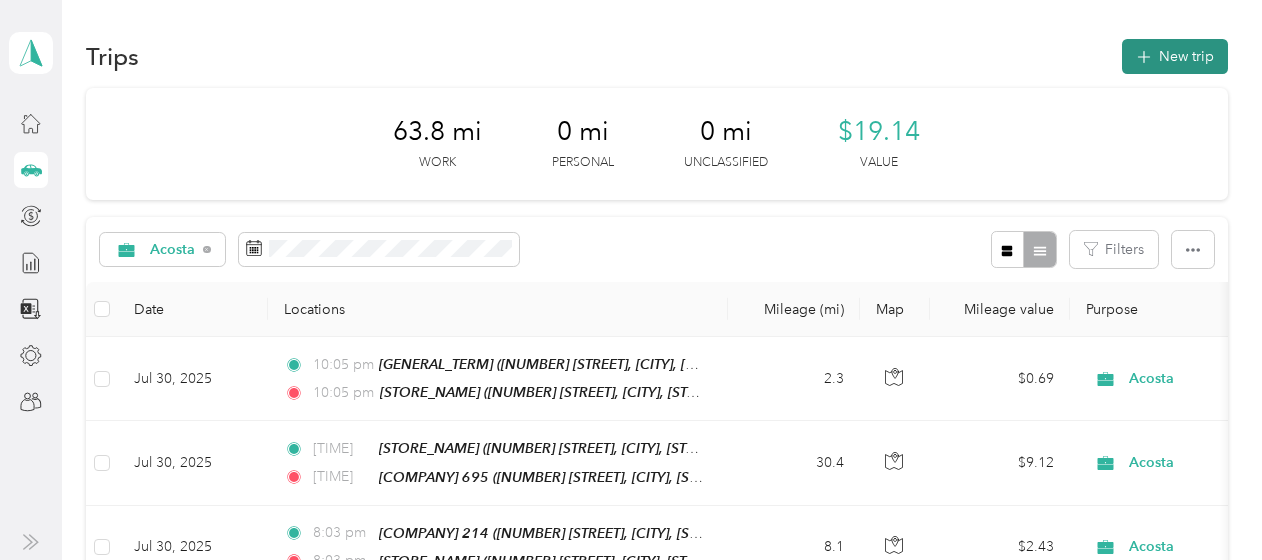 click on "New trip" at bounding box center [1175, 56] 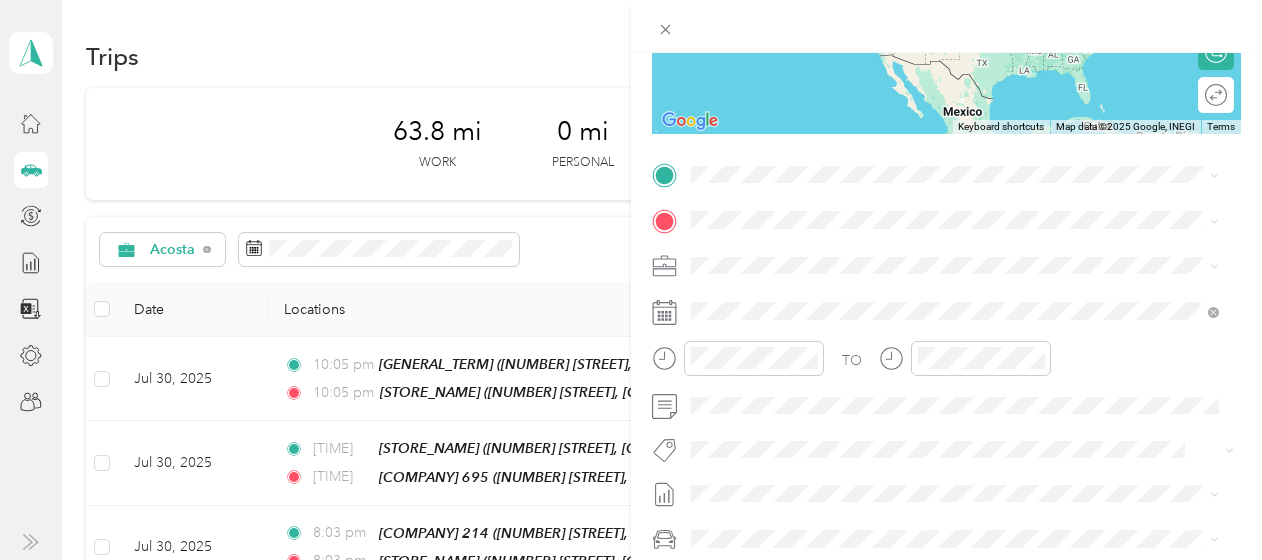 scroll, scrollTop: 344, scrollLeft: 0, axis: vertical 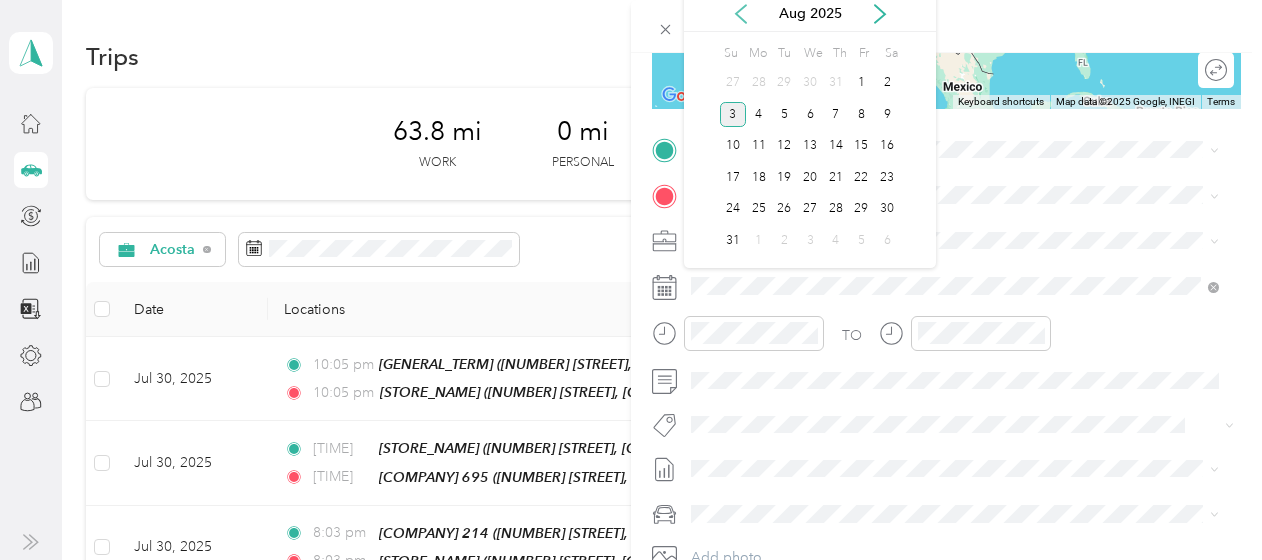 click 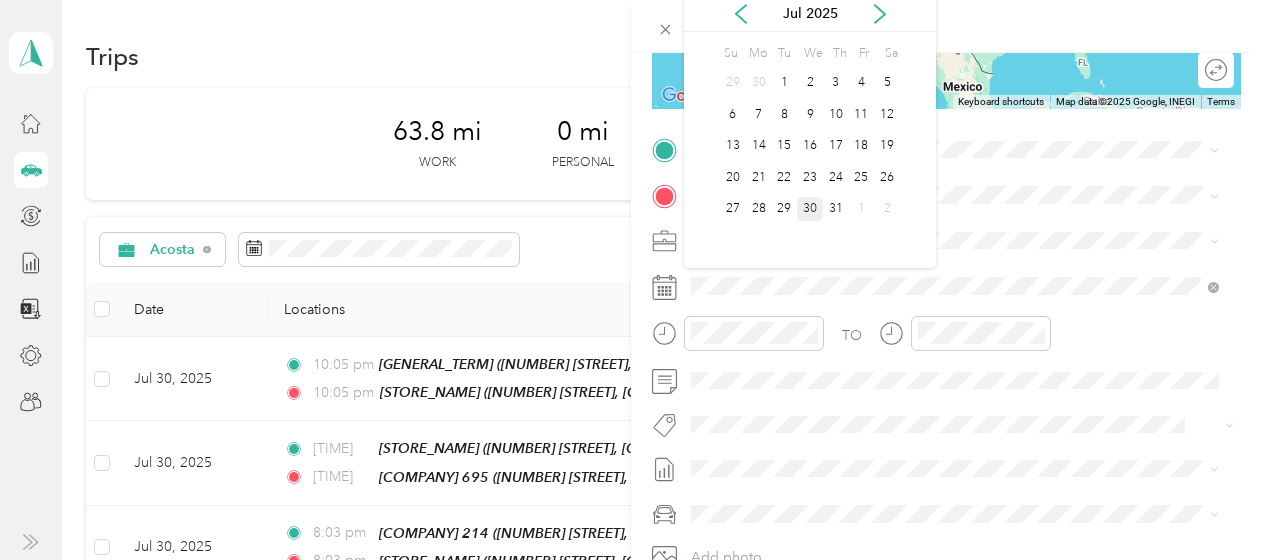 click on "30" at bounding box center (810, 209) 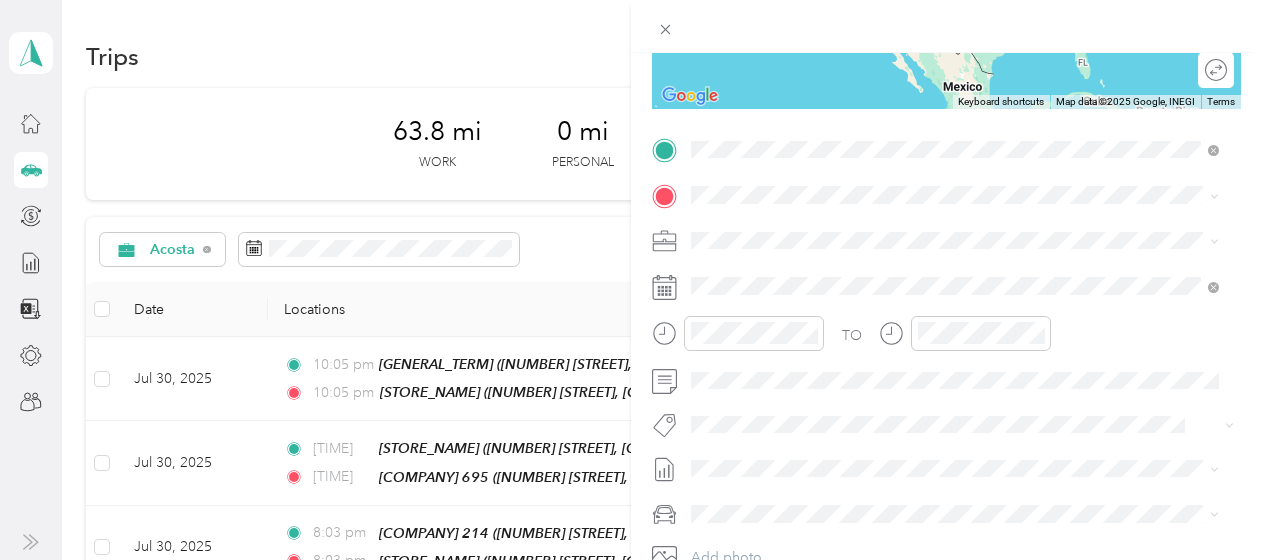 click on "[STORE_NAME] [NUMBER] [STREET], [POSTAL_CODE], [CITY], [STATE], [COUNTRY]" at bounding box center [942, 241] 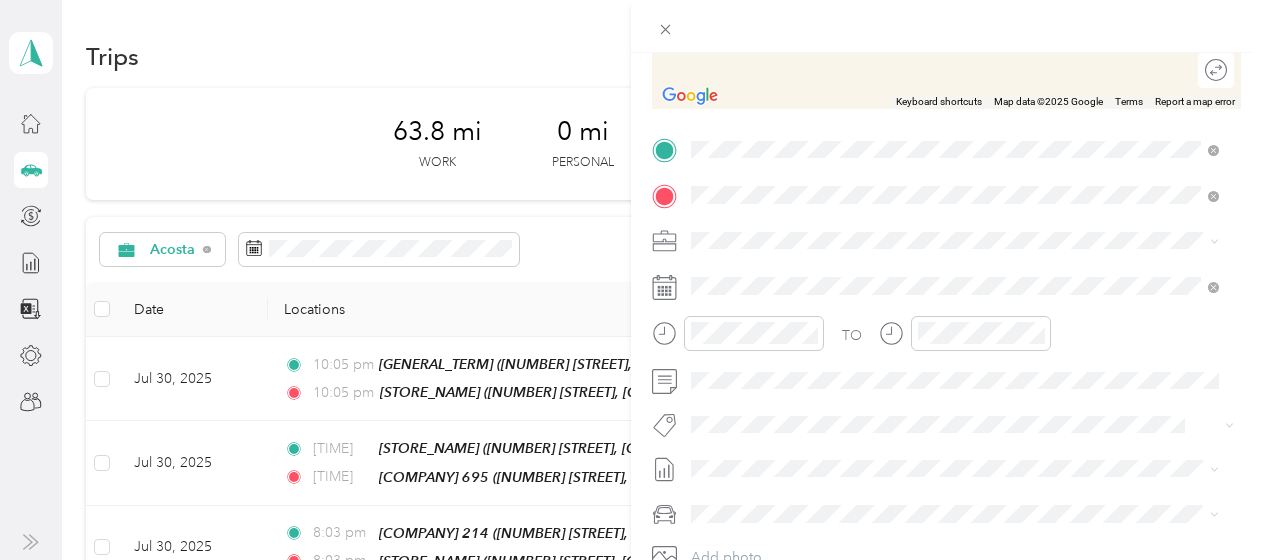 click on "[COMPANY] 344 [NUMBER] [STREET], [POSTAL_CODE], [CITY], [STATE], [COUNTRY]" at bounding box center (942, 286) 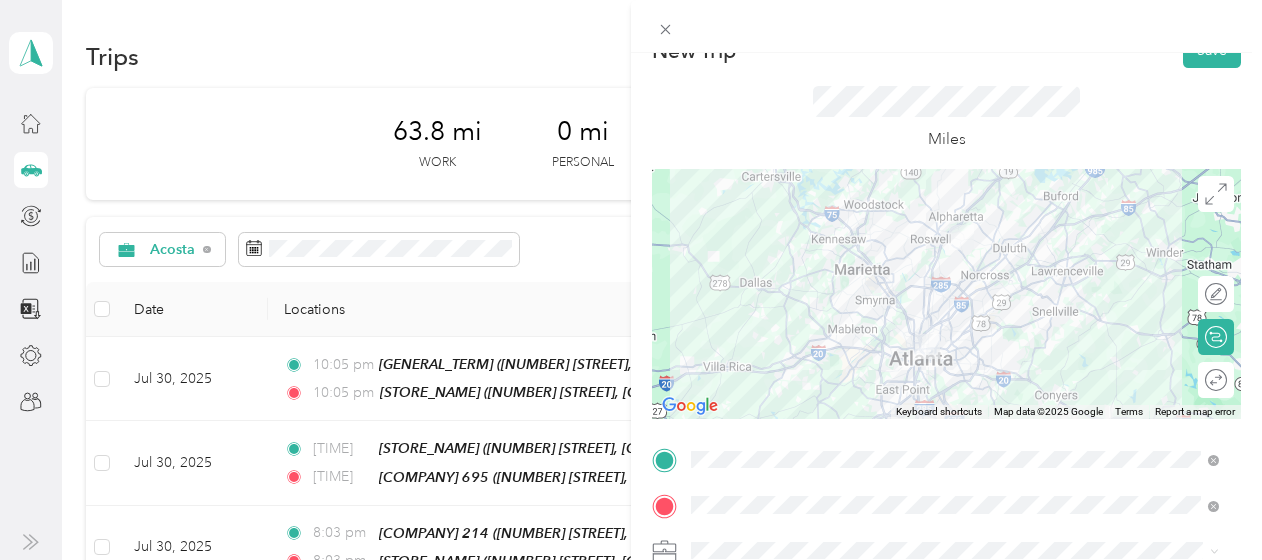 scroll, scrollTop: 30, scrollLeft: 0, axis: vertical 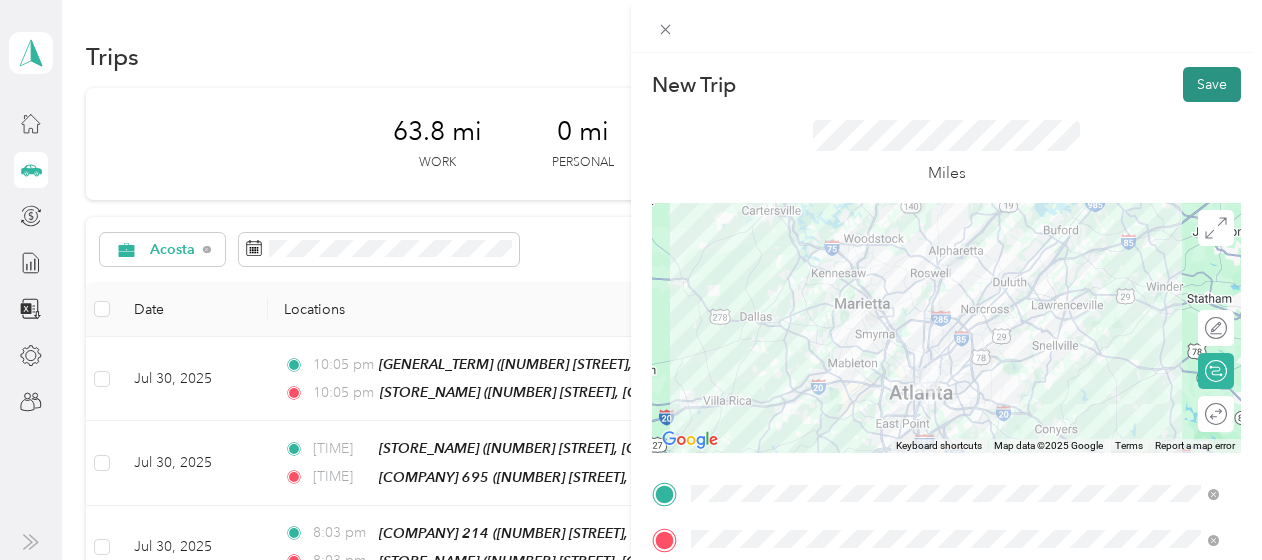 click on "Save" at bounding box center (1212, 84) 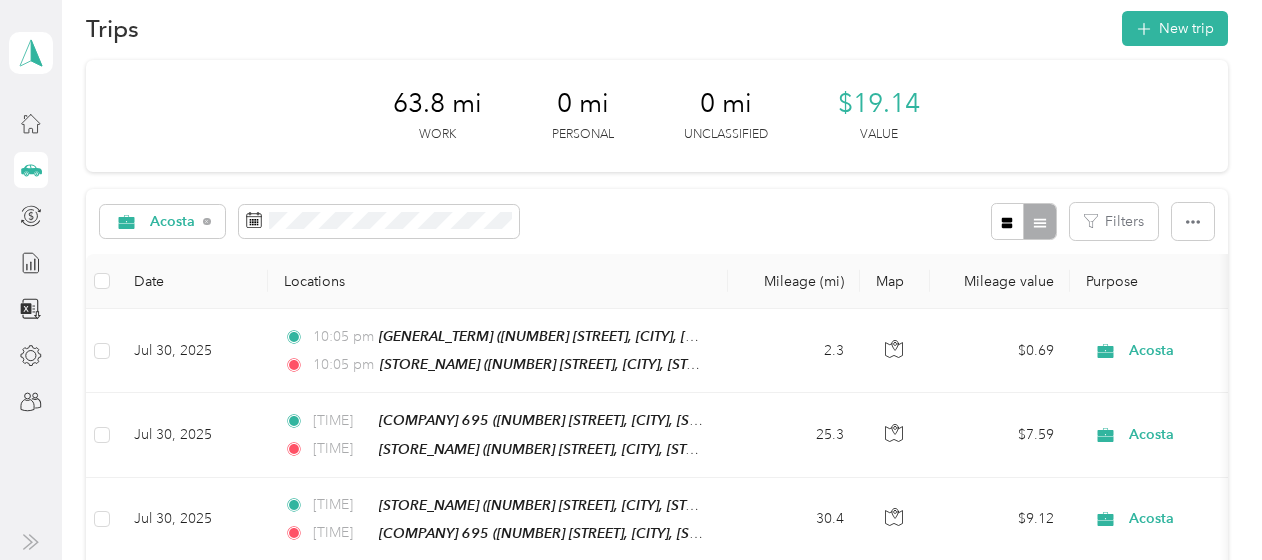 scroll, scrollTop: 0, scrollLeft: 0, axis: both 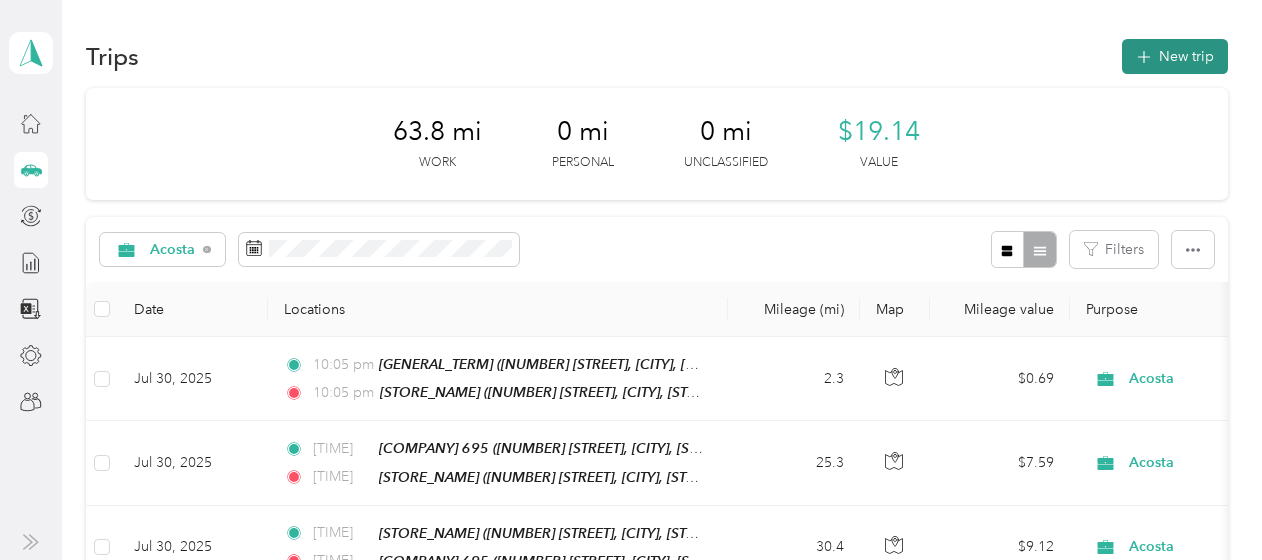 click on "New trip" at bounding box center [1175, 56] 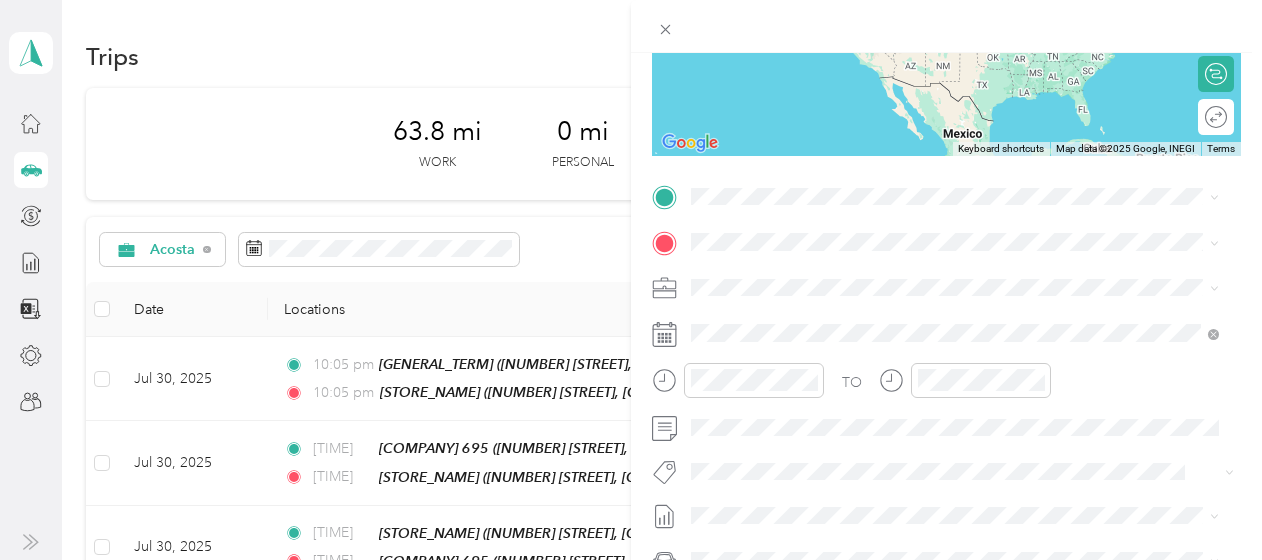 scroll, scrollTop: 320, scrollLeft: 0, axis: vertical 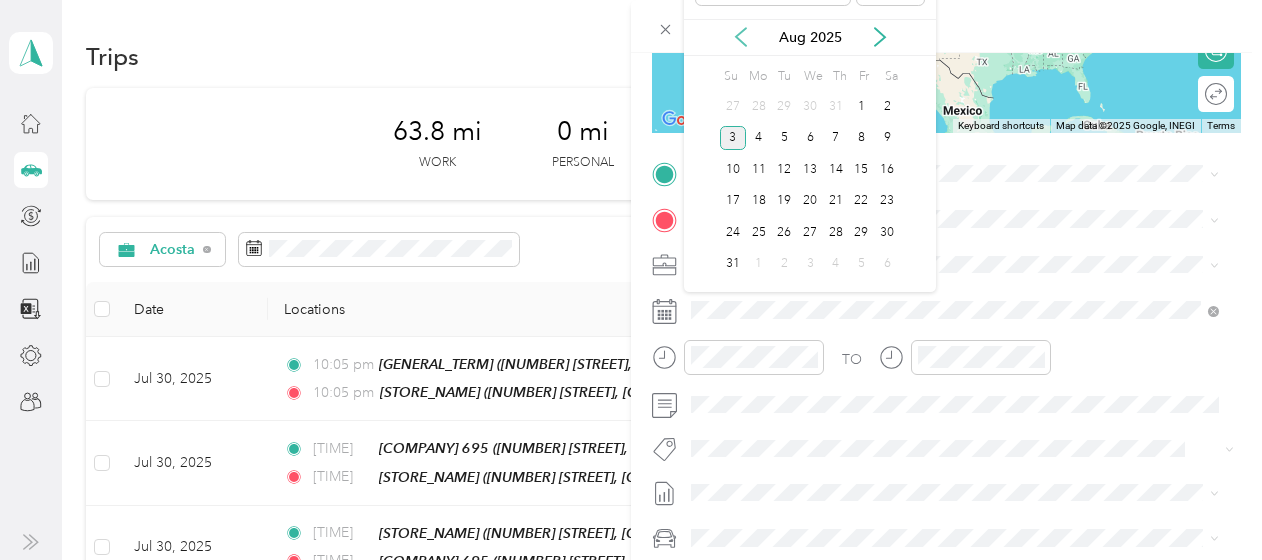click 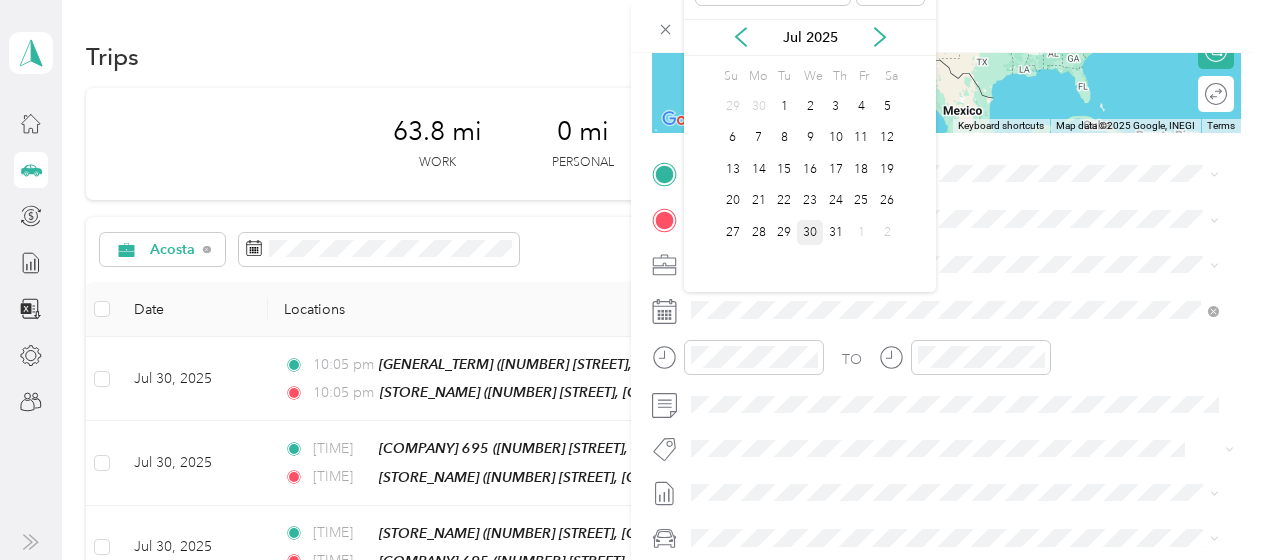 click on "30" at bounding box center [810, 232] 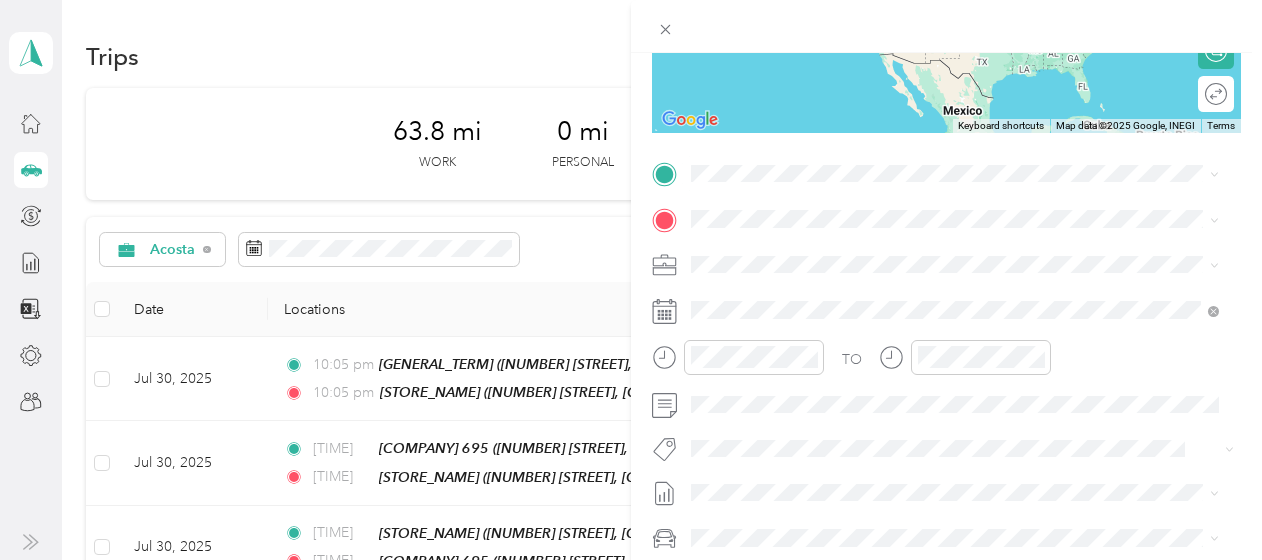 click on "[COMPANY] 344 [NUMBER] [STREET], [POSTAL_CODE], [CITY], [STATE], [COUNTRY]" at bounding box center [942, 259] 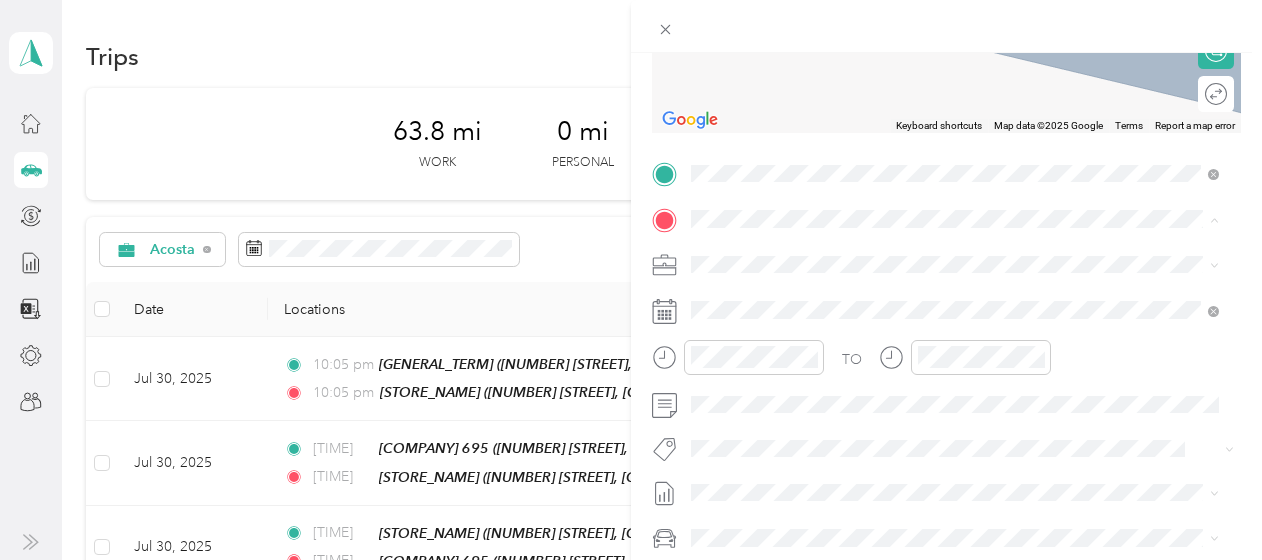 click on "[GENERAL_TERM] [NUMBER] [STREET], [POSTAL_CODE], [CITY], [STATE], [COUNTRY]" at bounding box center (942, 310) 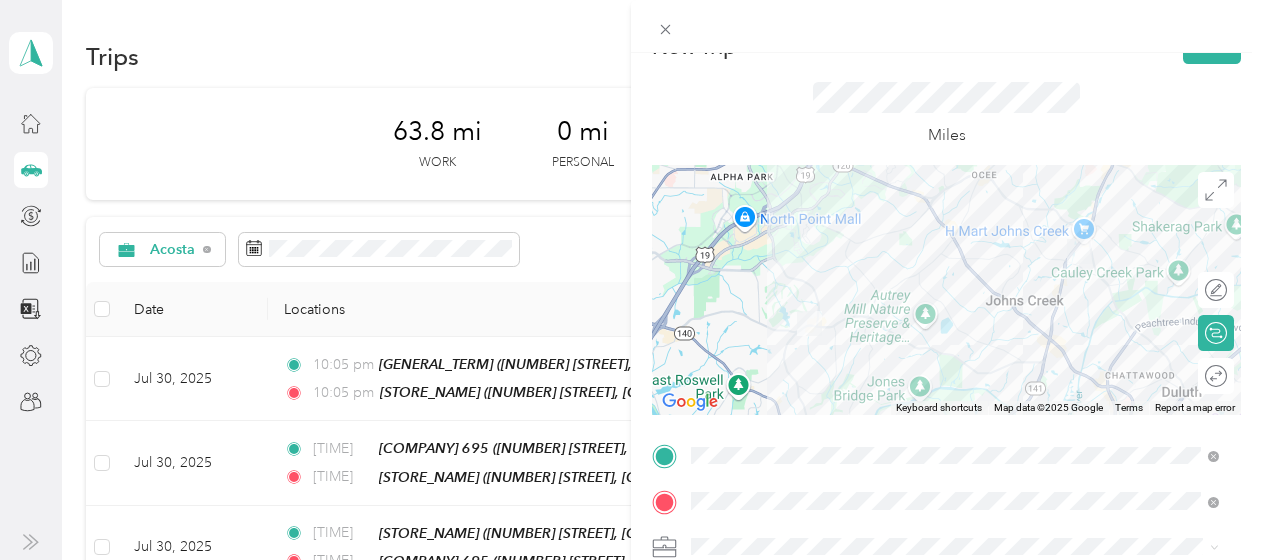 scroll, scrollTop: 0, scrollLeft: 0, axis: both 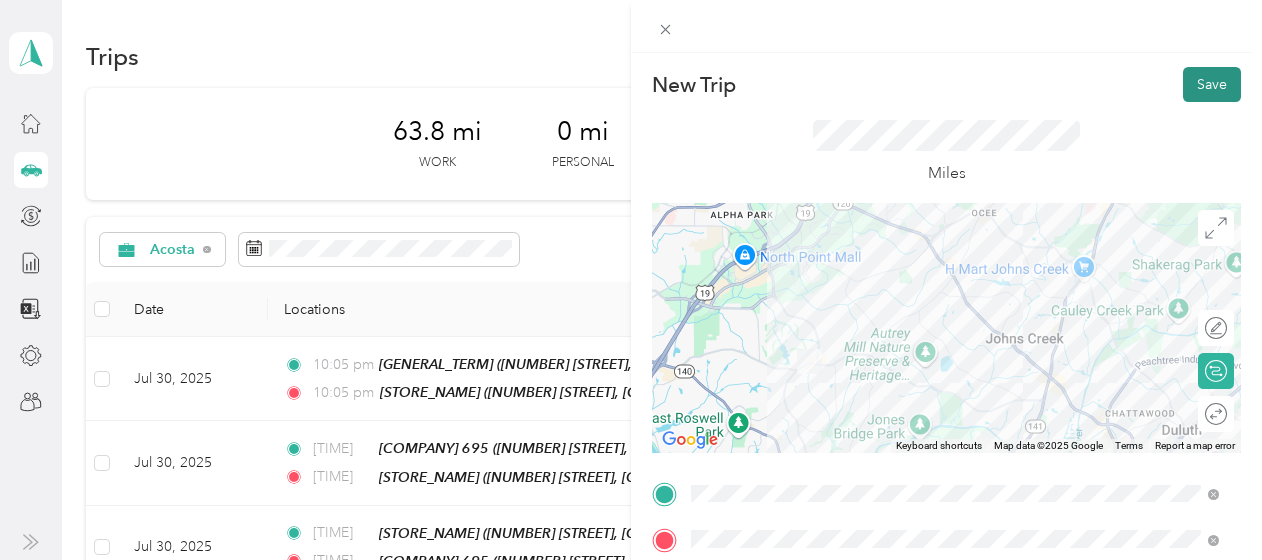 click on "Save" at bounding box center (1212, 84) 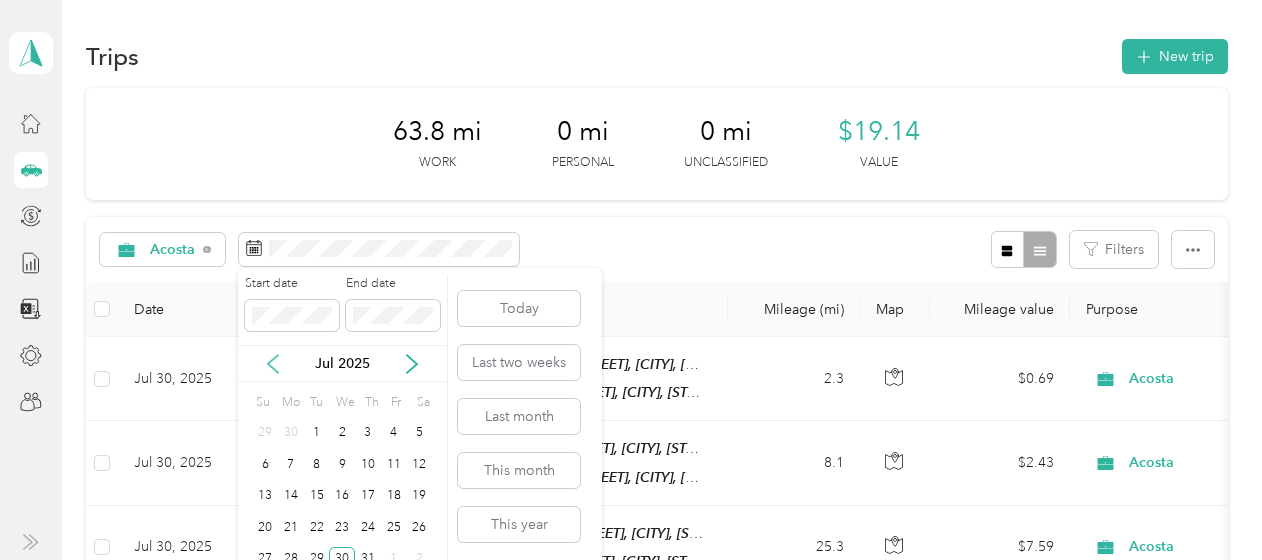 click 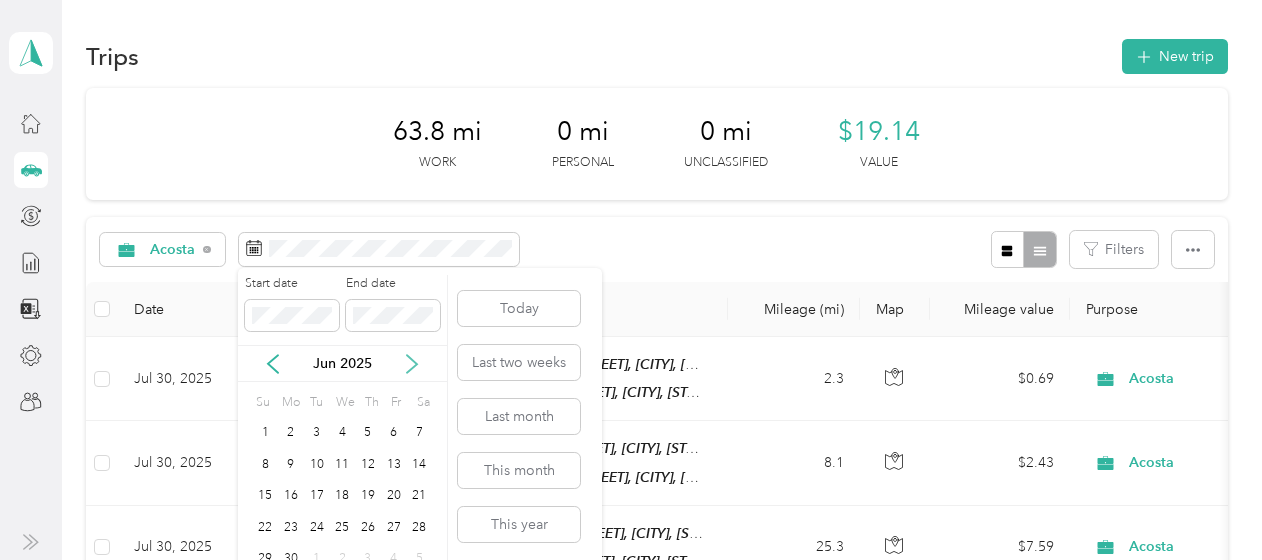 click 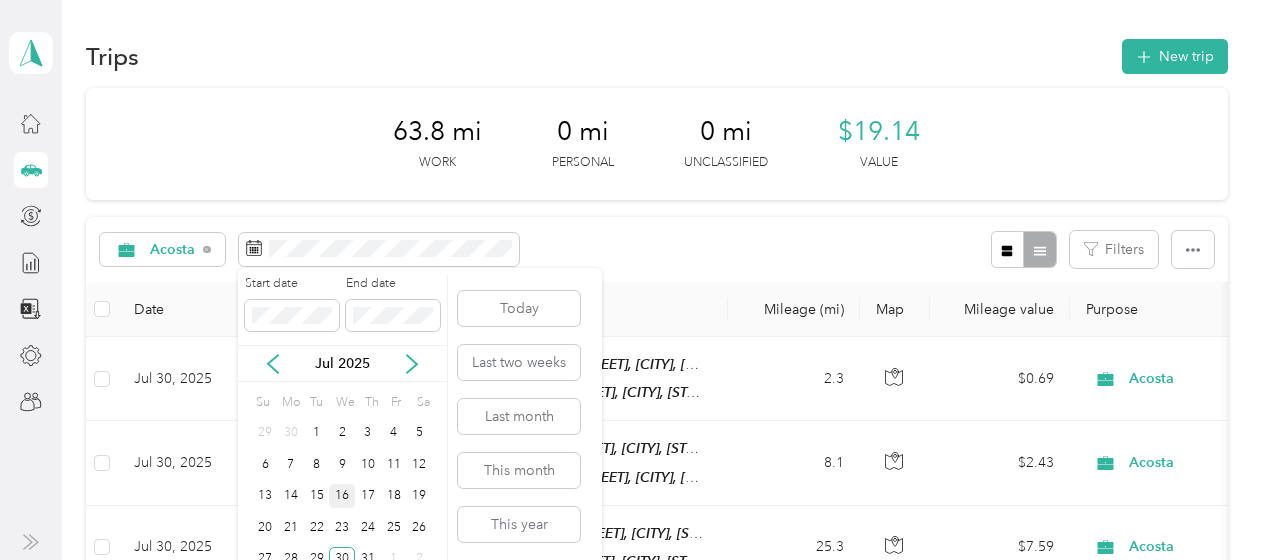 click on "16" at bounding box center [342, 496] 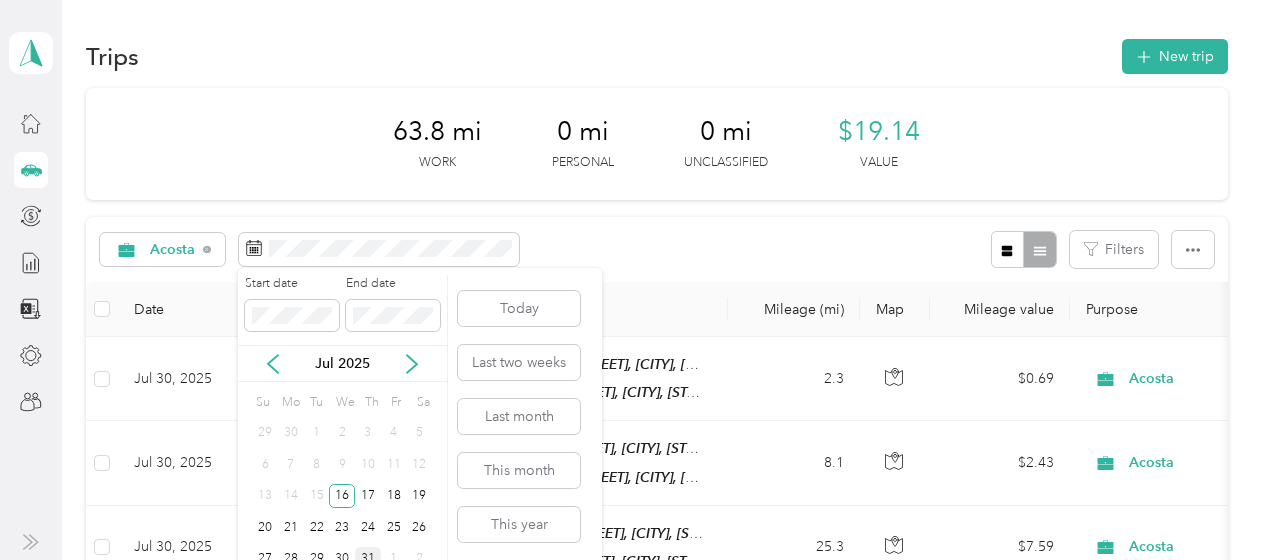 click on "31" at bounding box center (368, 559) 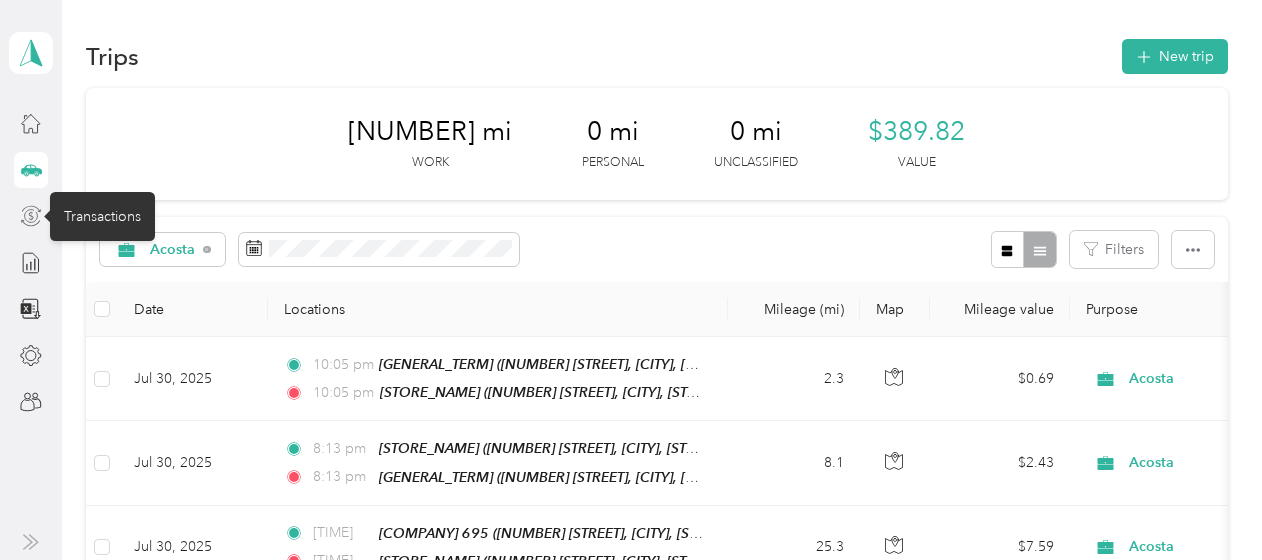 click 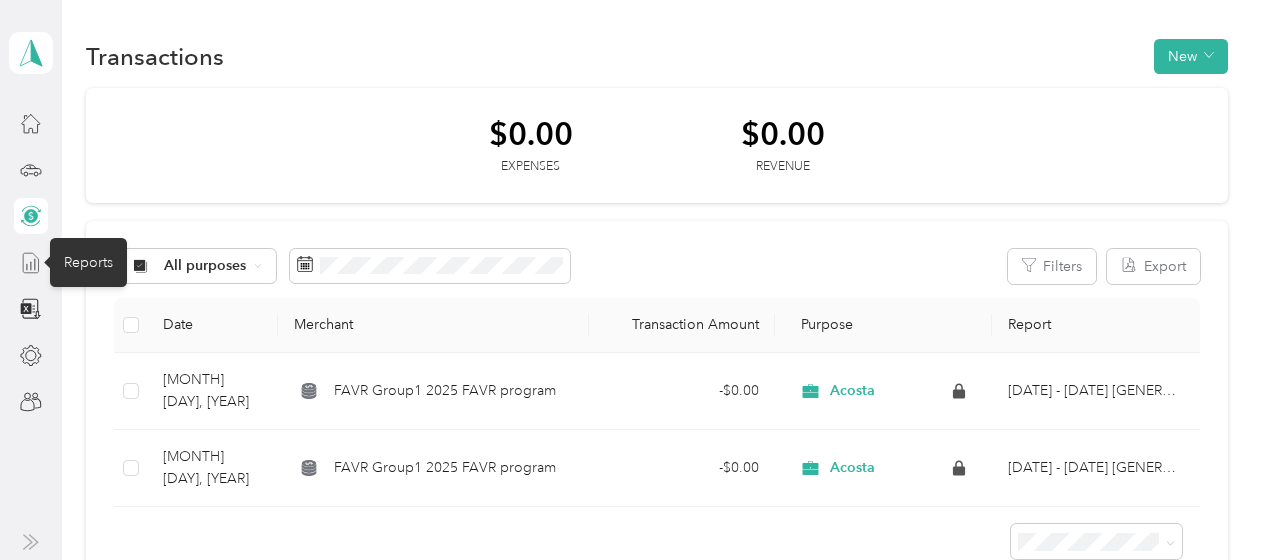 click 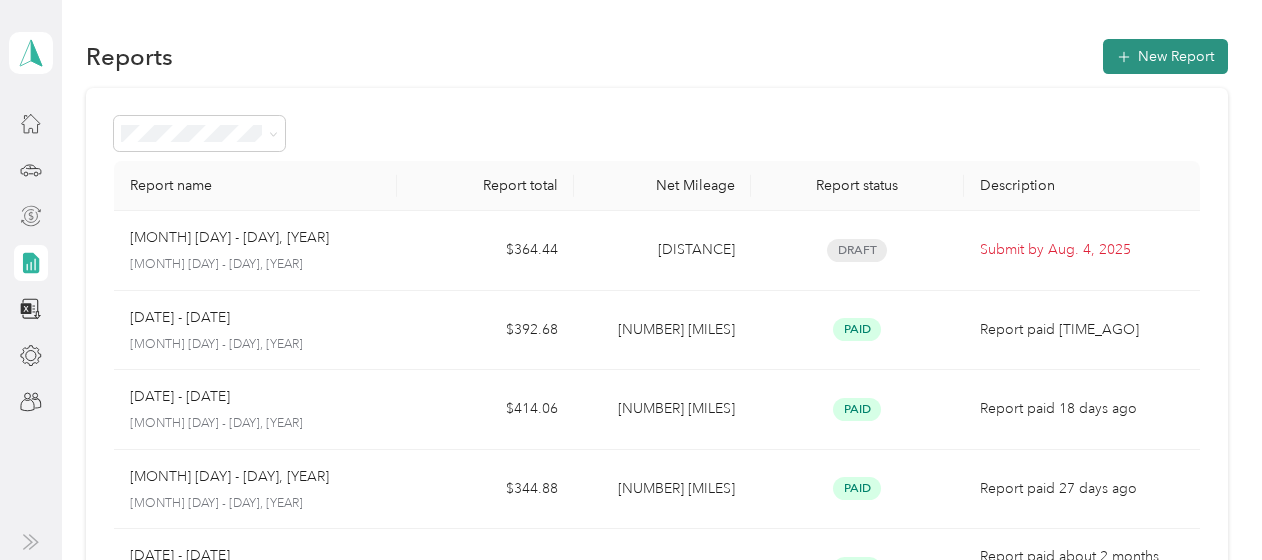 click on "New Report" at bounding box center (1165, 56) 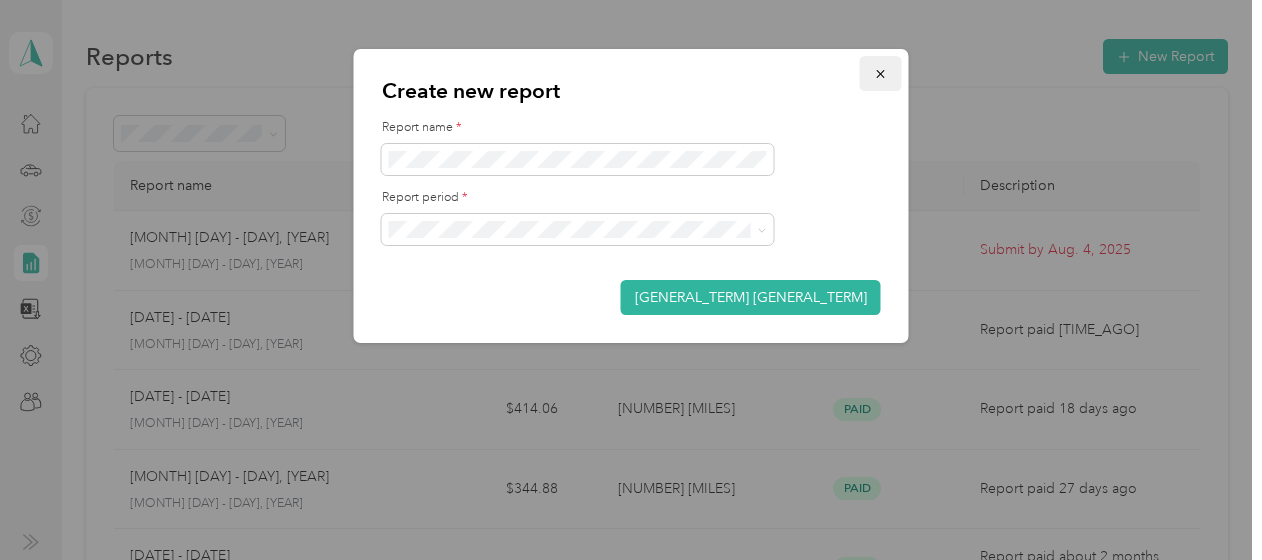click at bounding box center (881, 73) 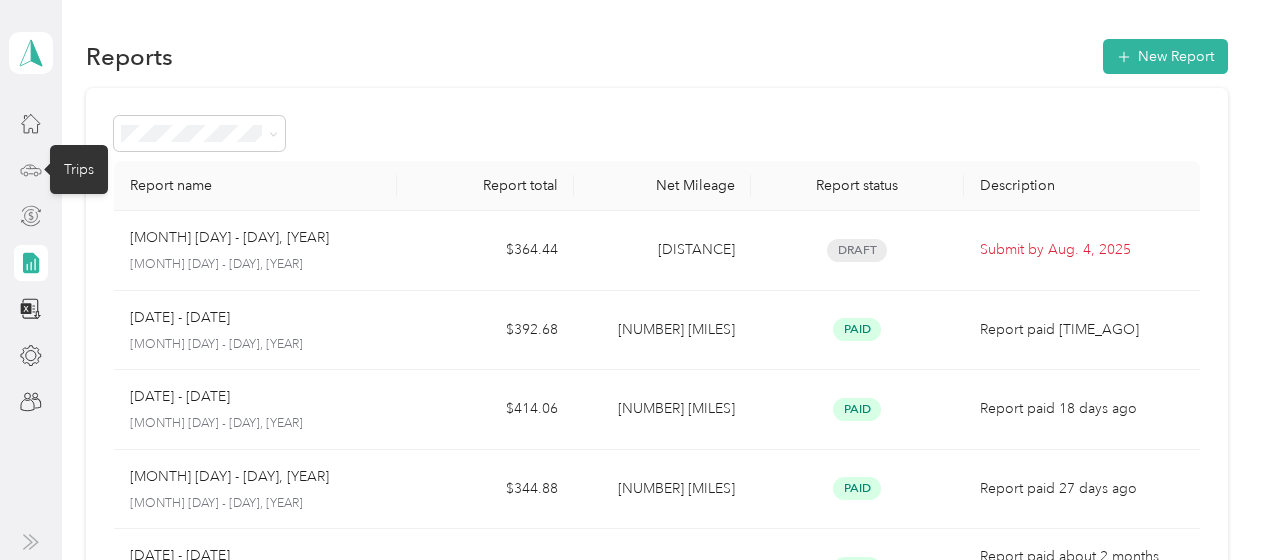 click 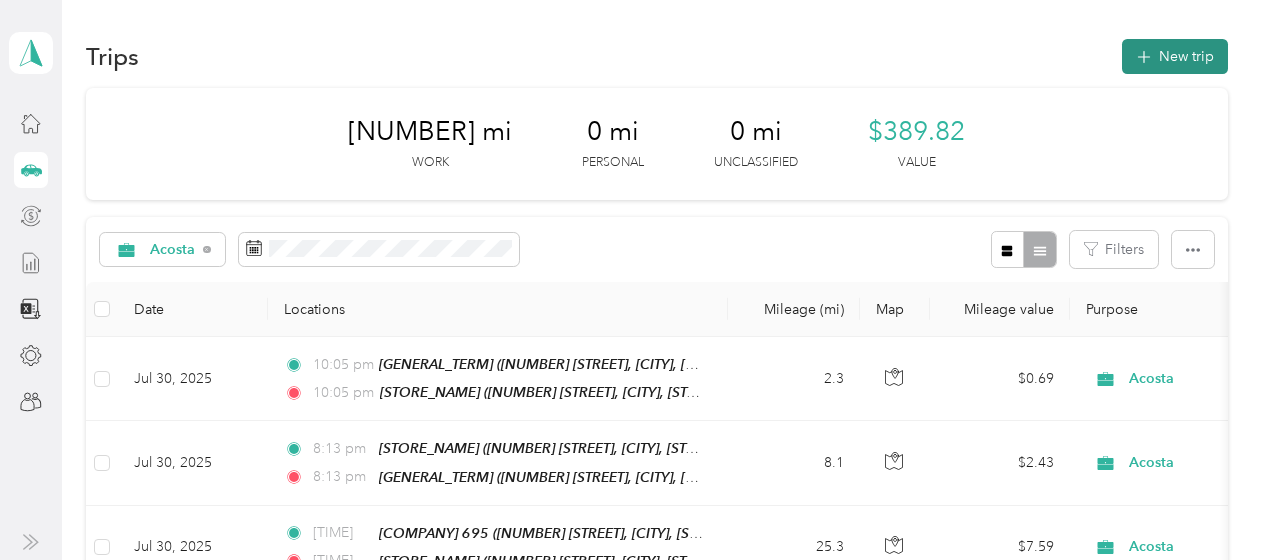 click on "New trip" at bounding box center (1175, 56) 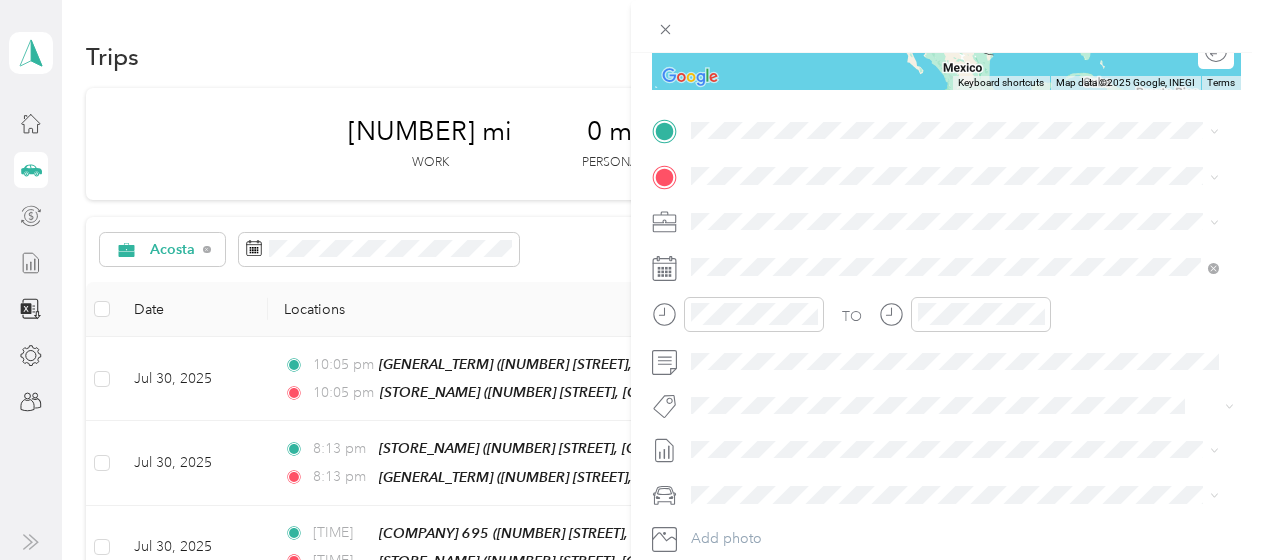 scroll, scrollTop: 364, scrollLeft: 0, axis: vertical 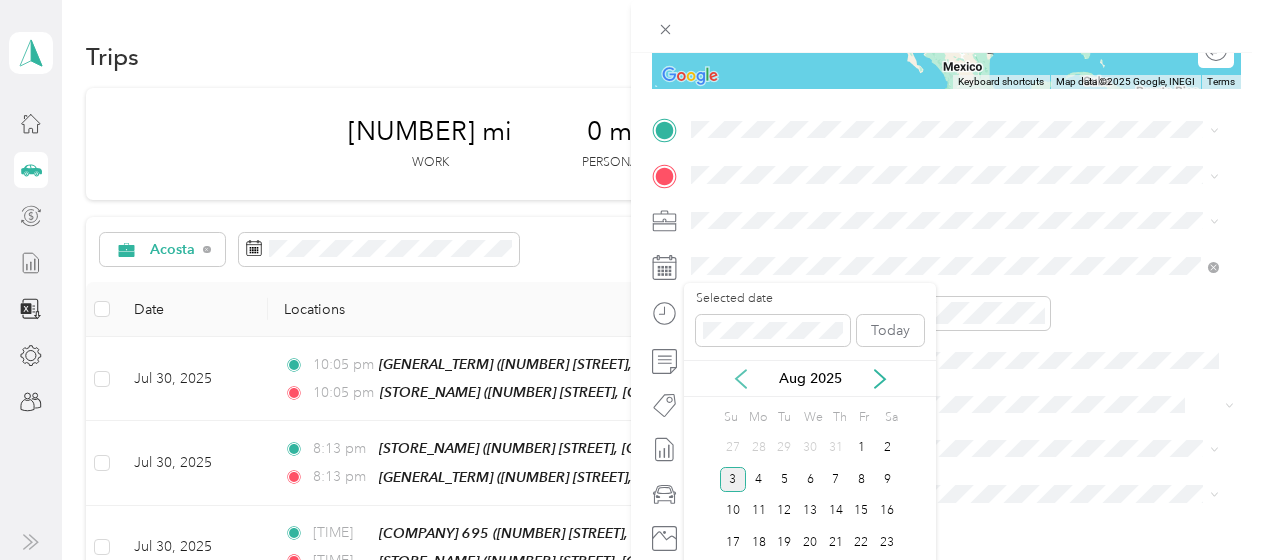 click 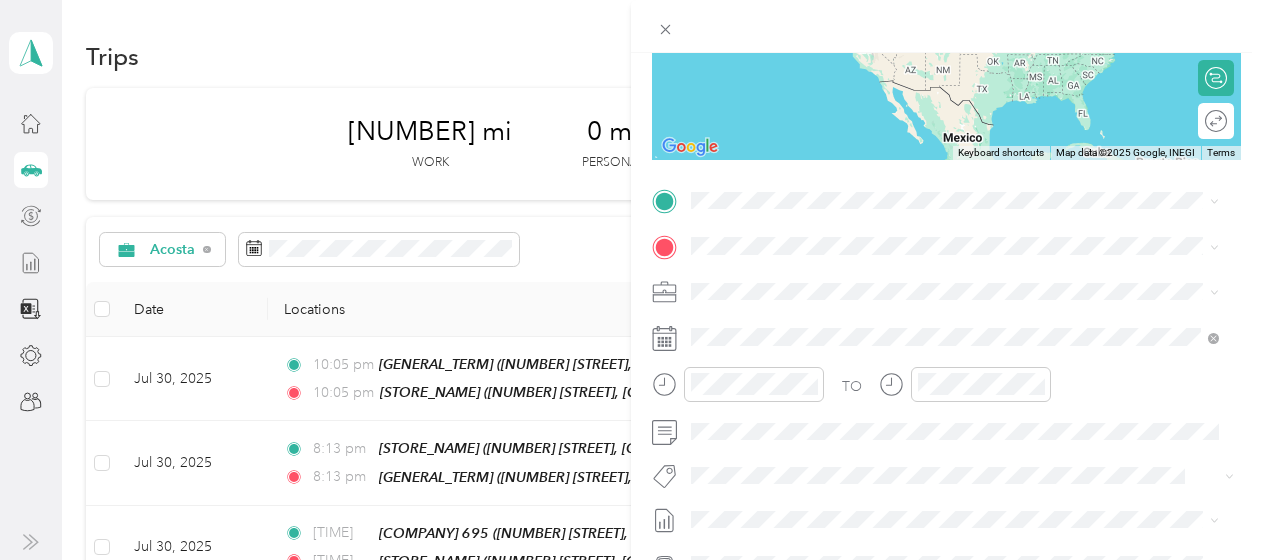 scroll, scrollTop: 287, scrollLeft: 0, axis: vertical 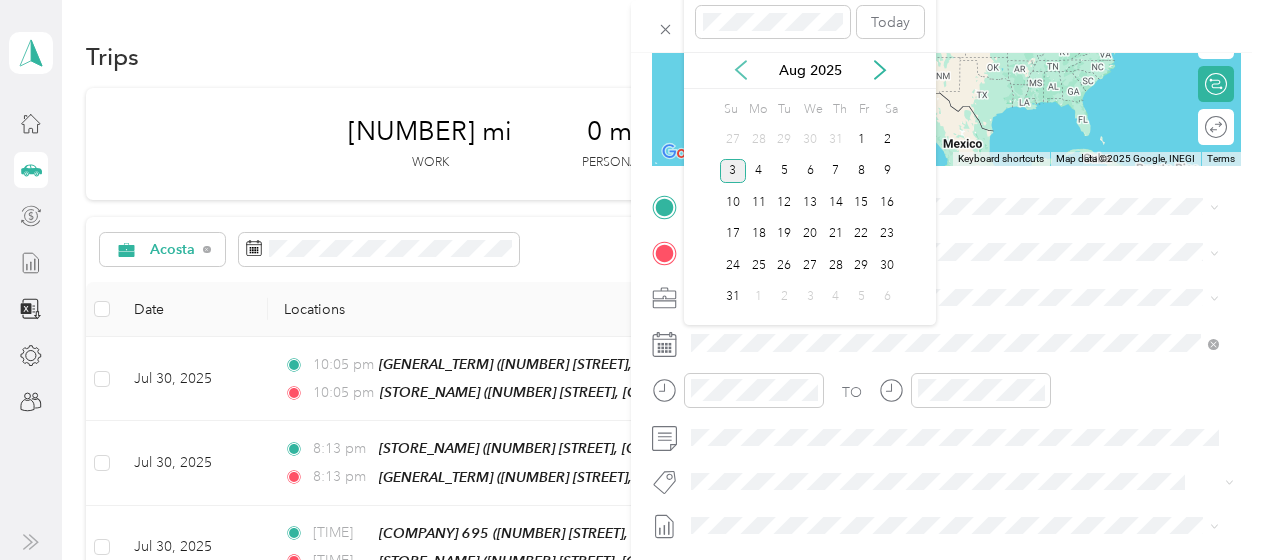 click 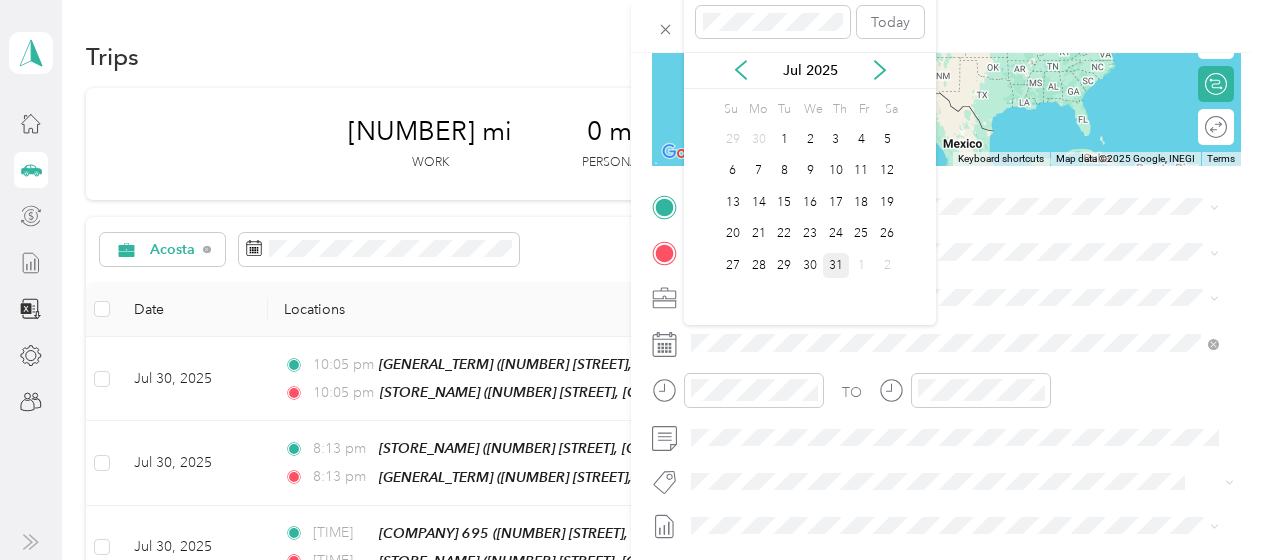 click on "31" at bounding box center (836, 265) 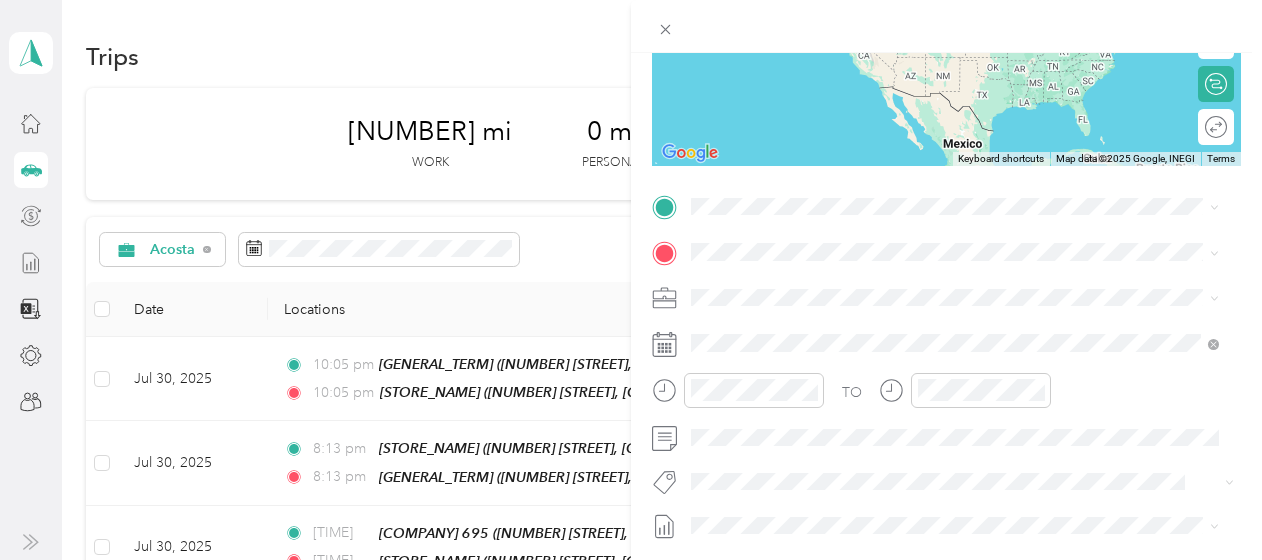 click on "[GENERAL_TERM] [NUMBER] [STREET], [POSTAL_CODE], [CITY], [STATE], [COUNTRY]" at bounding box center (942, 287) 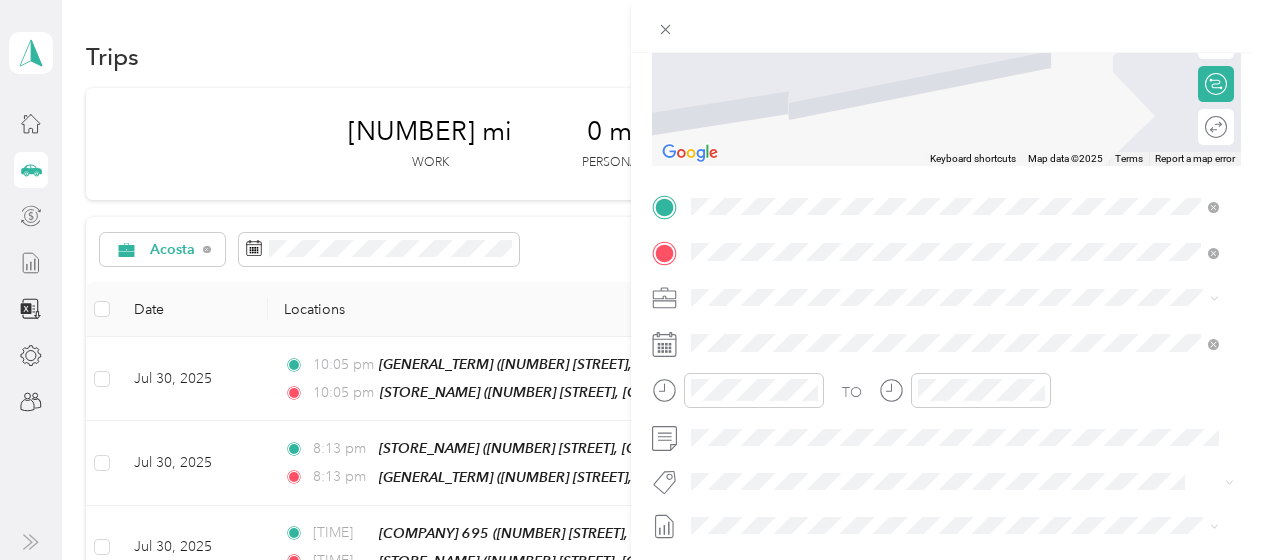 click on "[STORE_NAME] [NUMBER] [STREET], [POSTAL_CODE], [CITY], [STATE], [COUNTRY]" at bounding box center (942, 343) 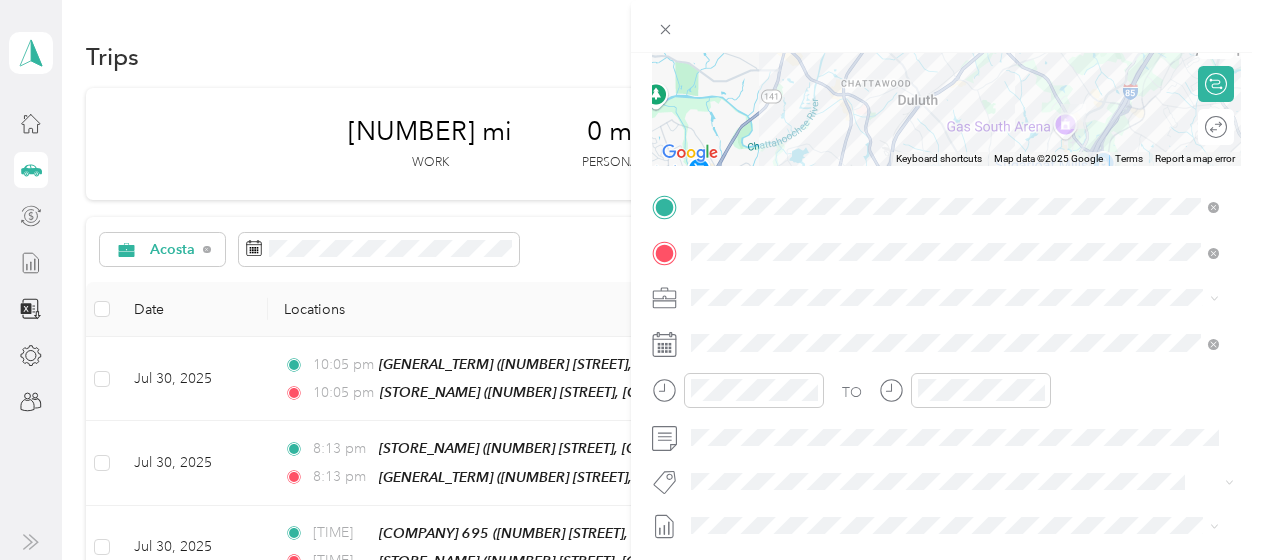 scroll, scrollTop: 196, scrollLeft: 0, axis: vertical 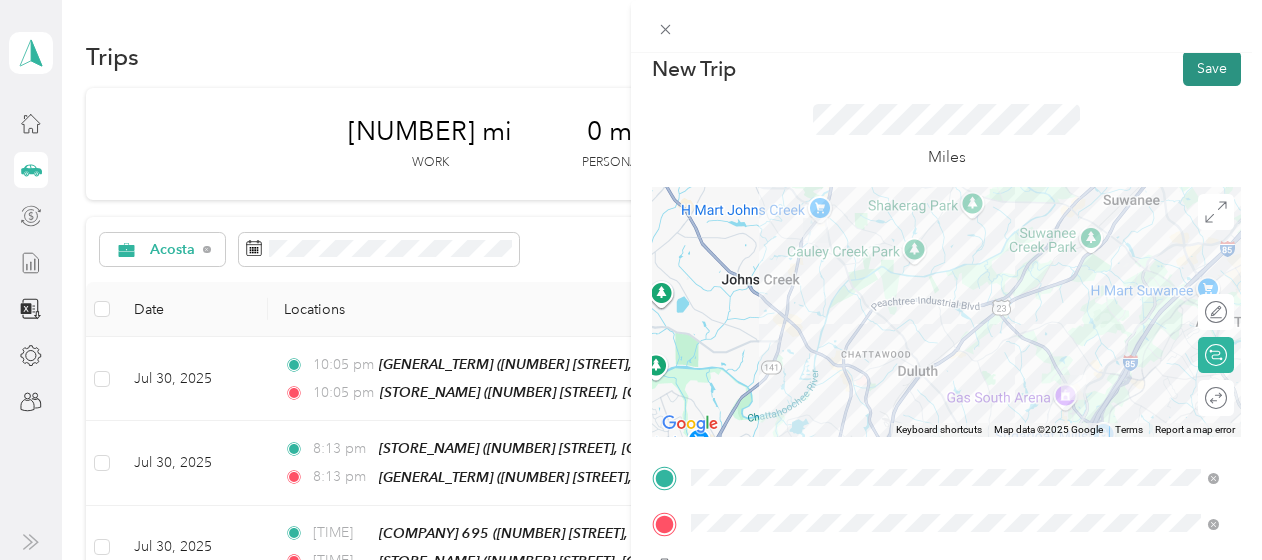 click on "Save" at bounding box center (1212, 68) 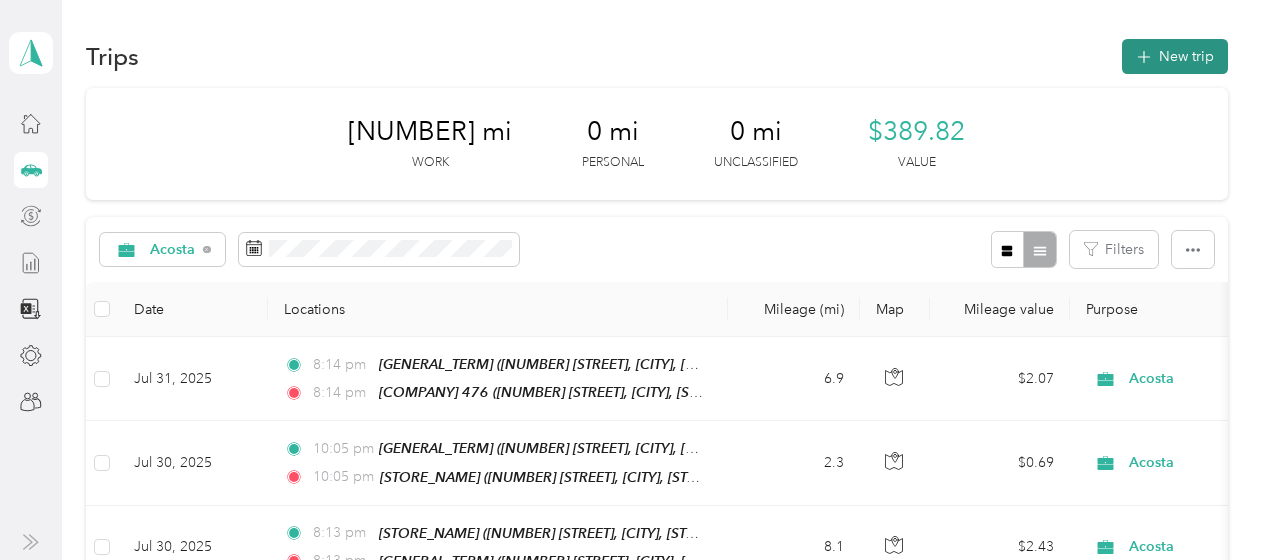 click on "New trip" at bounding box center (1175, 56) 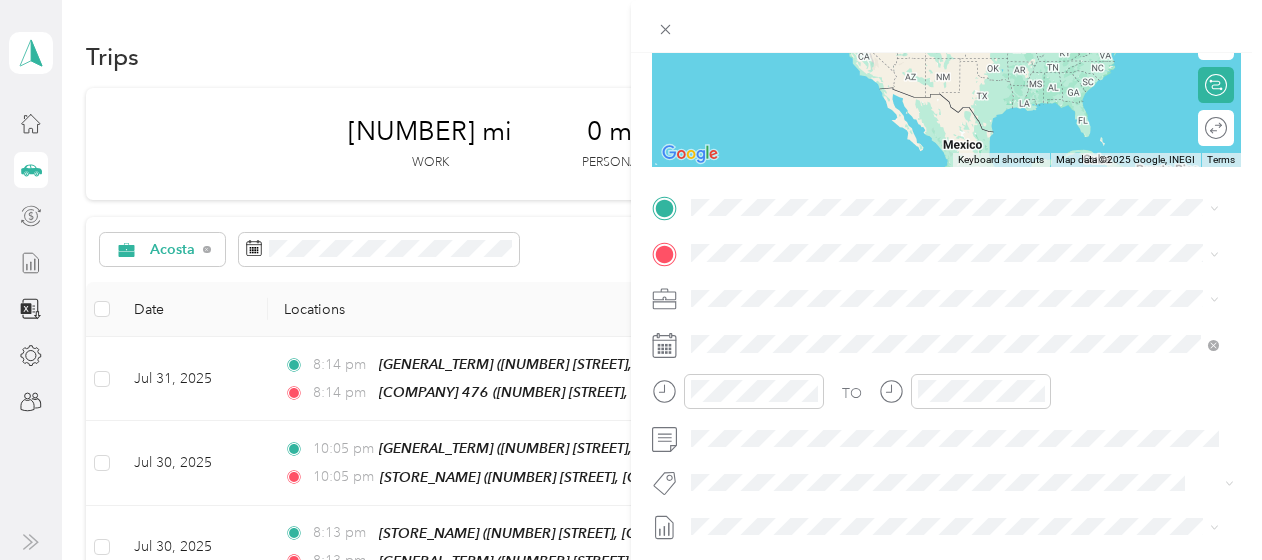 scroll, scrollTop: 382, scrollLeft: 0, axis: vertical 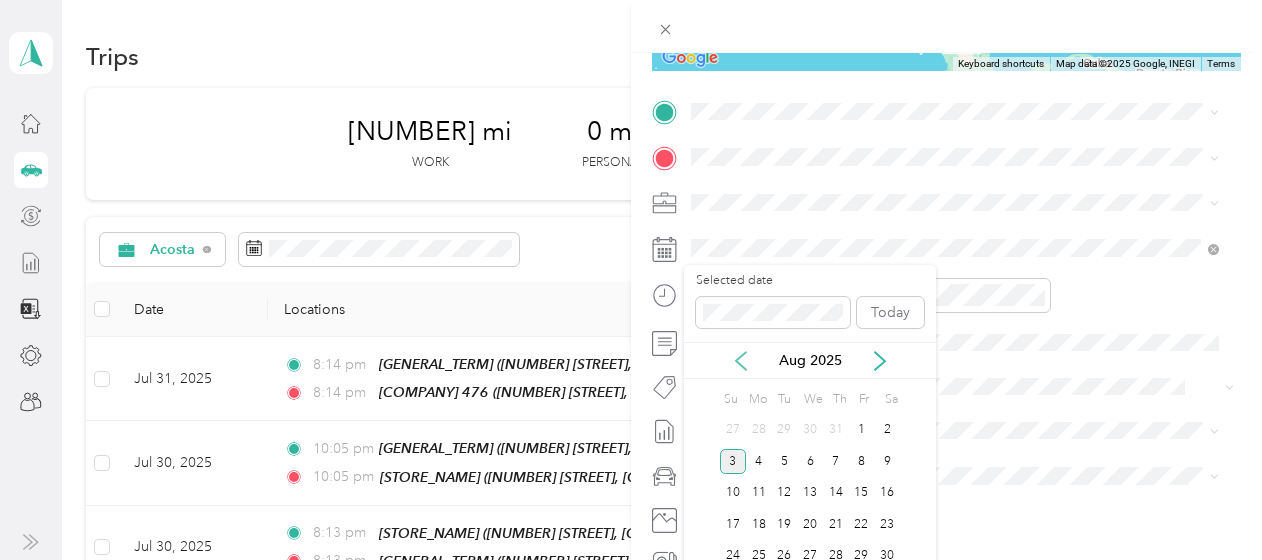 click 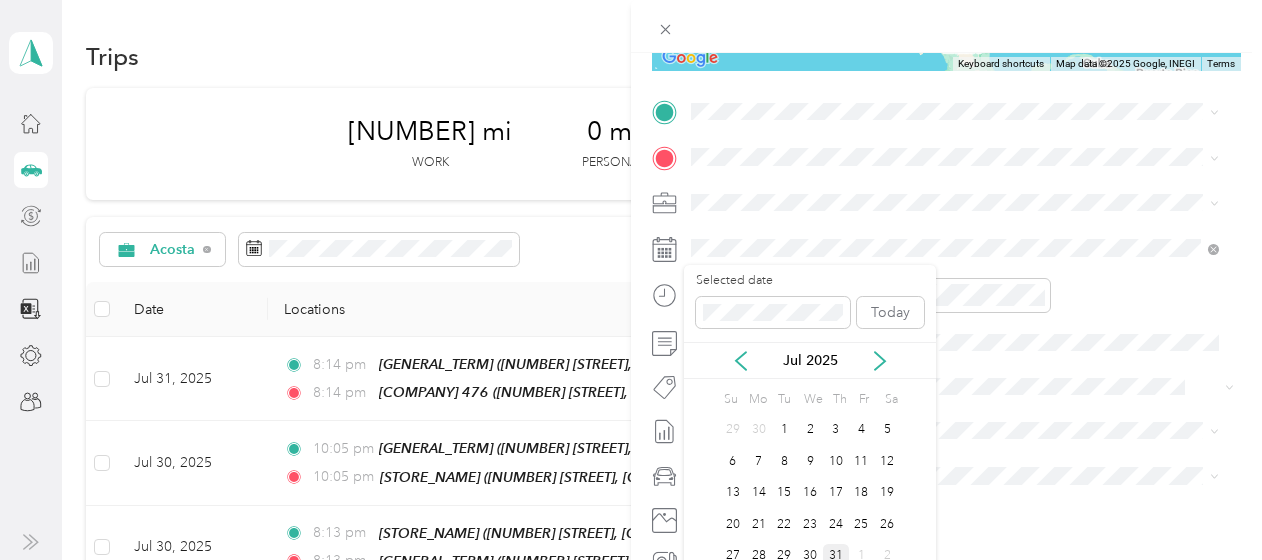 click on "31" at bounding box center [836, 556] 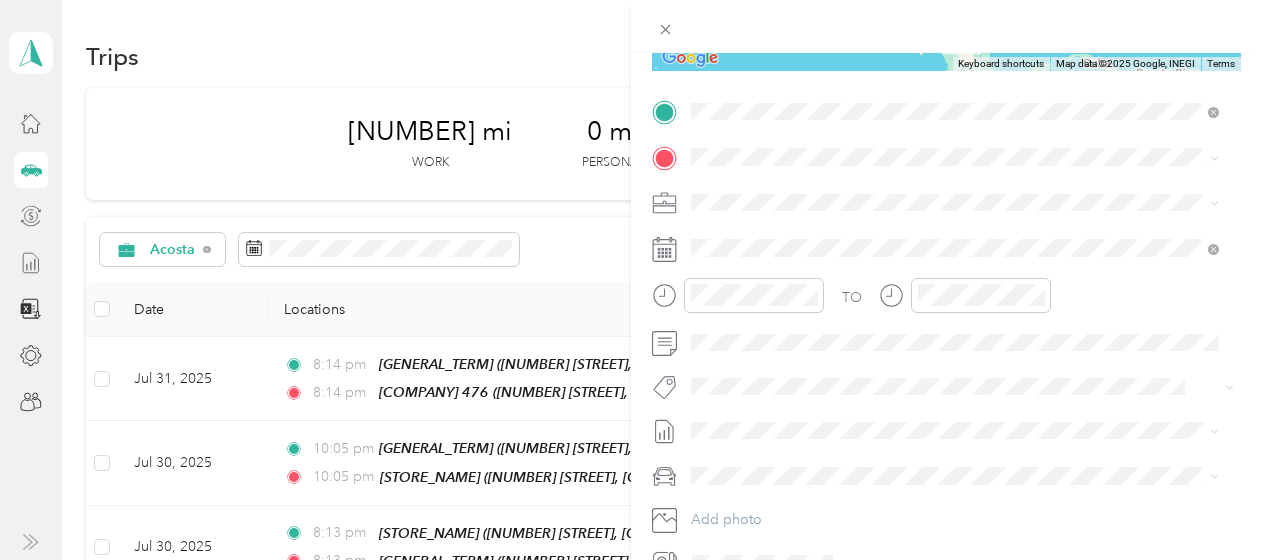 click on "[NUMBER] [STREET], [POSTAL_CODE], [CITY], [STATE], [COUNTRY]" at bounding box center (942, 212) 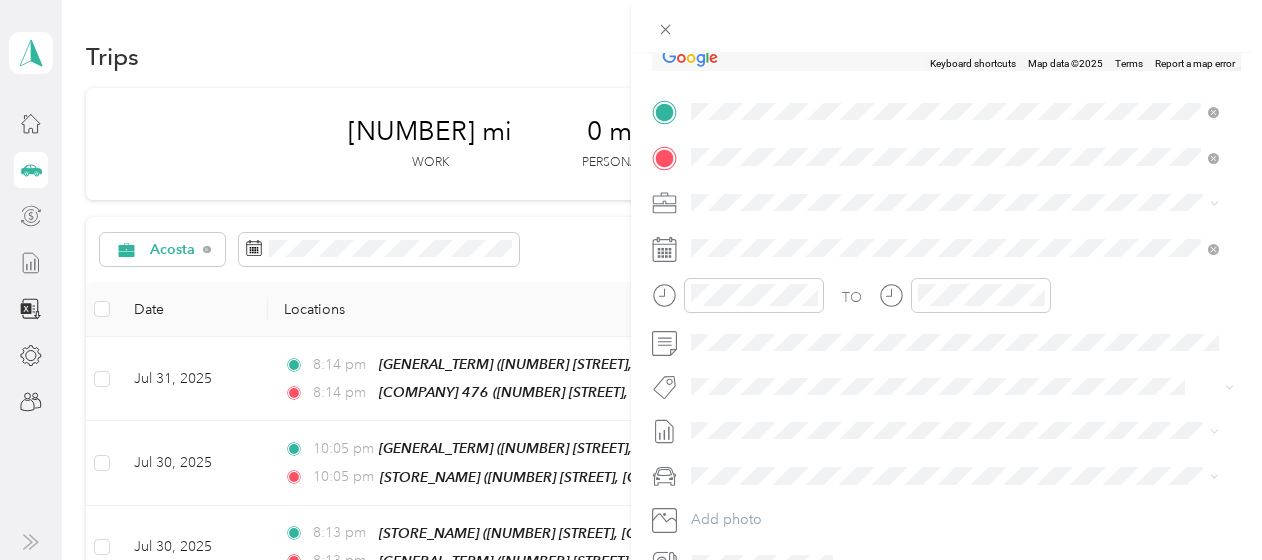 click on "[COMPANY] 635" at bounding box center (786, 236) 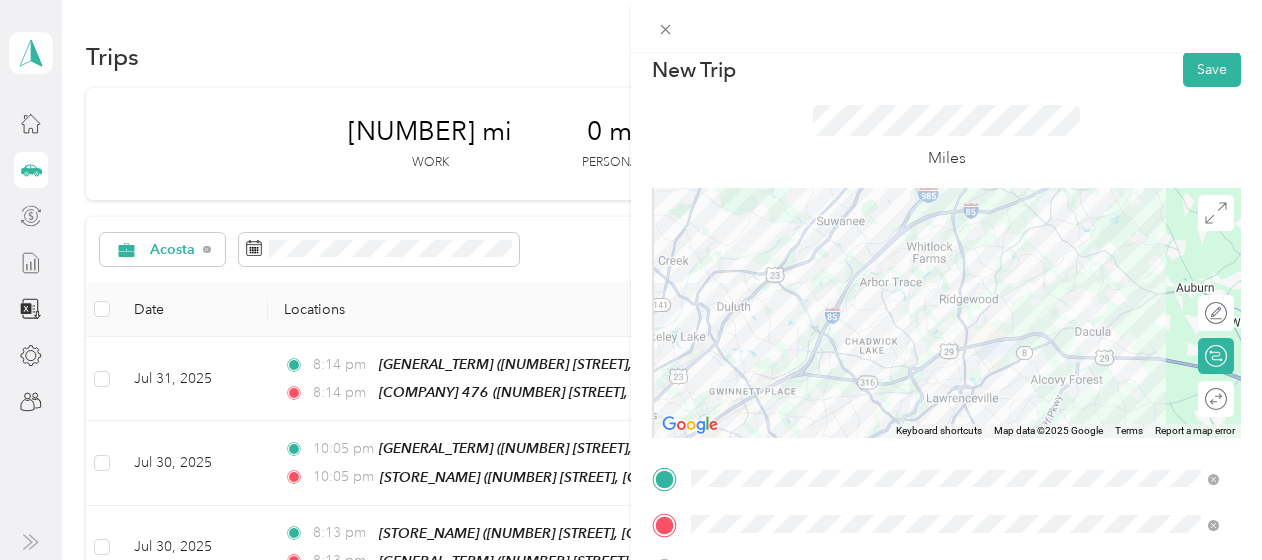 scroll, scrollTop: 14, scrollLeft: 0, axis: vertical 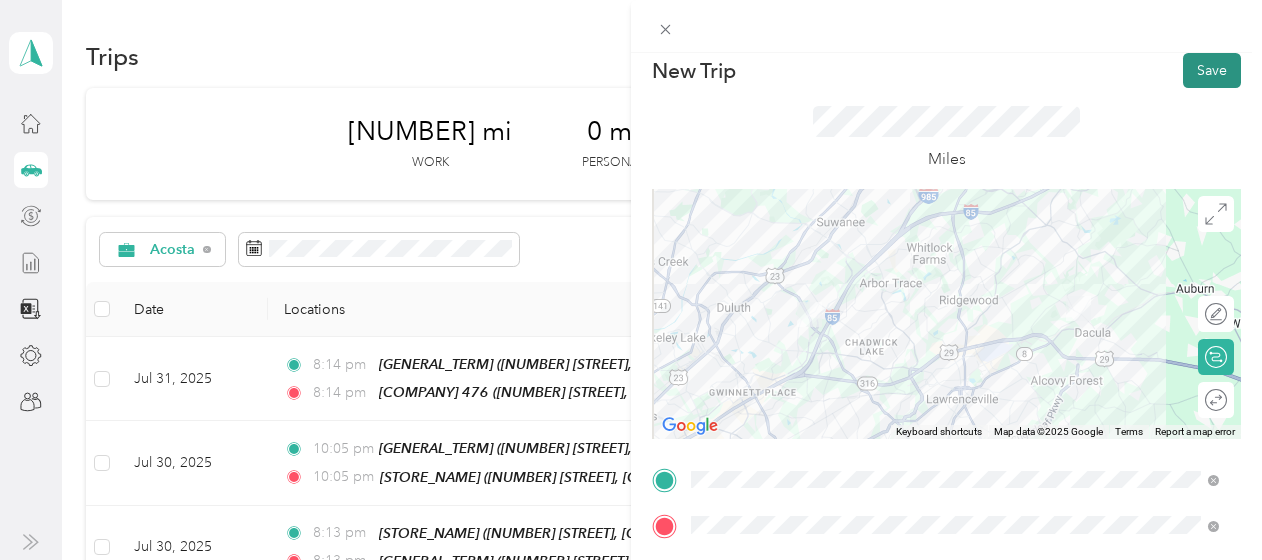 click on "Save" at bounding box center (1212, 70) 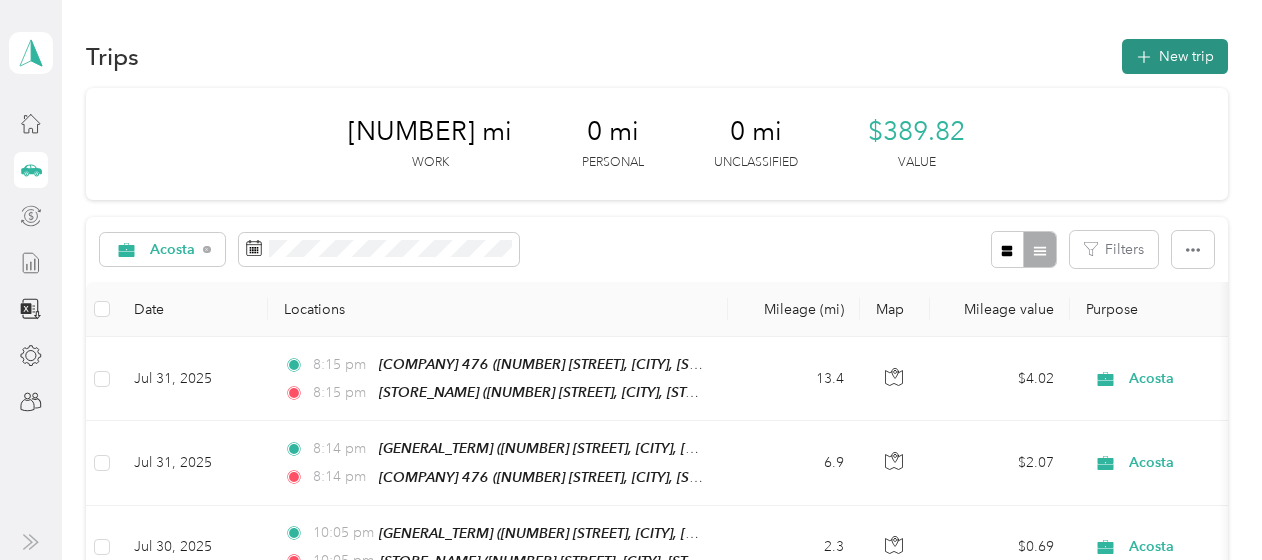 click on "New trip" at bounding box center (1175, 56) 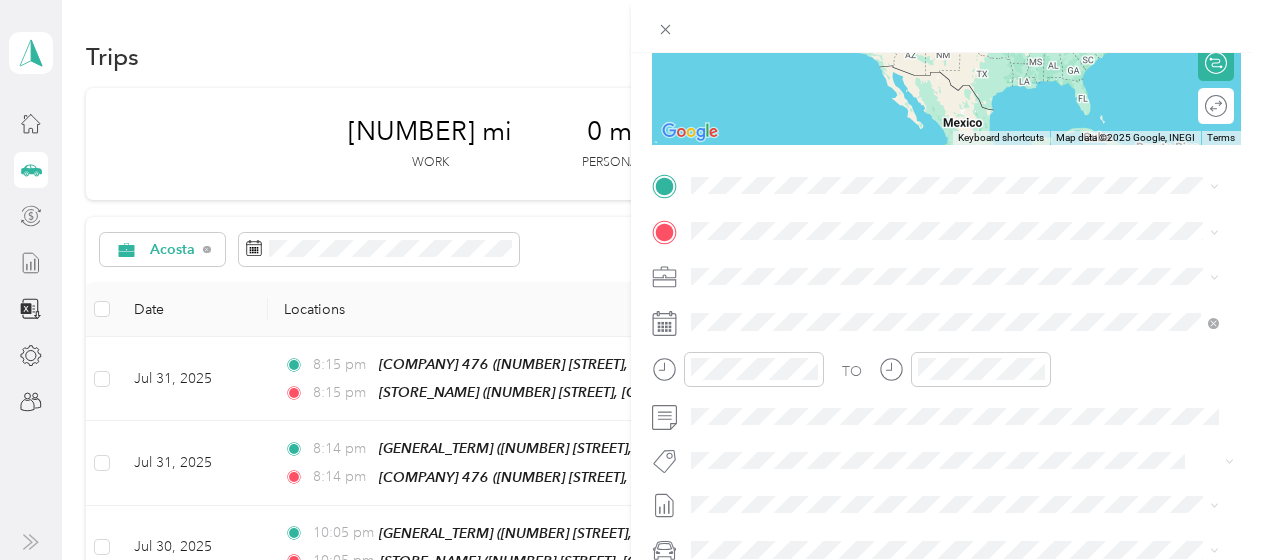 scroll, scrollTop: 326, scrollLeft: 0, axis: vertical 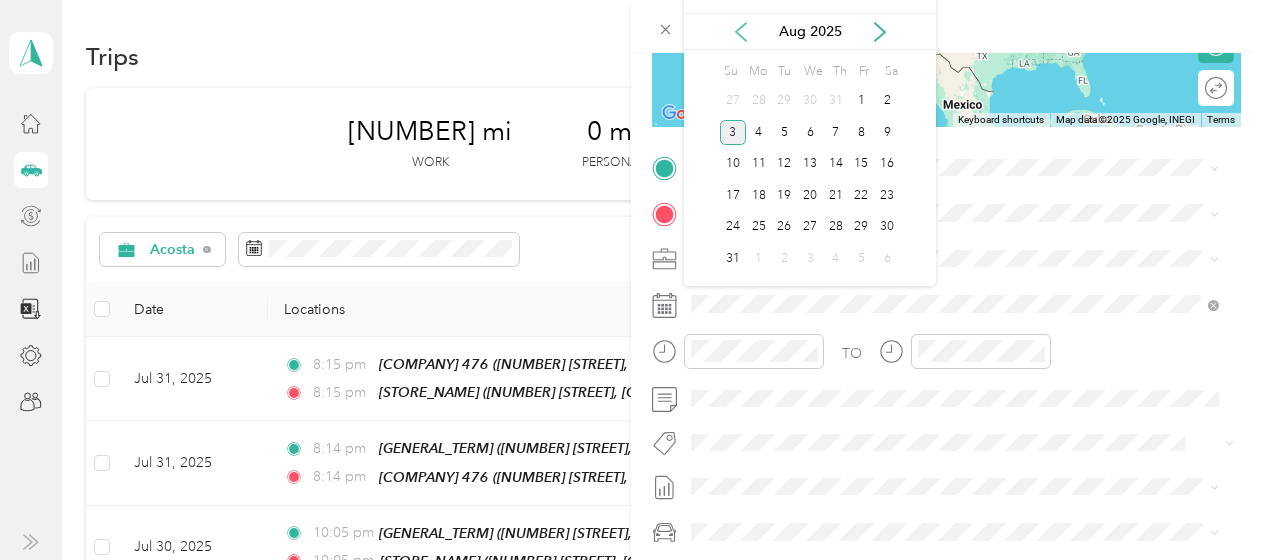 click 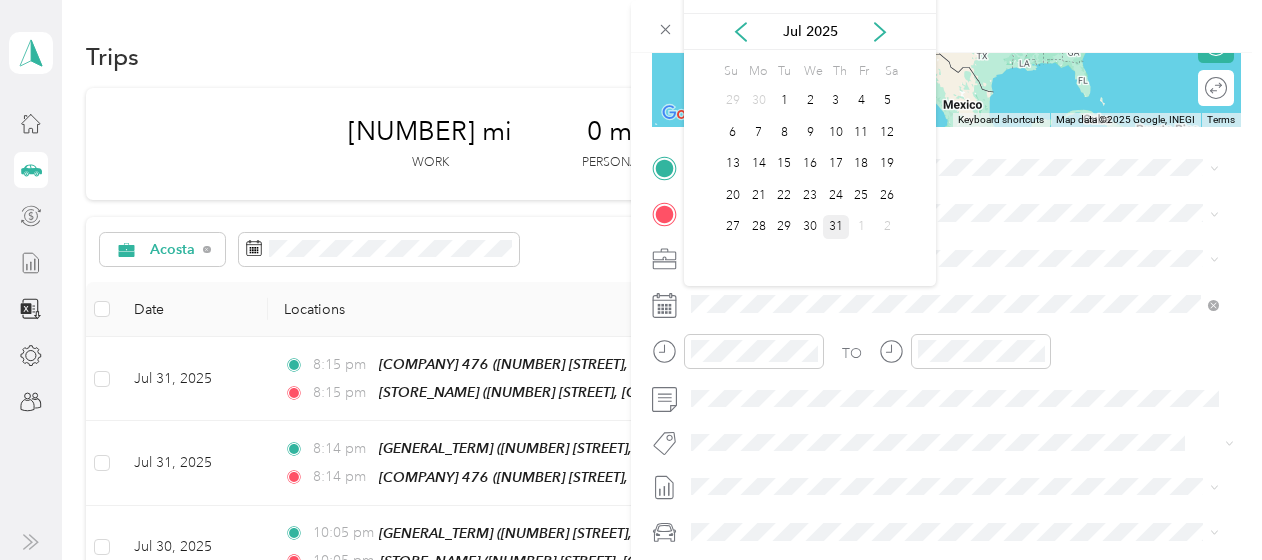 click on "31" at bounding box center (836, 227) 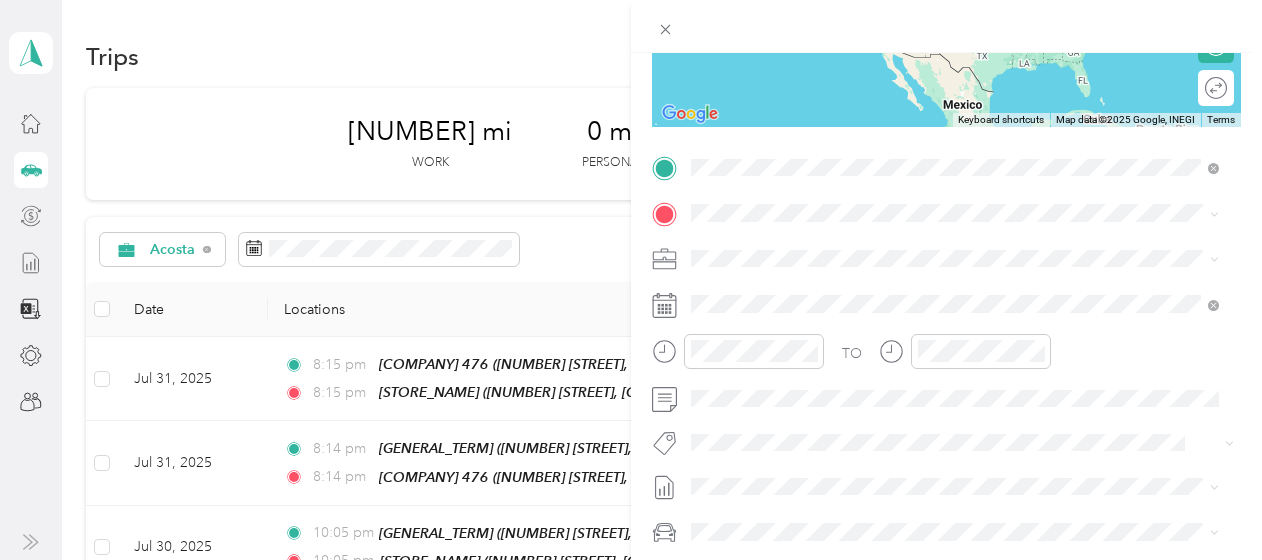 click on "[COMPANY] 635" at bounding box center [786, 247] 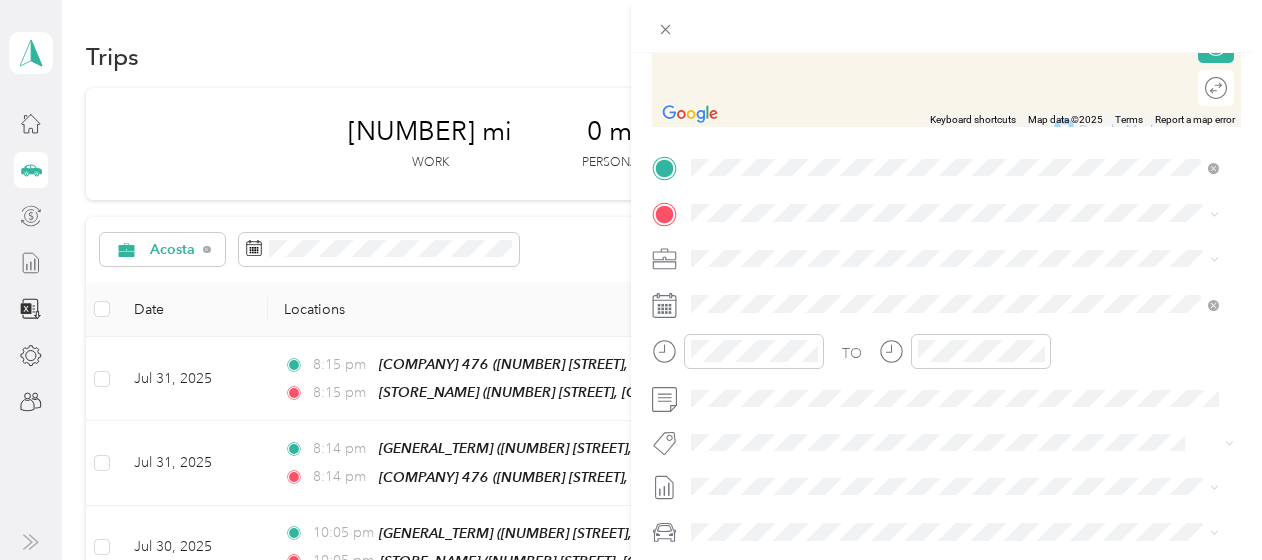 click on "[STORE_NAME] [NUMBER] [STREET], [POSTAL_CODE], [CITY], [STATE], [COUNTRY]" at bounding box center [942, 294] 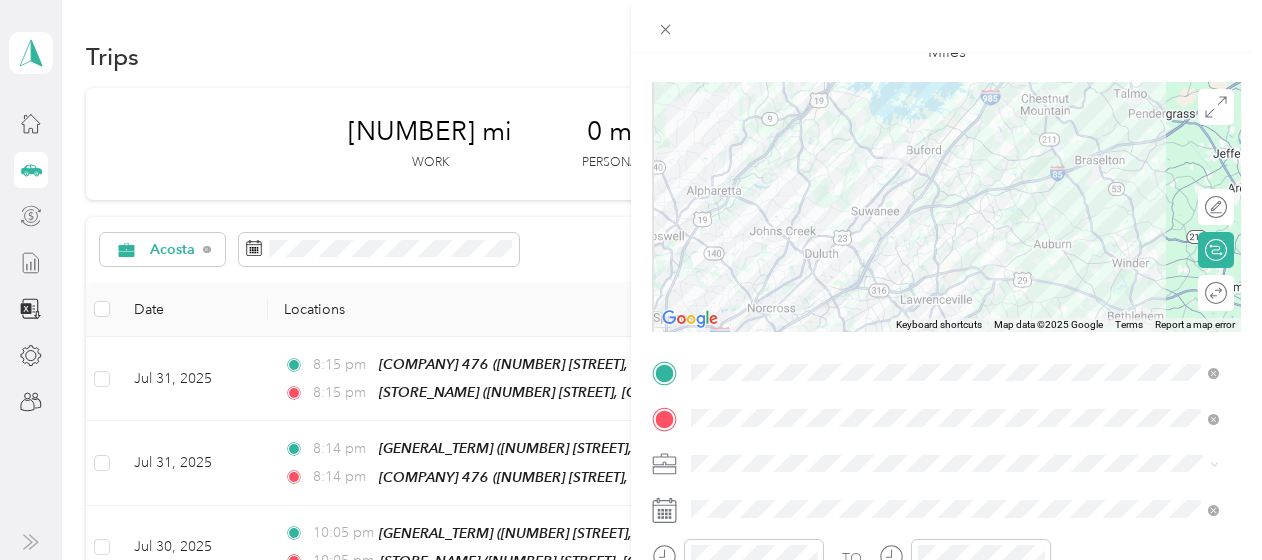 scroll, scrollTop: 123, scrollLeft: 0, axis: vertical 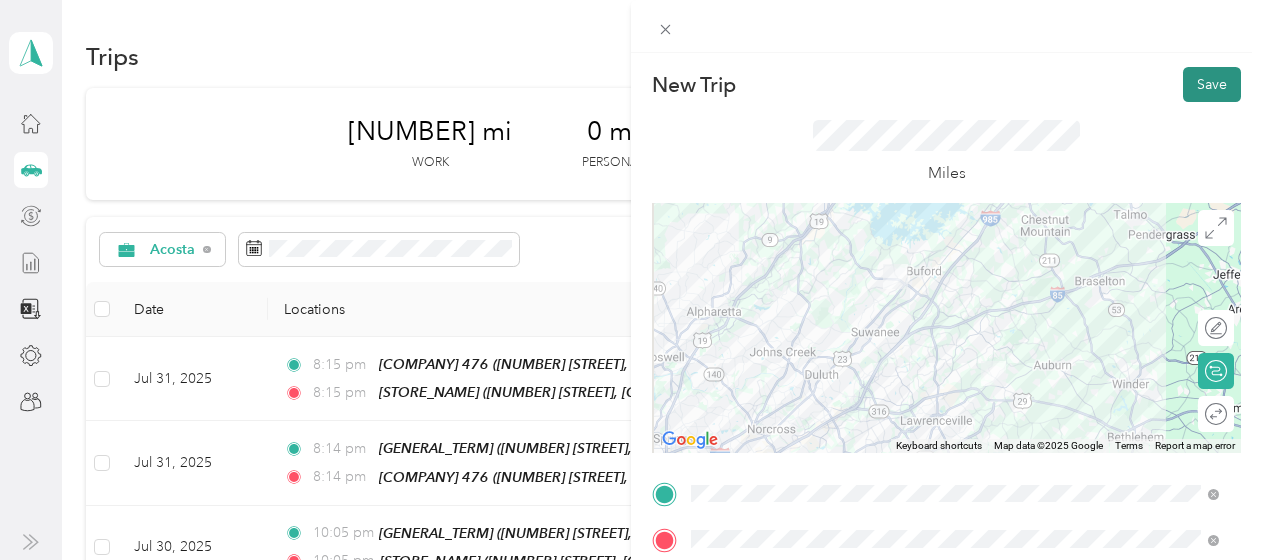 click on "Save" at bounding box center [1212, 84] 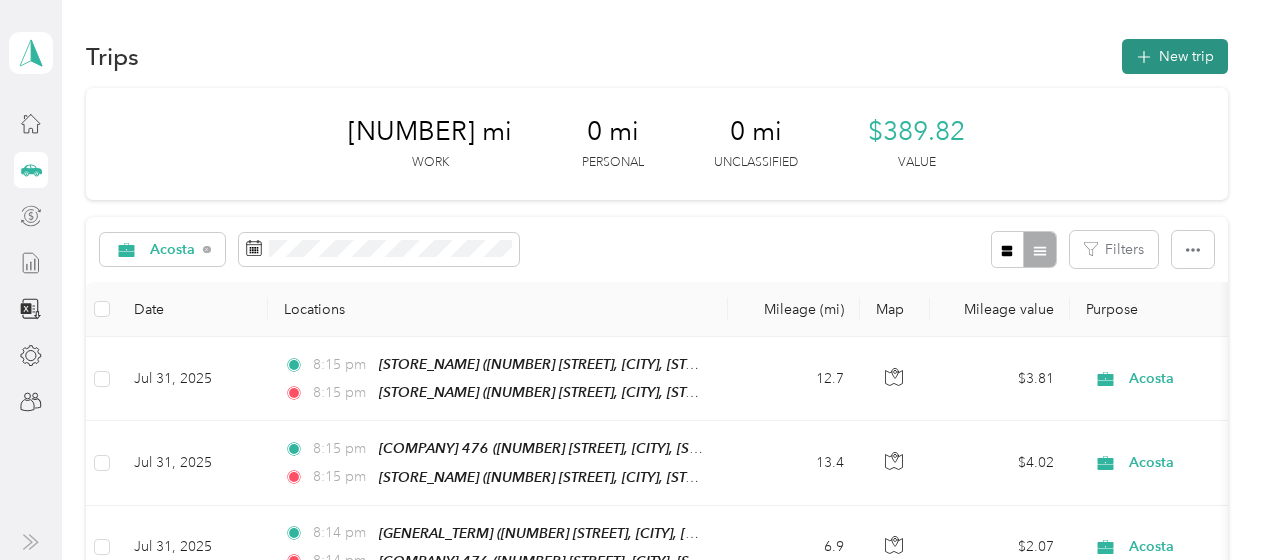 click on "New trip" at bounding box center [1175, 56] 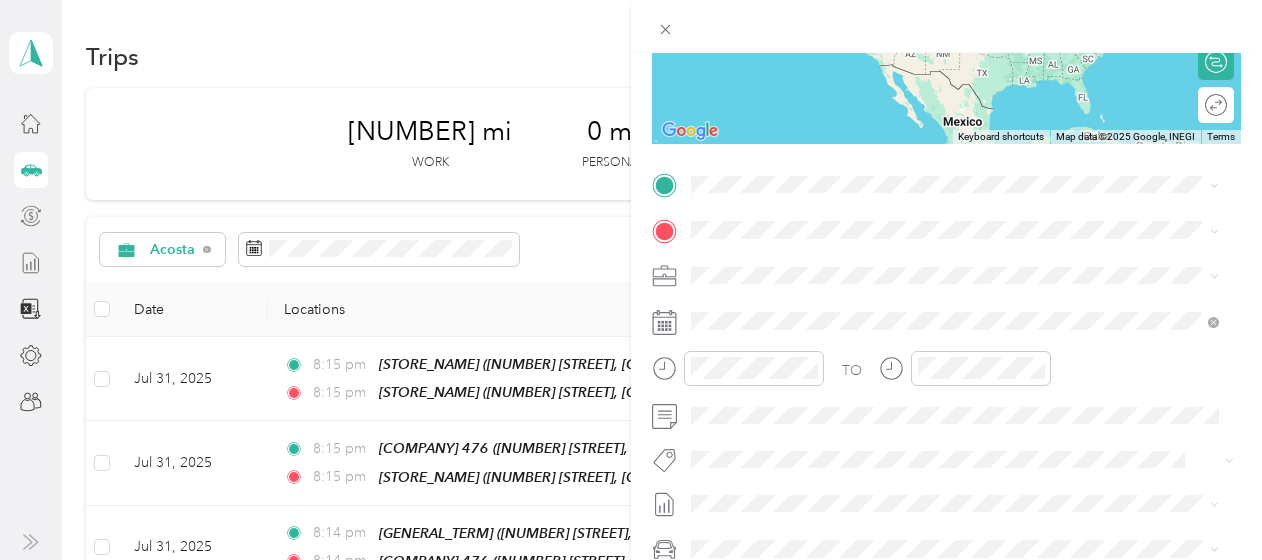 scroll, scrollTop: 342, scrollLeft: 0, axis: vertical 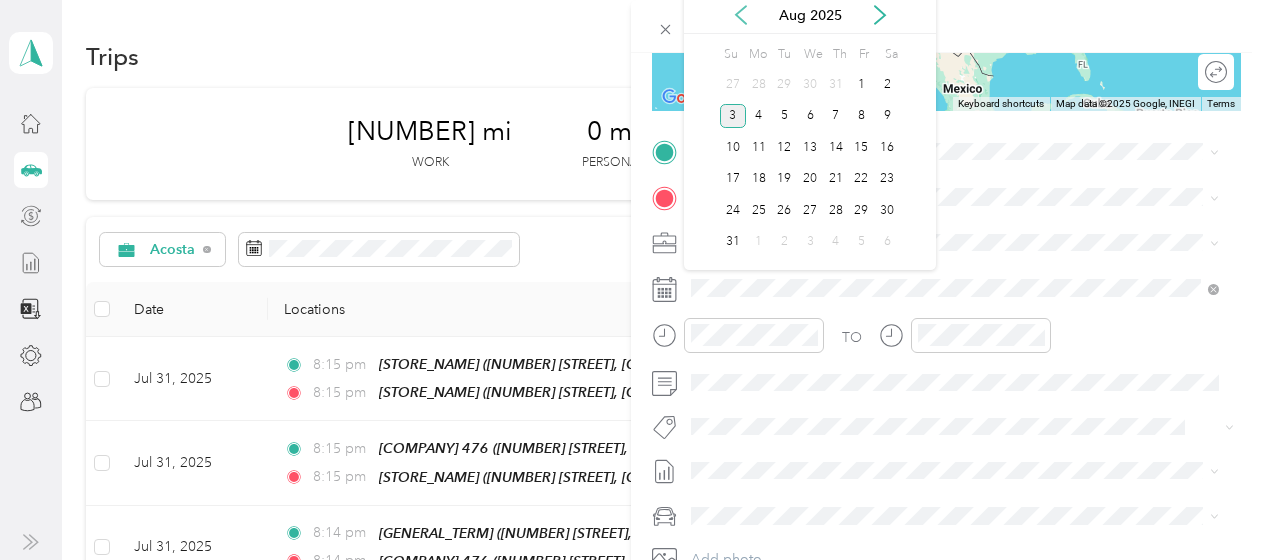 click 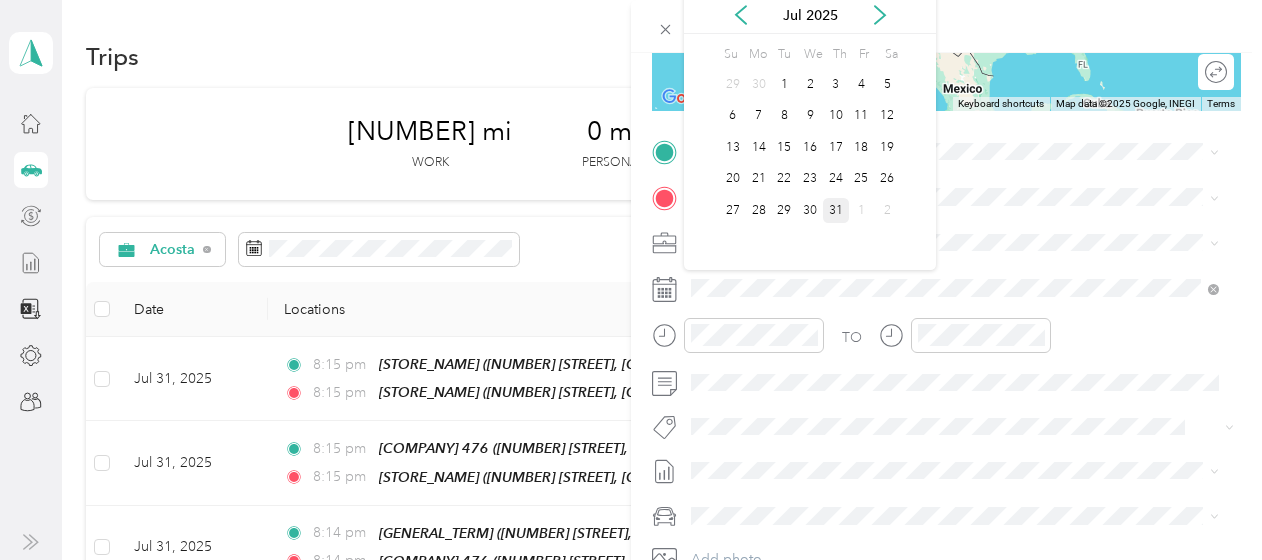 click on "31" at bounding box center [836, 210] 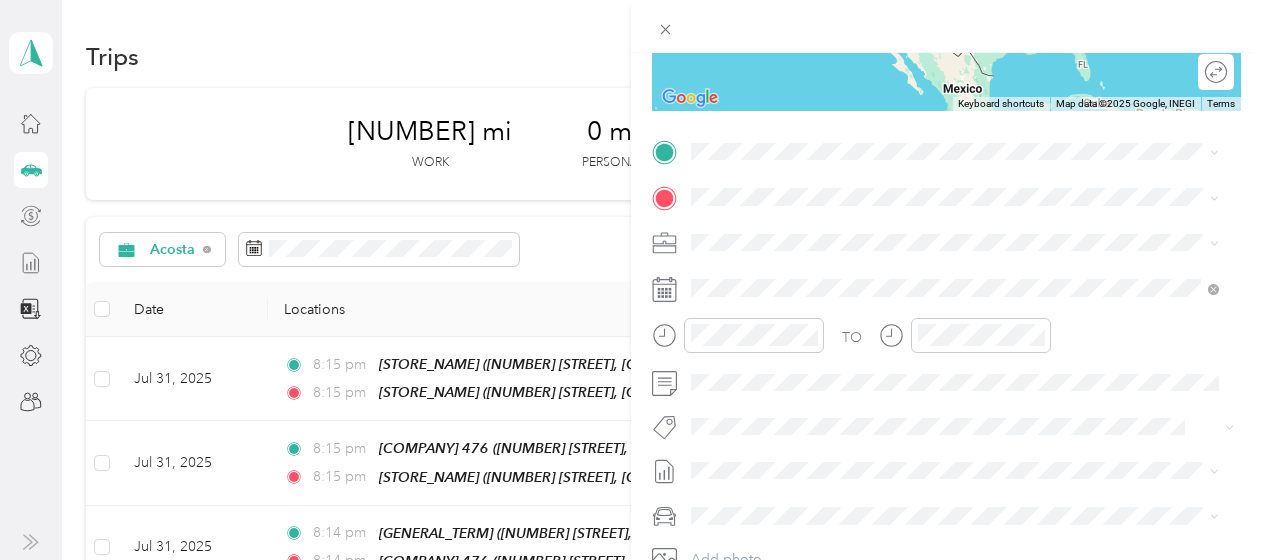 click on "[STORE_NAME] [NUMBER] [STREET], [POSTAL_CODE], [CITY], [STATE], [COUNTRY]" at bounding box center [942, 235] 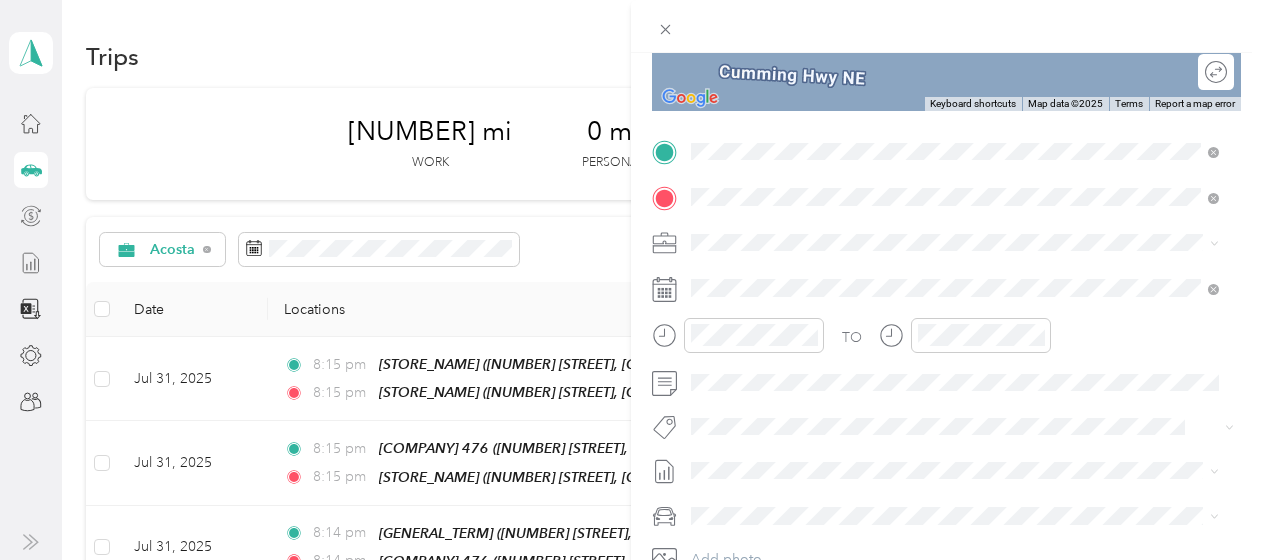 click on "[STORE_NAME] [NUMBER] [STREET], [POSTAL_CODE], [CITY], [STATE], [COUNTRY]" at bounding box center (942, 288) 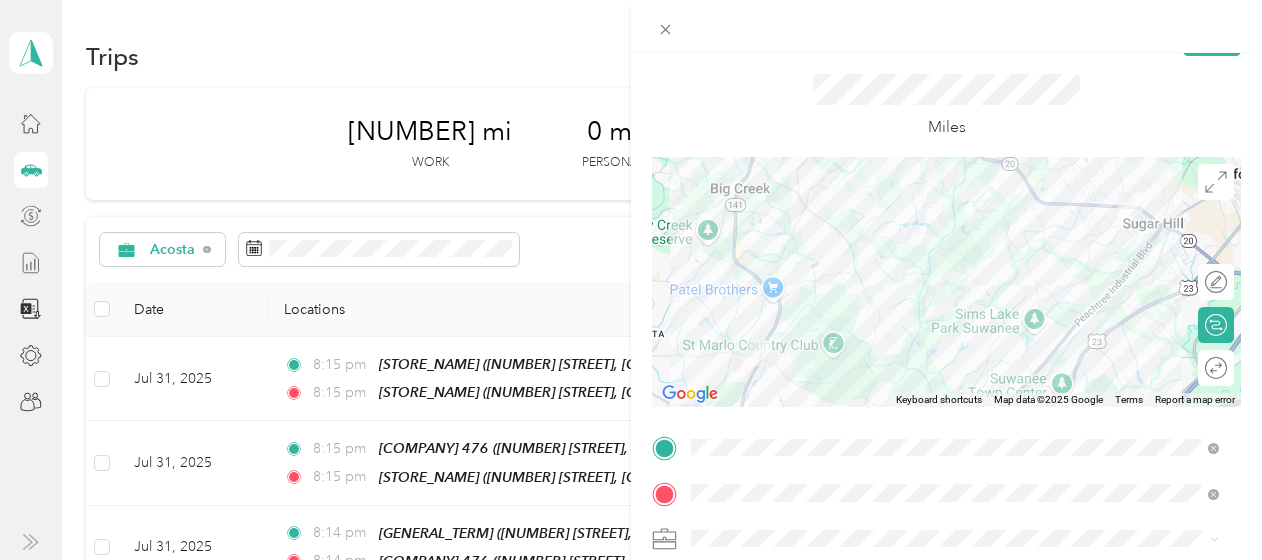 scroll, scrollTop: 44, scrollLeft: 0, axis: vertical 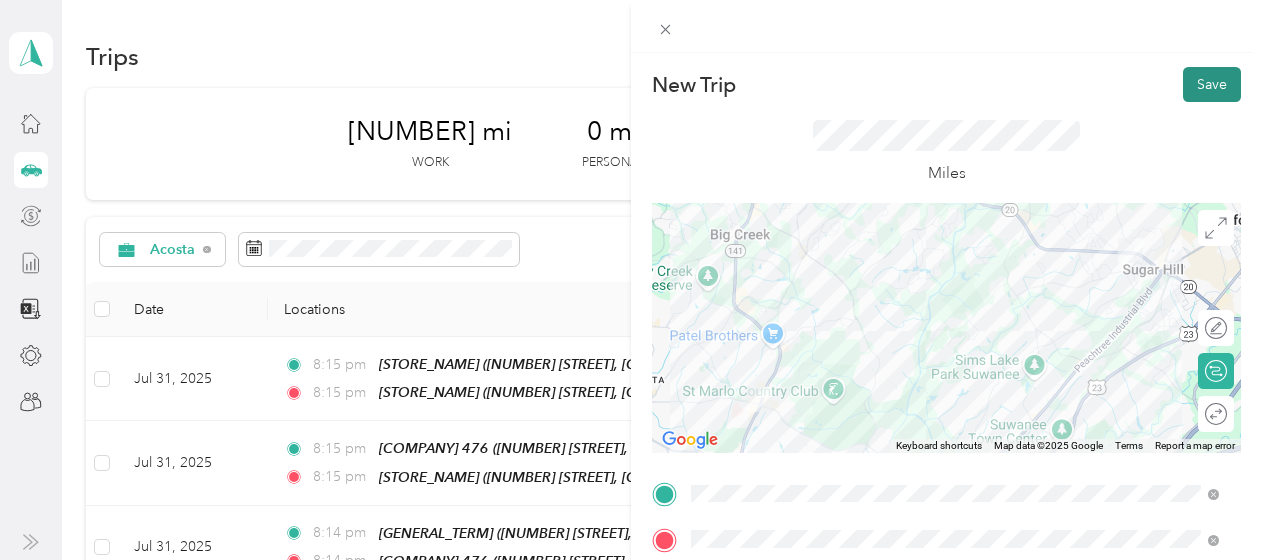 click on "Save" at bounding box center (1212, 84) 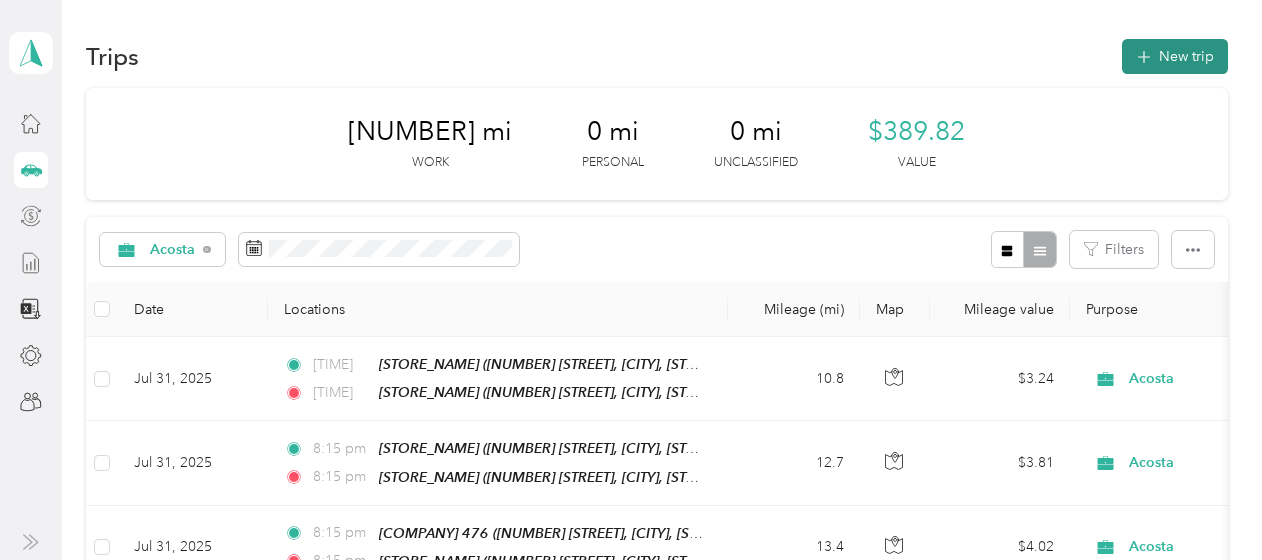 click on "New trip" at bounding box center [1175, 56] 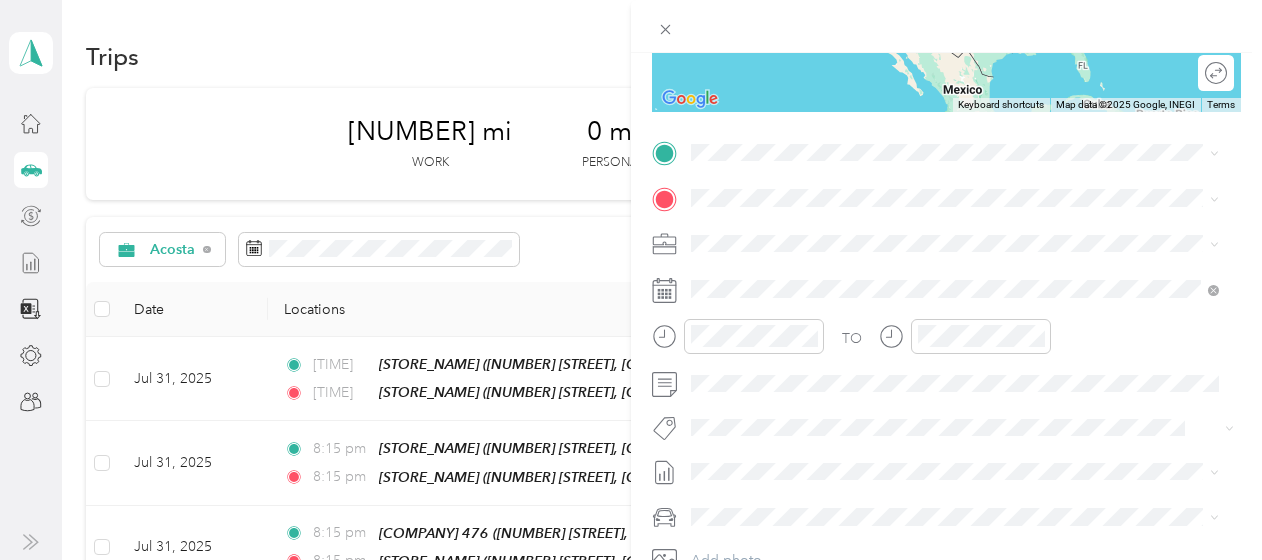 scroll, scrollTop: 362, scrollLeft: 0, axis: vertical 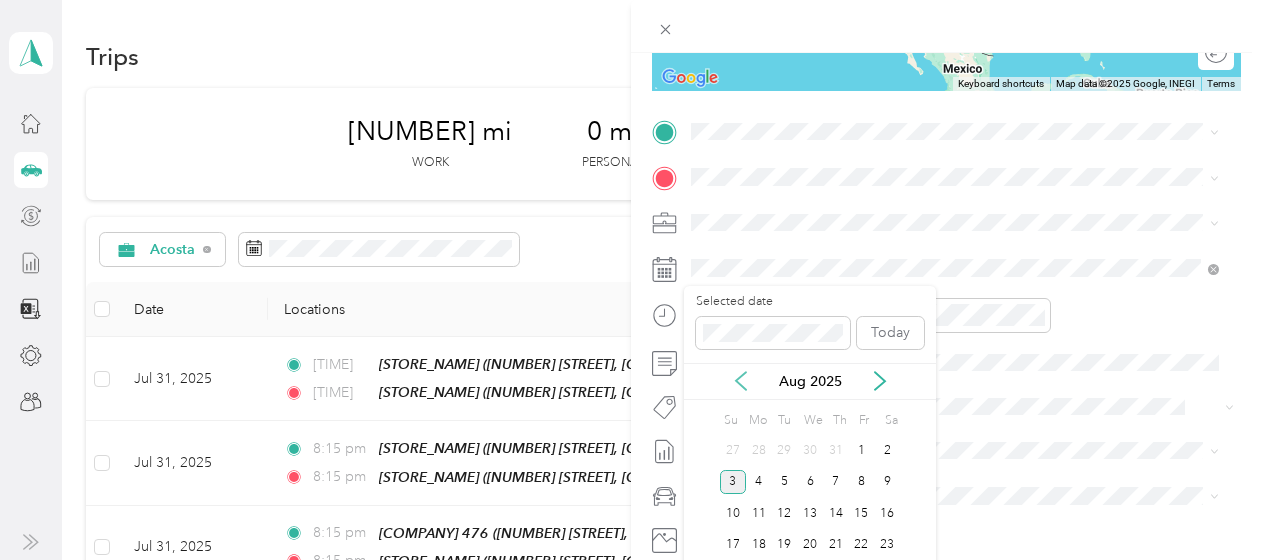click 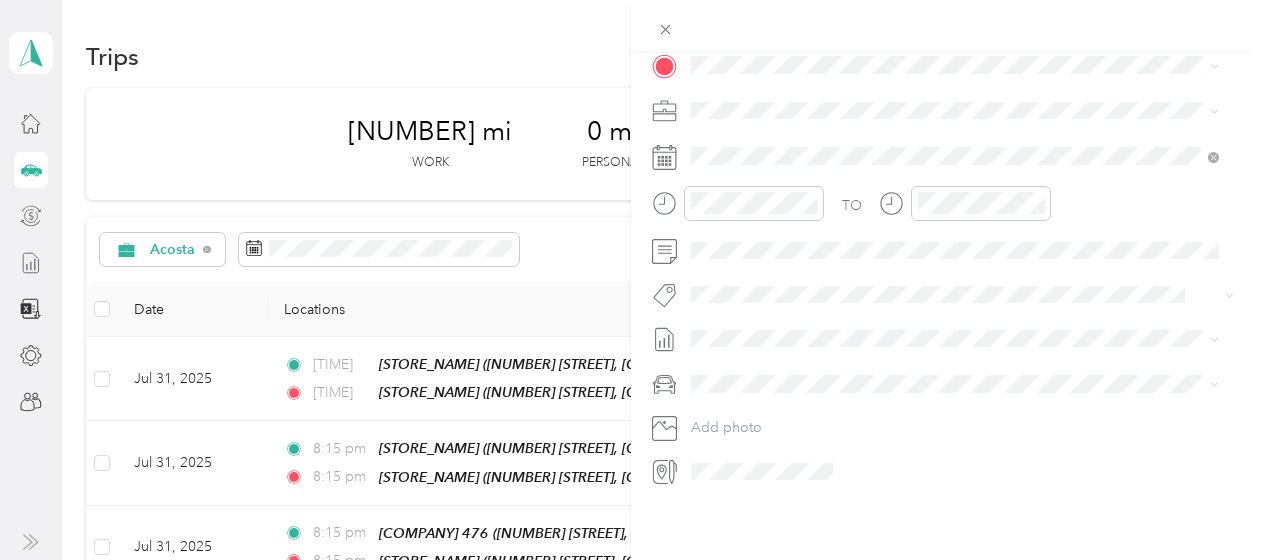 scroll, scrollTop: 489, scrollLeft: 0, axis: vertical 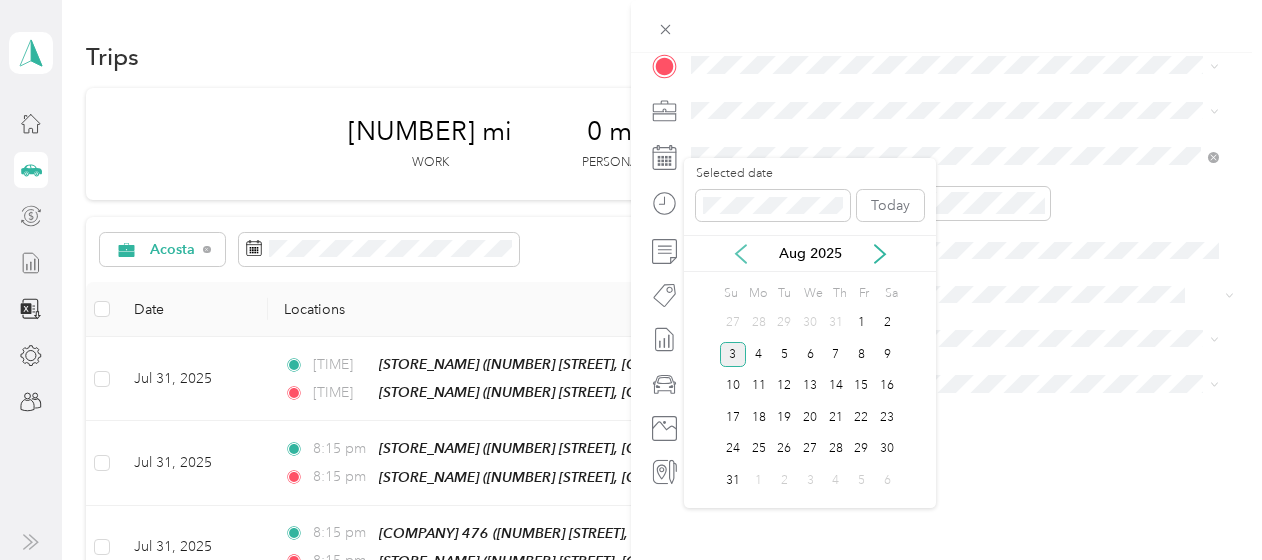 click 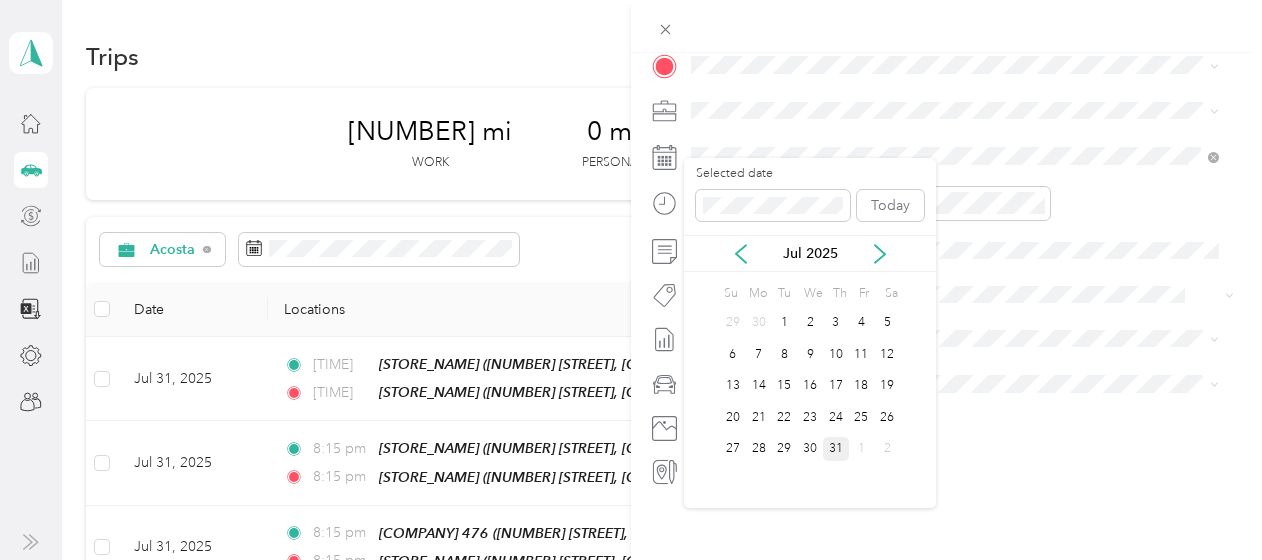 click on "31" at bounding box center [836, 449] 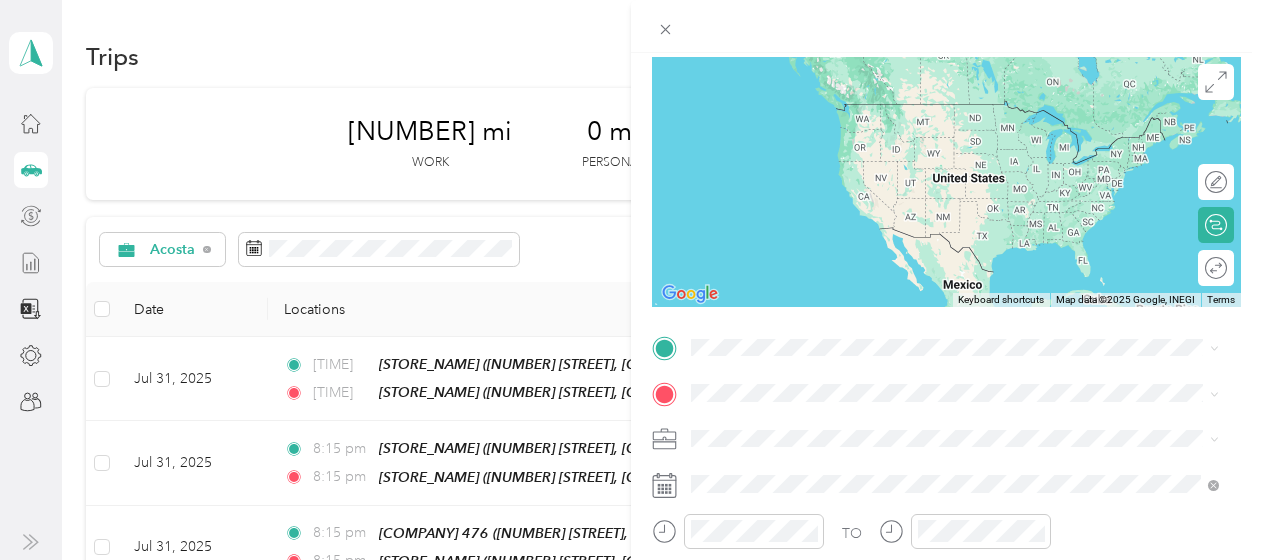 scroll, scrollTop: 148, scrollLeft: 0, axis: vertical 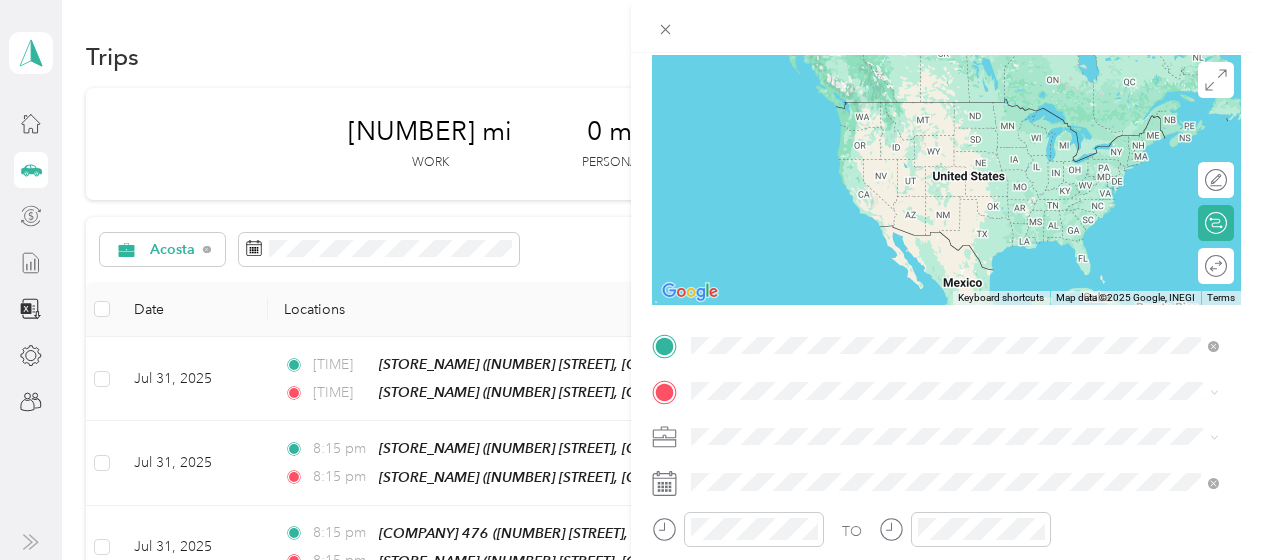 click on "[STORE_NAME]" at bounding box center (782, 425) 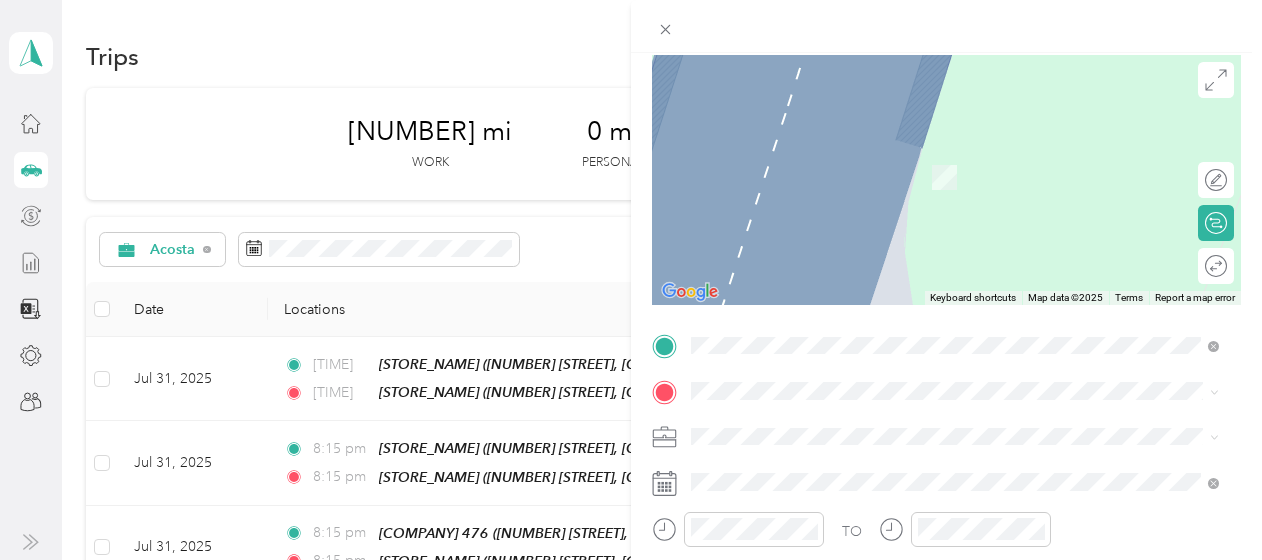click on "[NUMBER] [STREET], [POSTAL_CODE], [CITY], [STATE], [COUNTRY]" at bounding box center (942, 170) 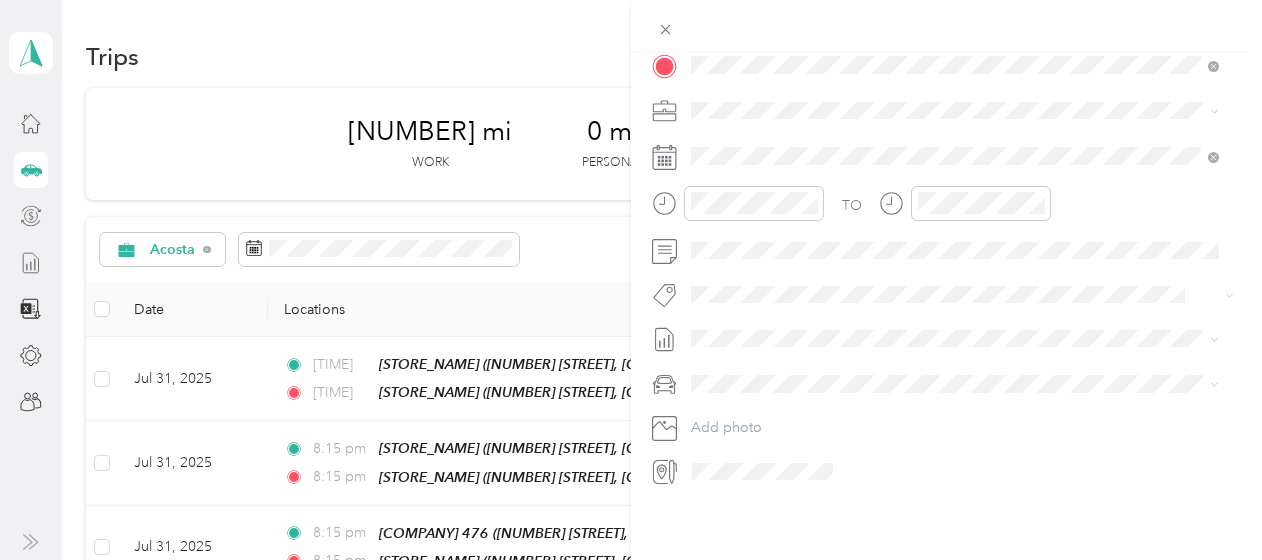 scroll, scrollTop: 0, scrollLeft: 0, axis: both 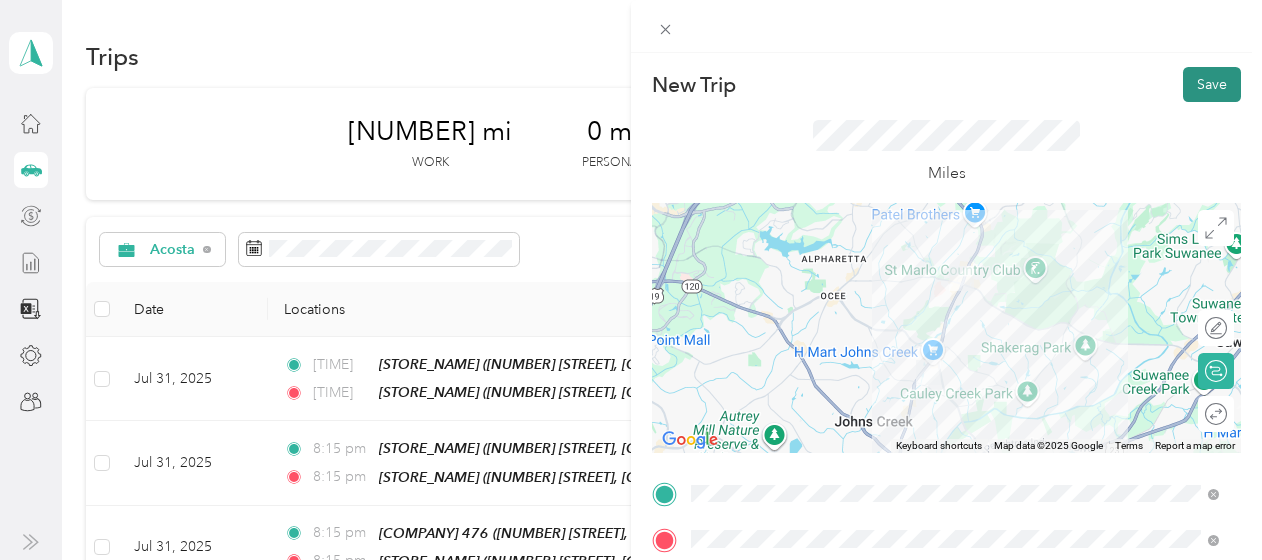 click on "Save" at bounding box center [1212, 84] 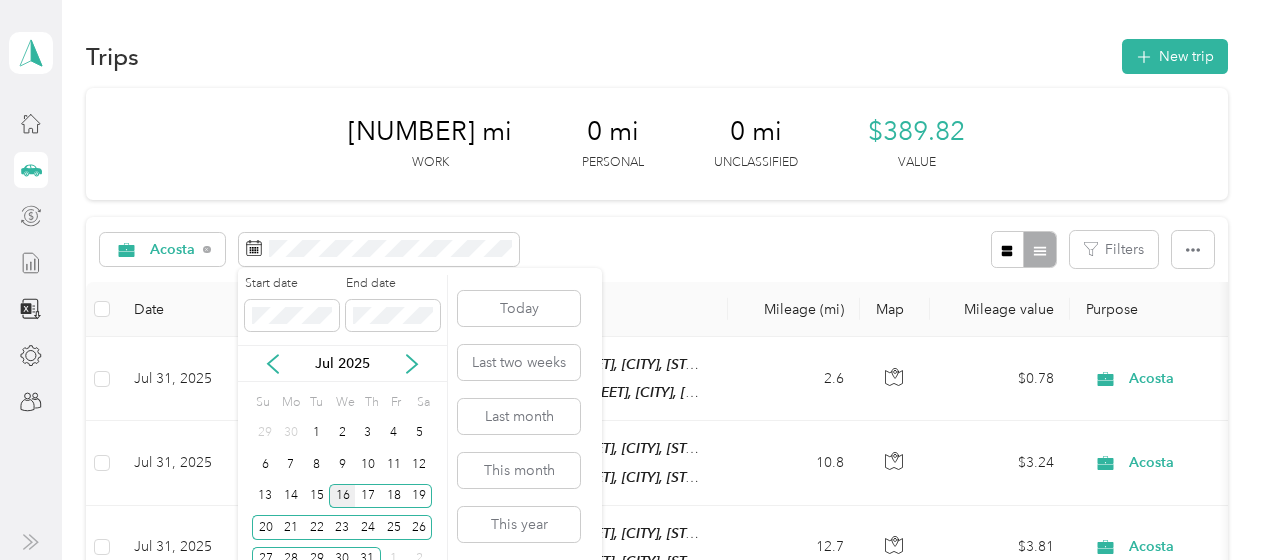 click on "16" at bounding box center (342, 496) 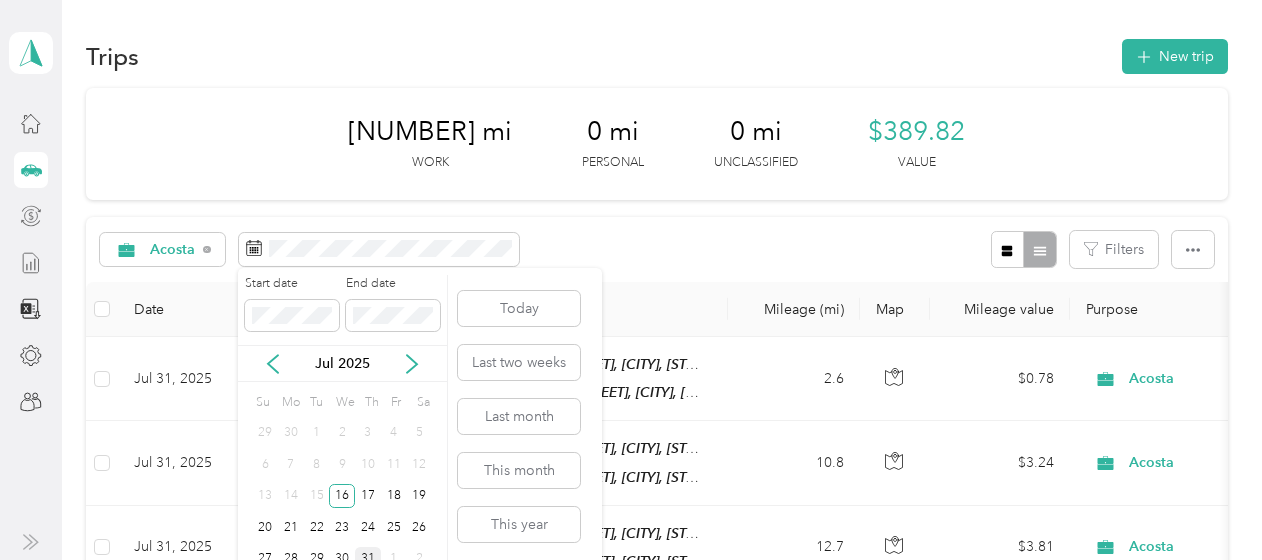 click on "31" at bounding box center [368, 559] 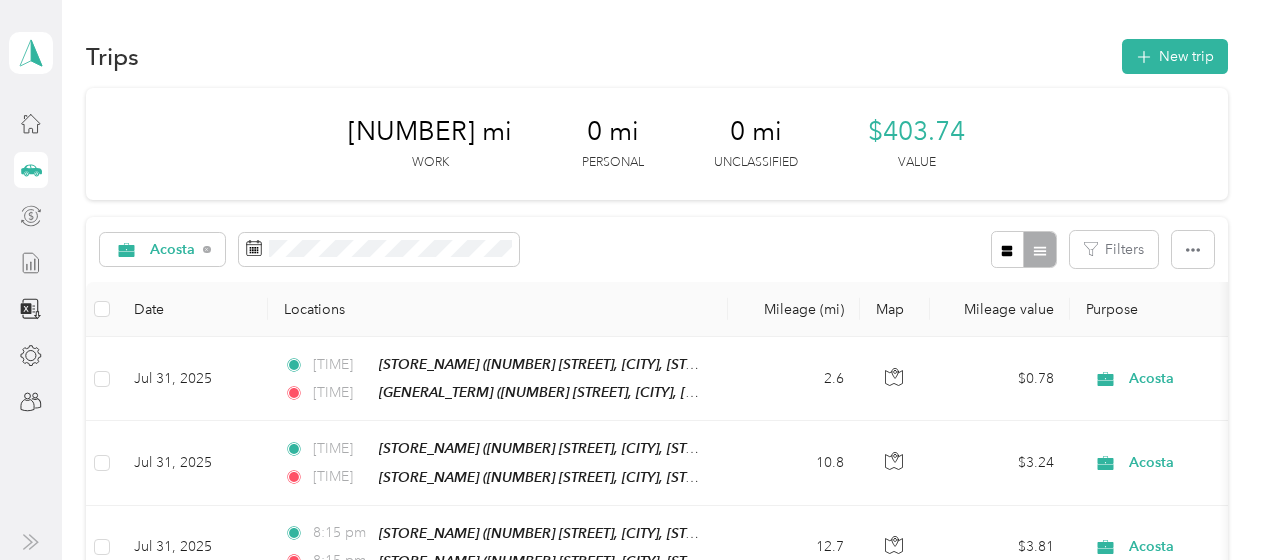 click 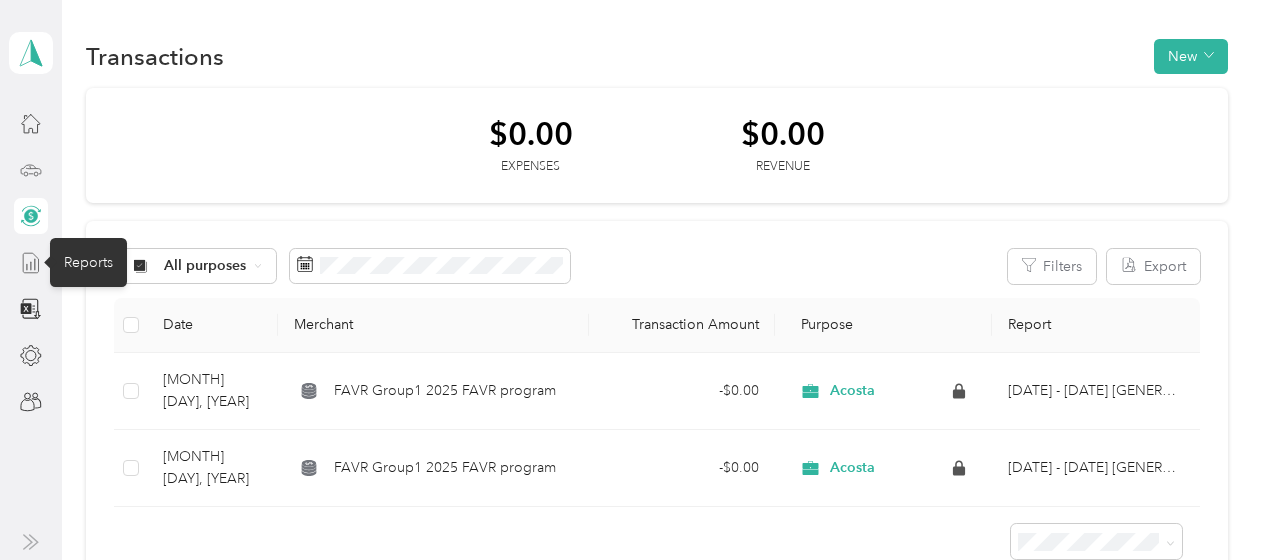 click 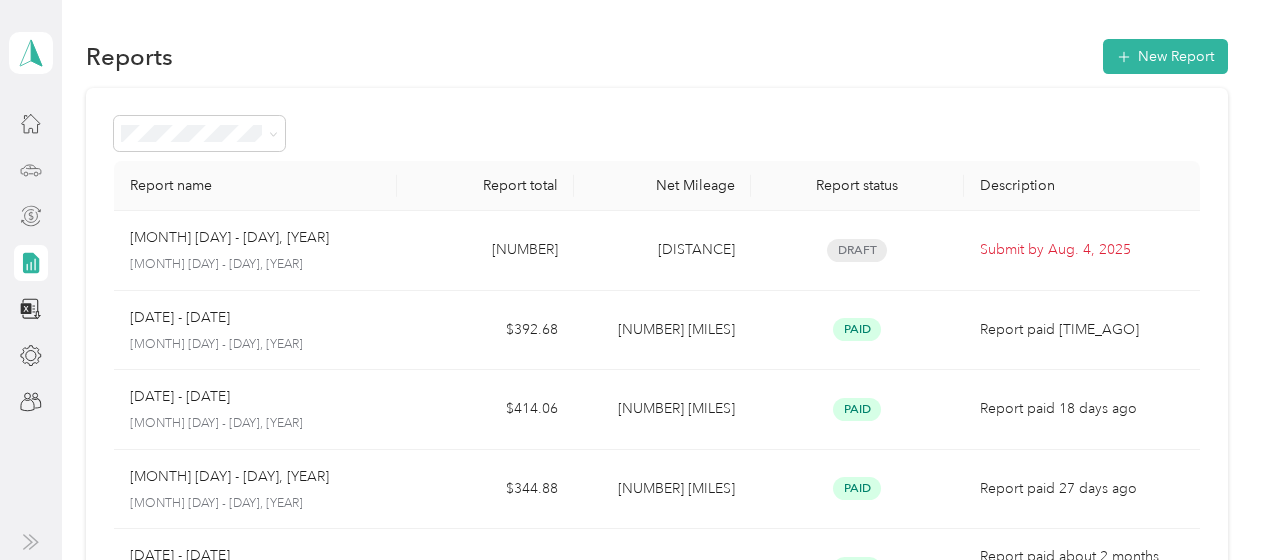 click 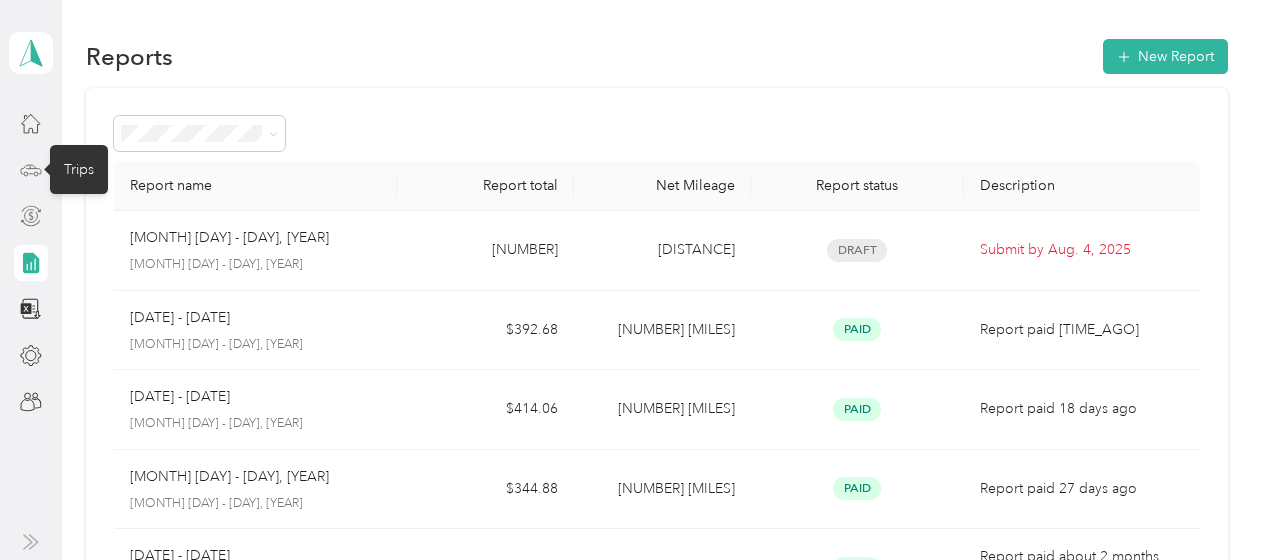 click 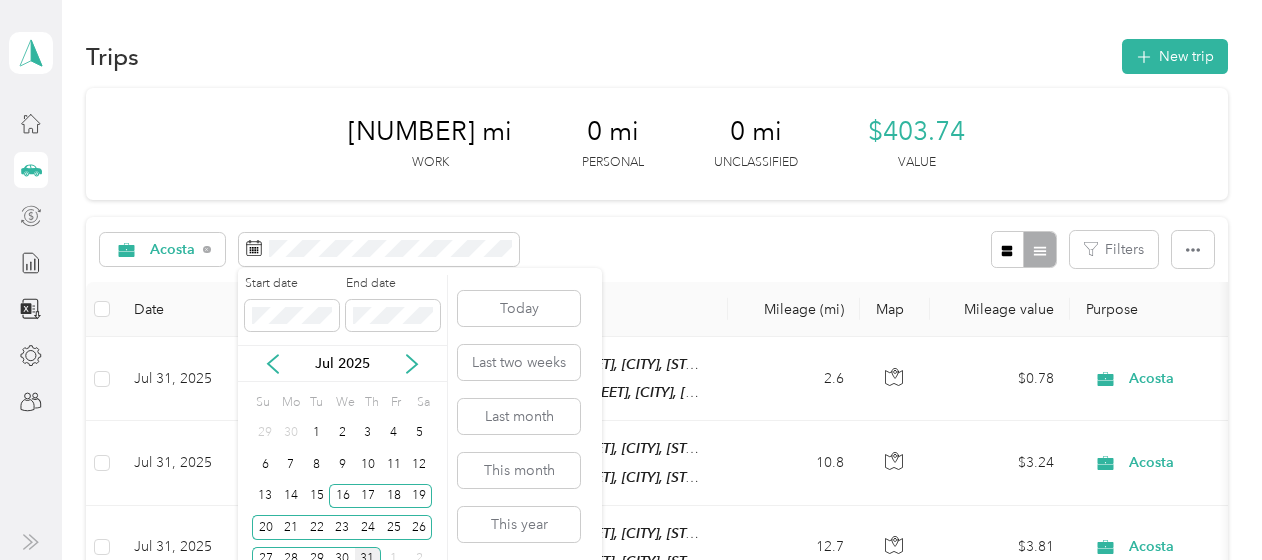 click on "31" at bounding box center [368, 559] 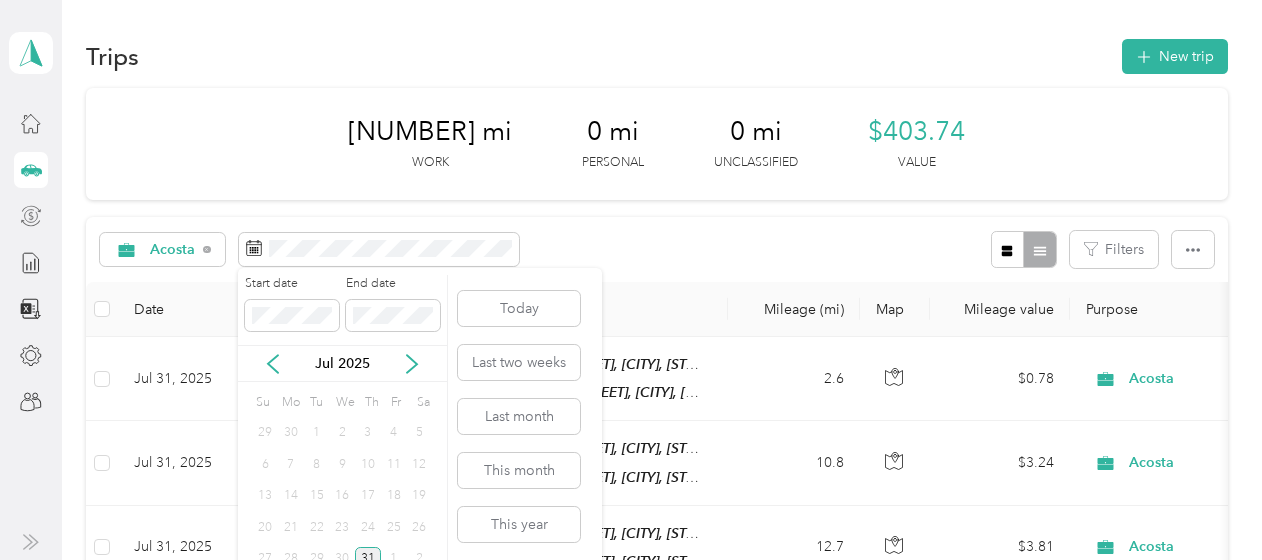 click on "31" at bounding box center [368, 559] 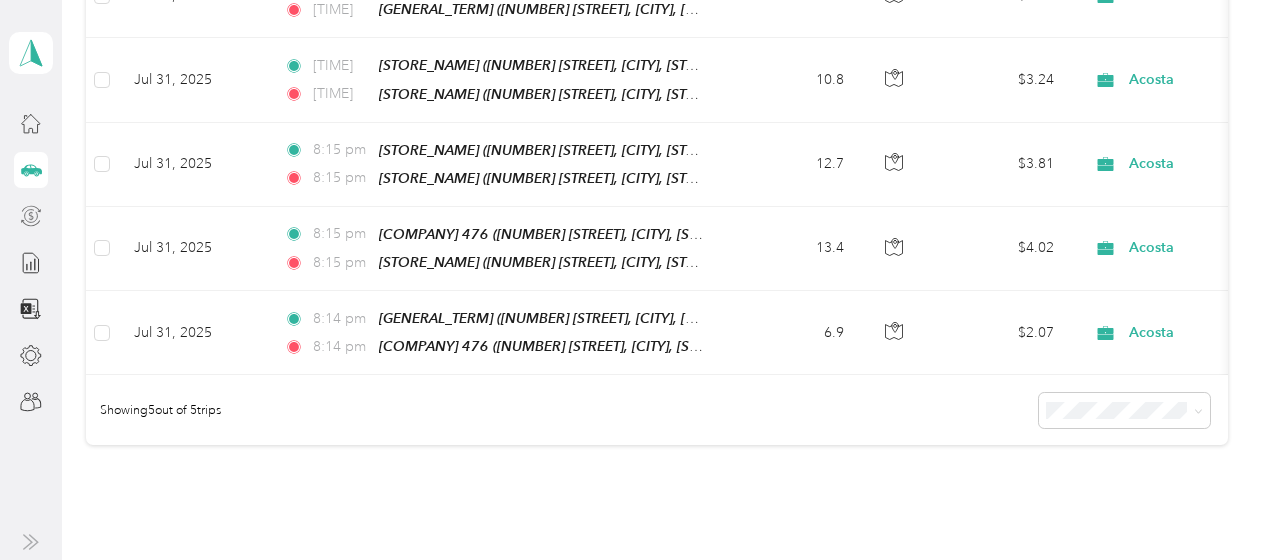 scroll, scrollTop: 380, scrollLeft: 0, axis: vertical 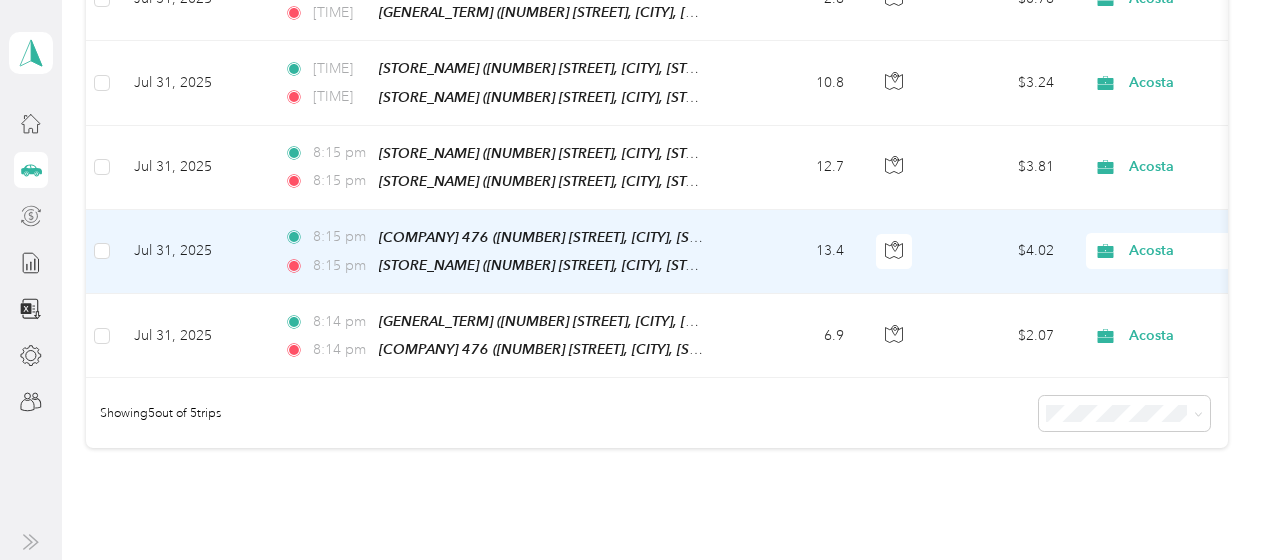 click on "Acosta" at bounding box center (1220, 251) 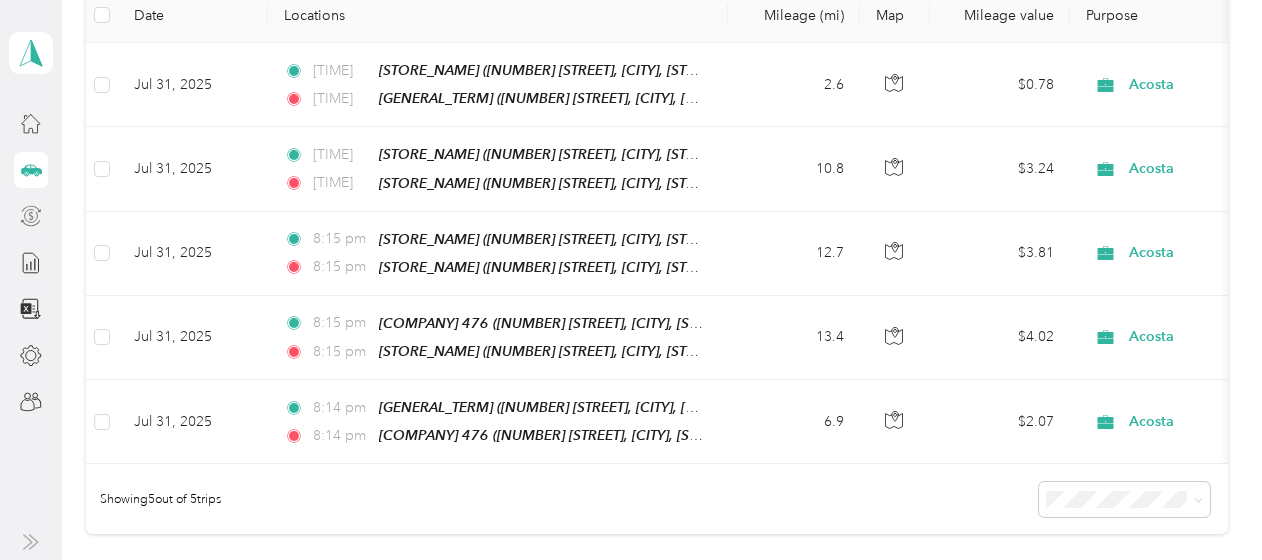 scroll, scrollTop: 293, scrollLeft: 0, axis: vertical 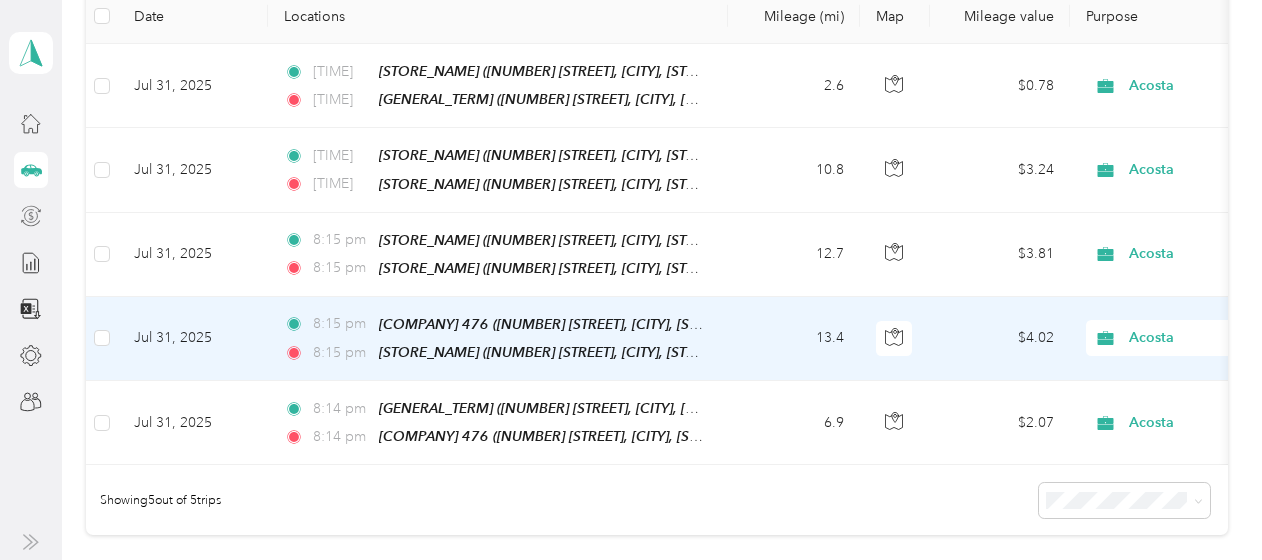 click on "13.4" at bounding box center (794, 339) 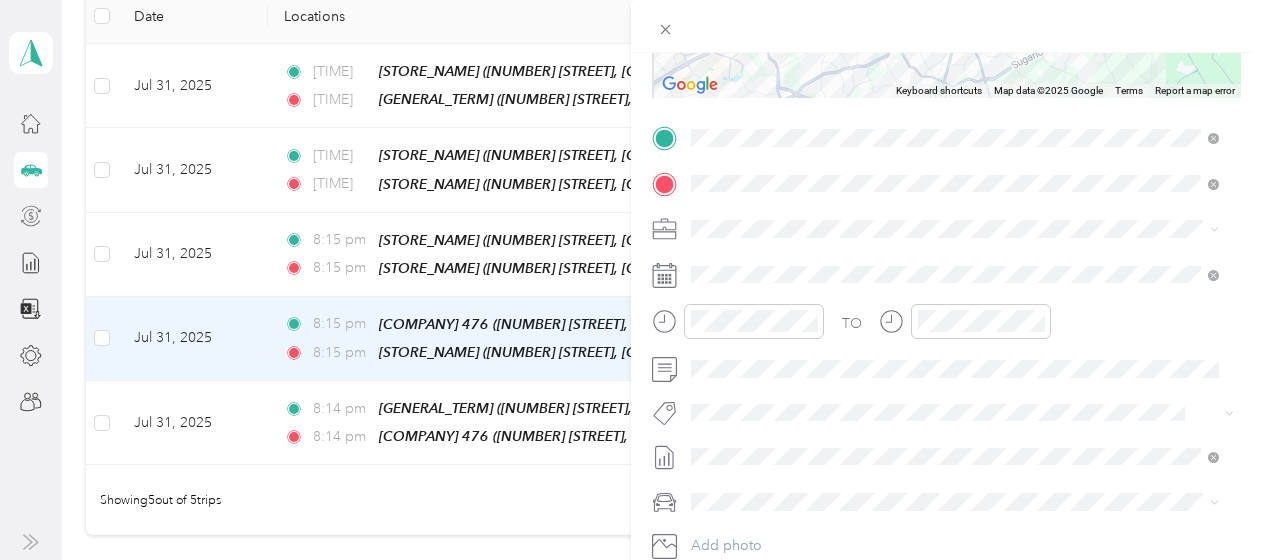 scroll, scrollTop: 0, scrollLeft: 0, axis: both 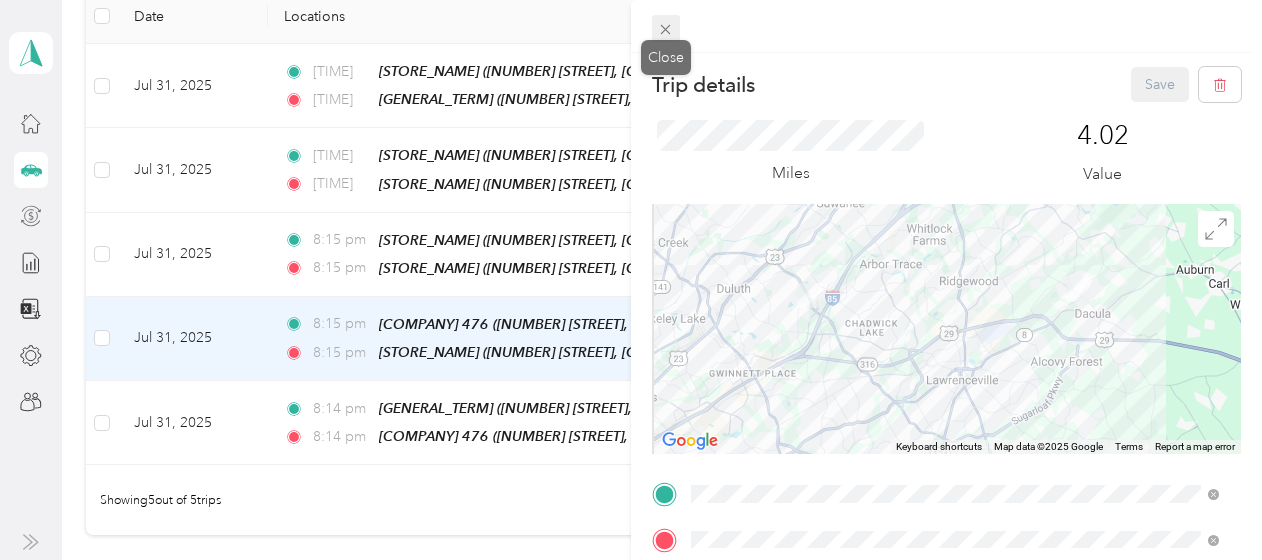 click at bounding box center [666, 29] 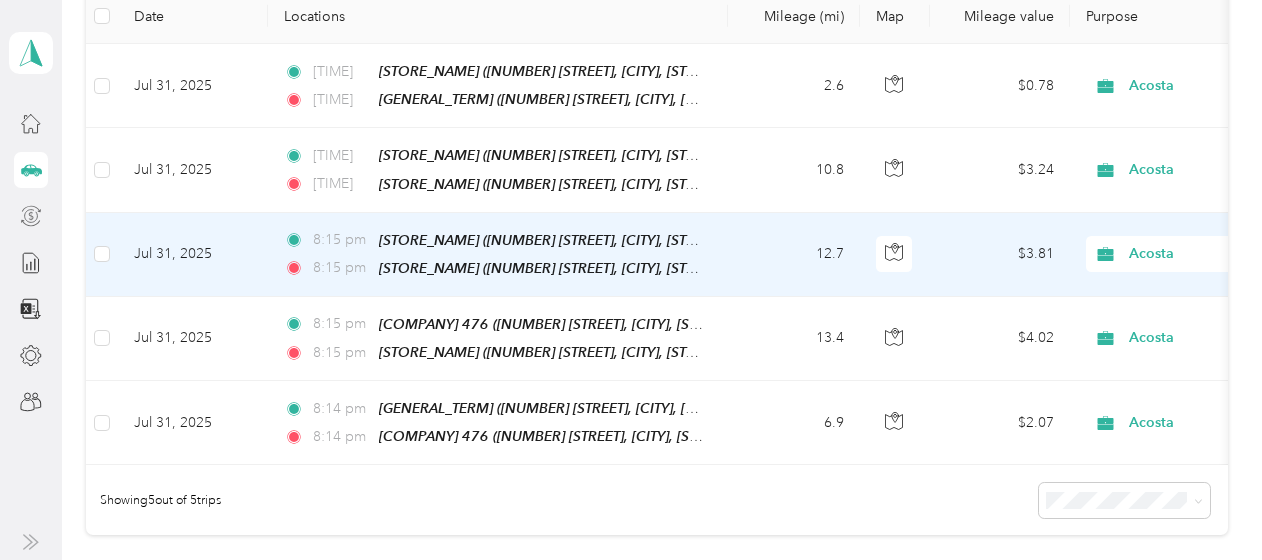 click on "12.7" at bounding box center [794, 255] 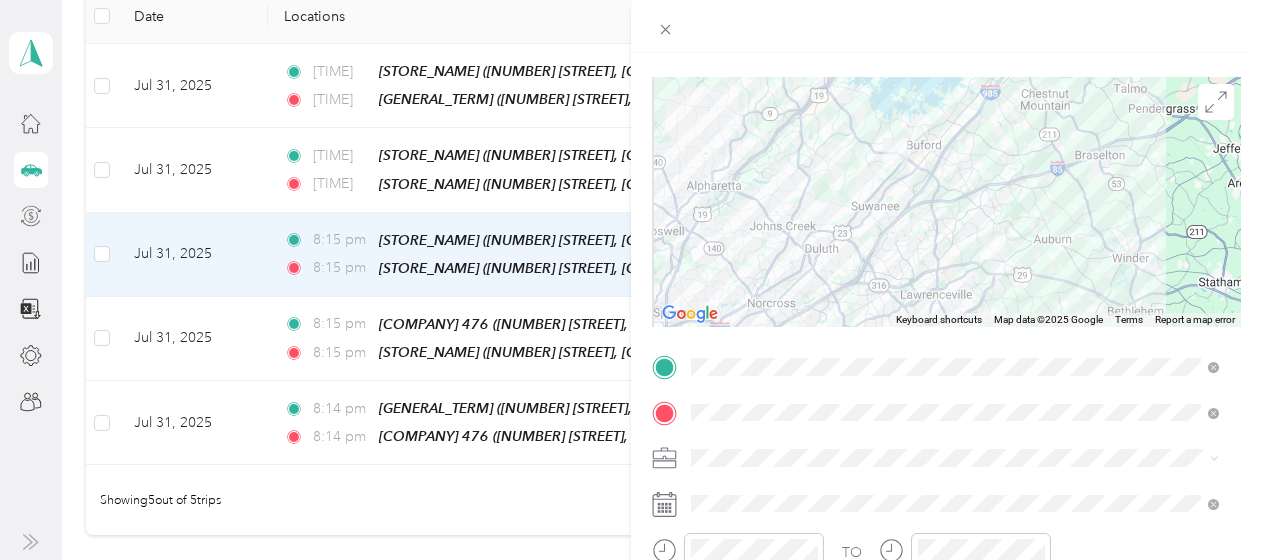 scroll, scrollTop: 175, scrollLeft: 0, axis: vertical 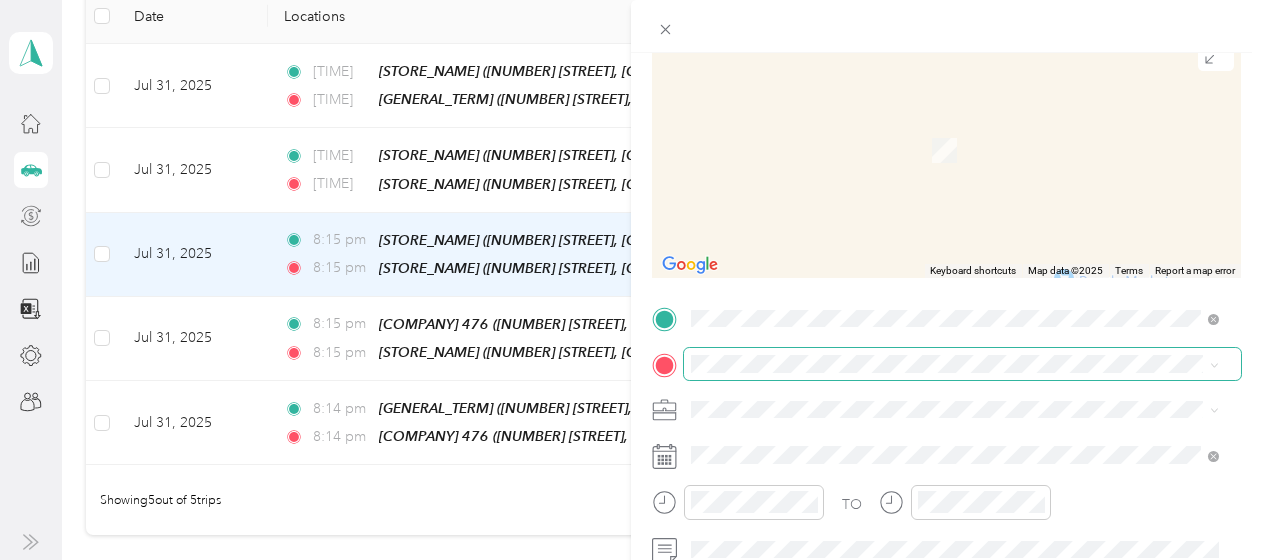 click on "[COMPANY] 682 [NUMBER] [STREET], [POSTAL_CODE], [CITY], [STATE], [COUNTRY]" at bounding box center (942, 129) 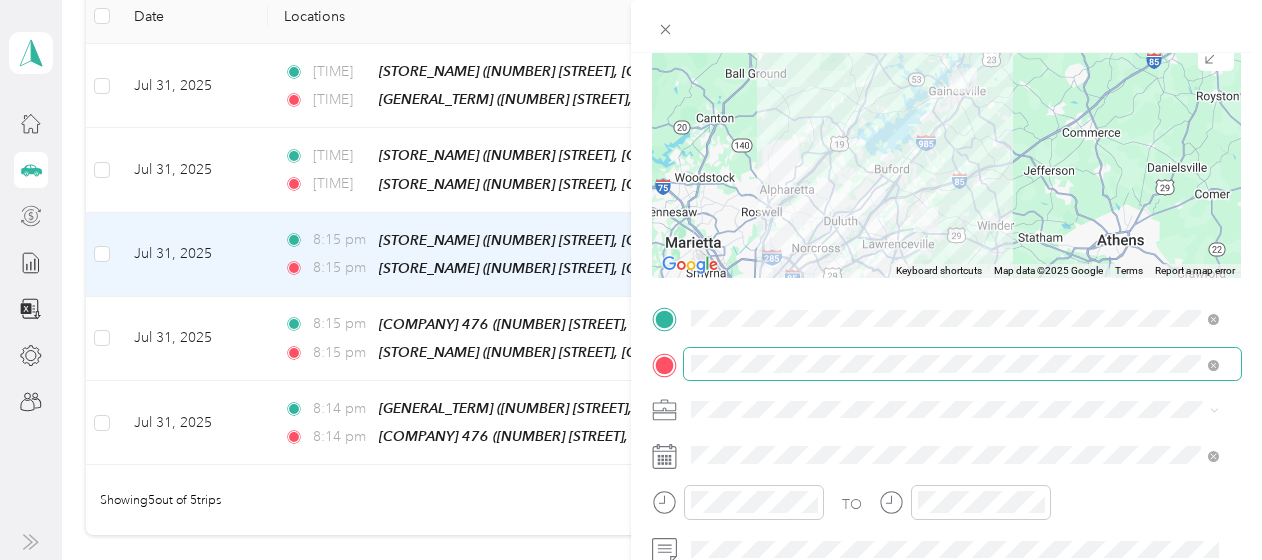 scroll, scrollTop: 0, scrollLeft: 0, axis: both 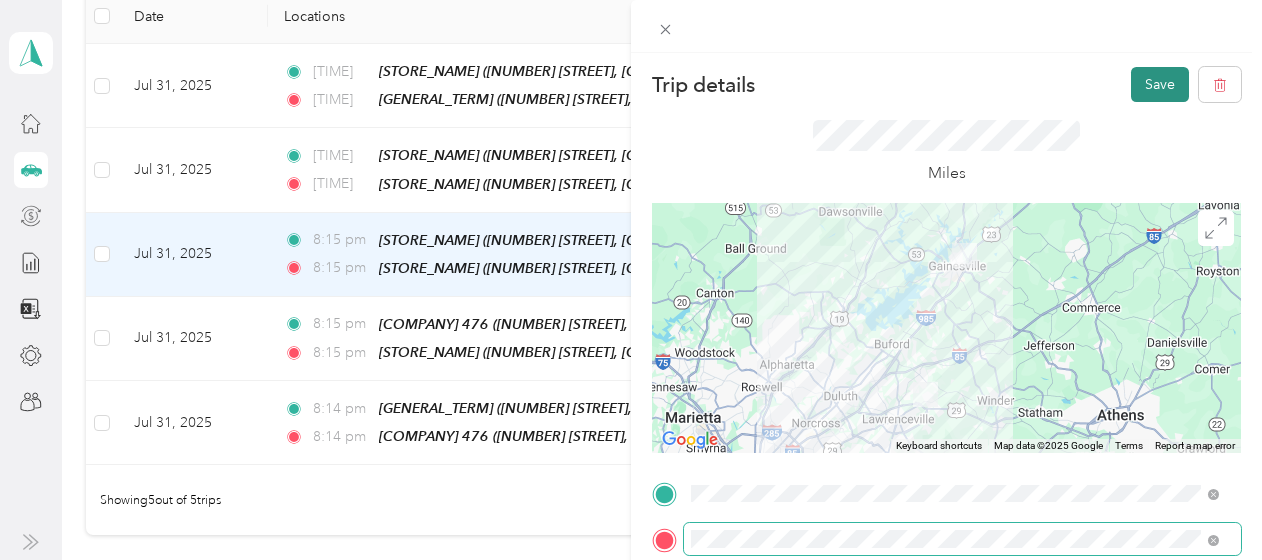click on "Save" at bounding box center [1160, 84] 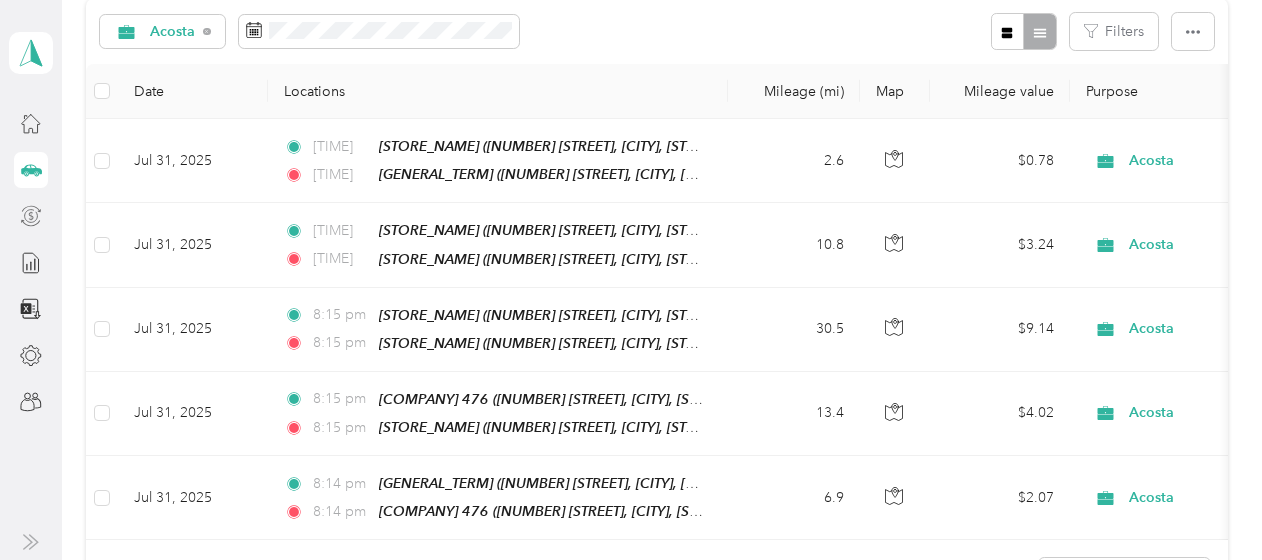 scroll, scrollTop: 214, scrollLeft: 0, axis: vertical 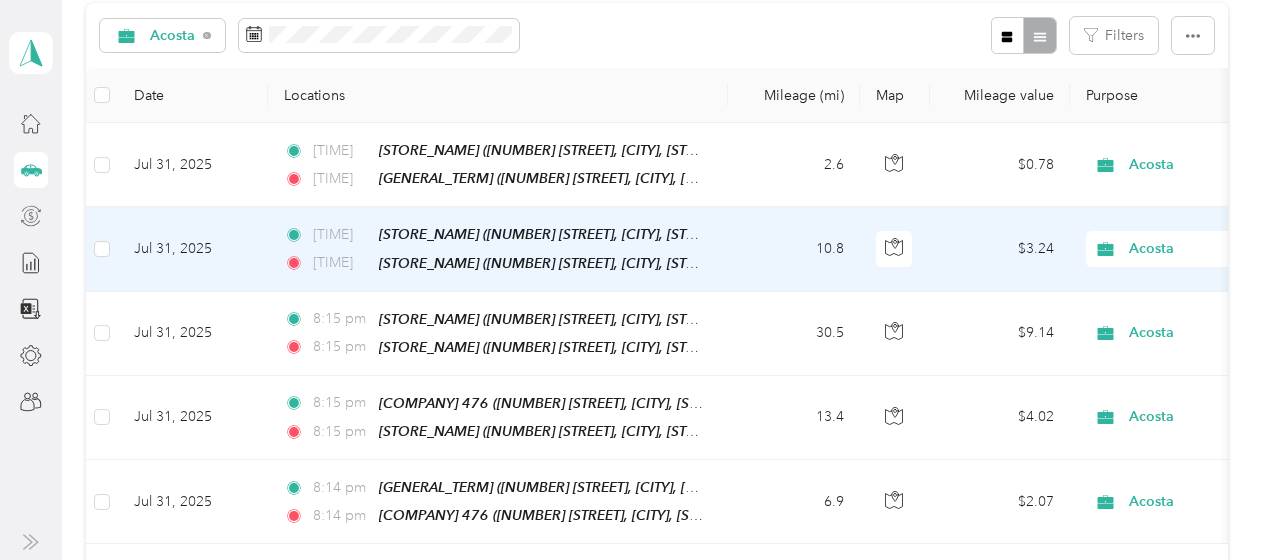 click on "$3.24" at bounding box center (1000, 249) 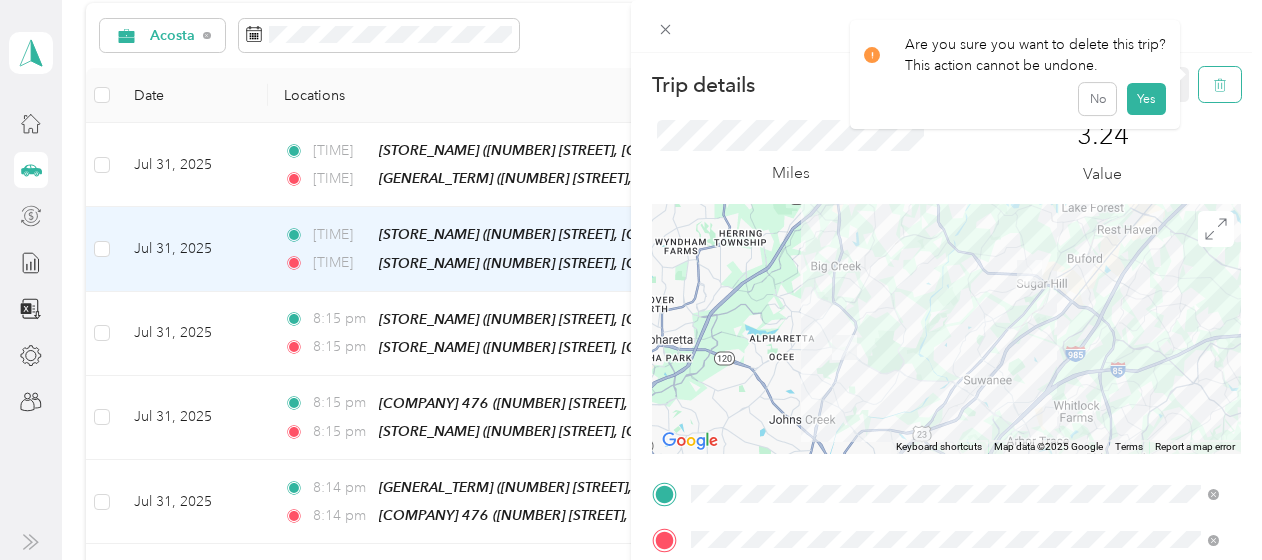 click 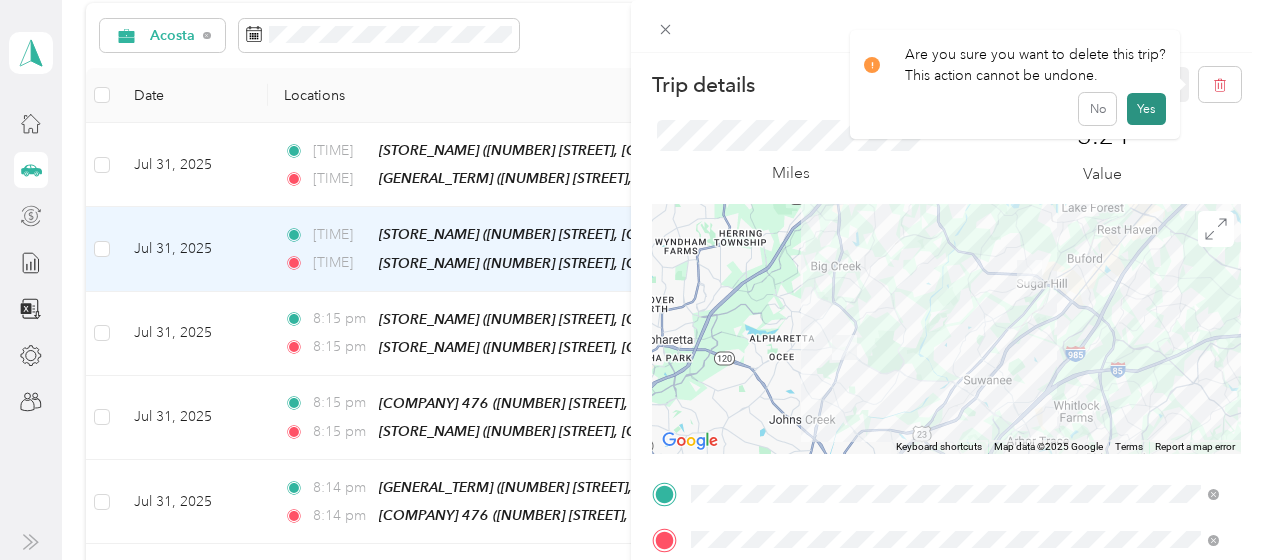 click on "Yes" at bounding box center [1146, 109] 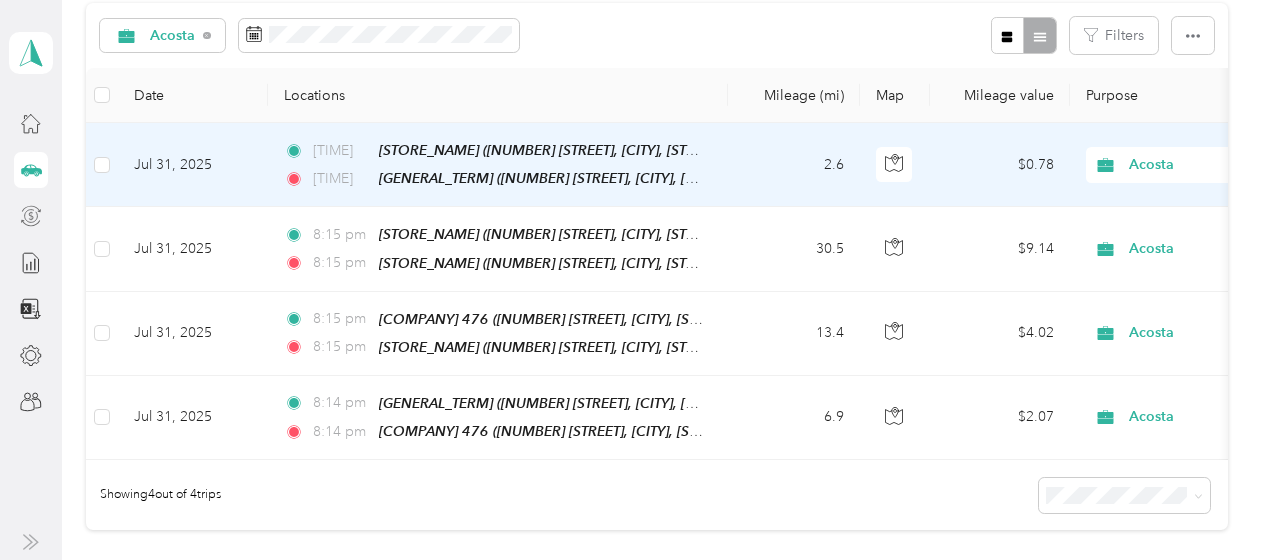 click on "$0.78" at bounding box center [1000, 165] 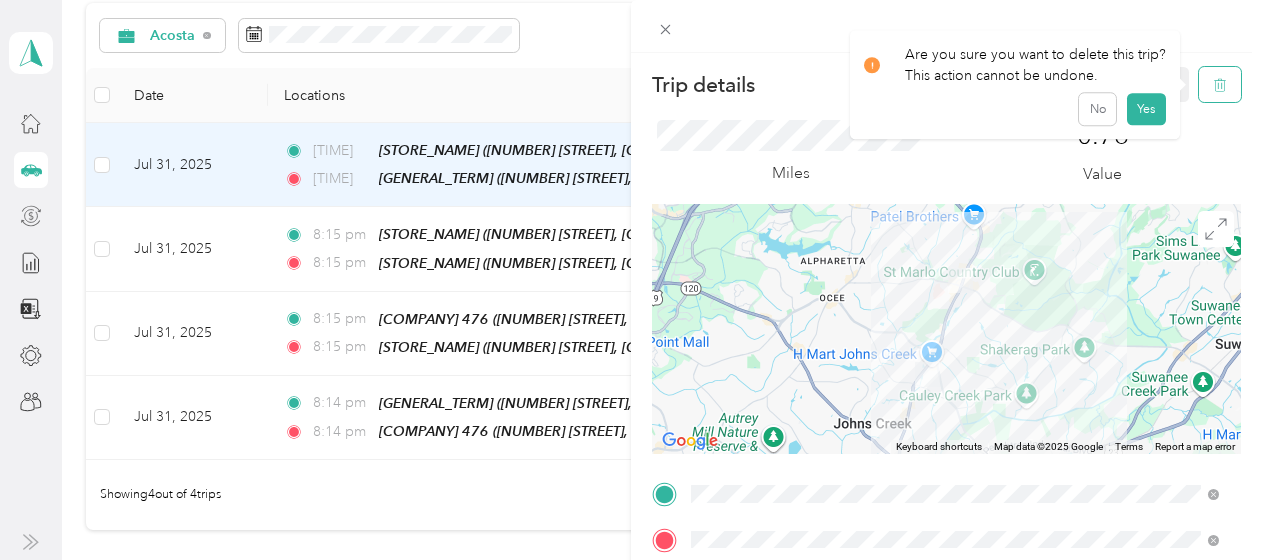 click 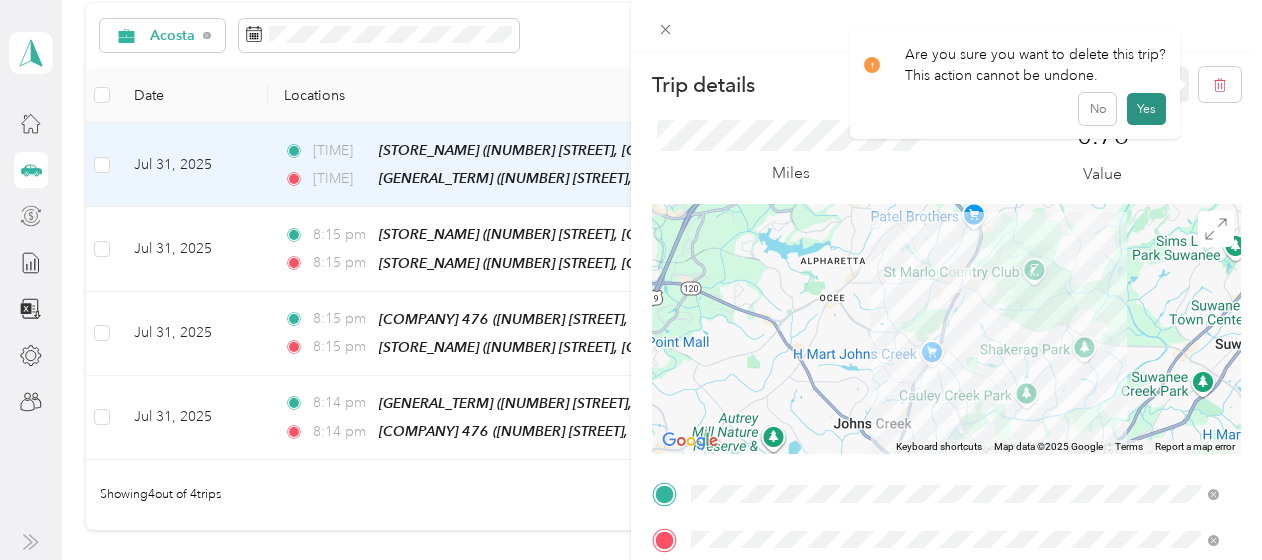 click on "Yes" at bounding box center (1146, 109) 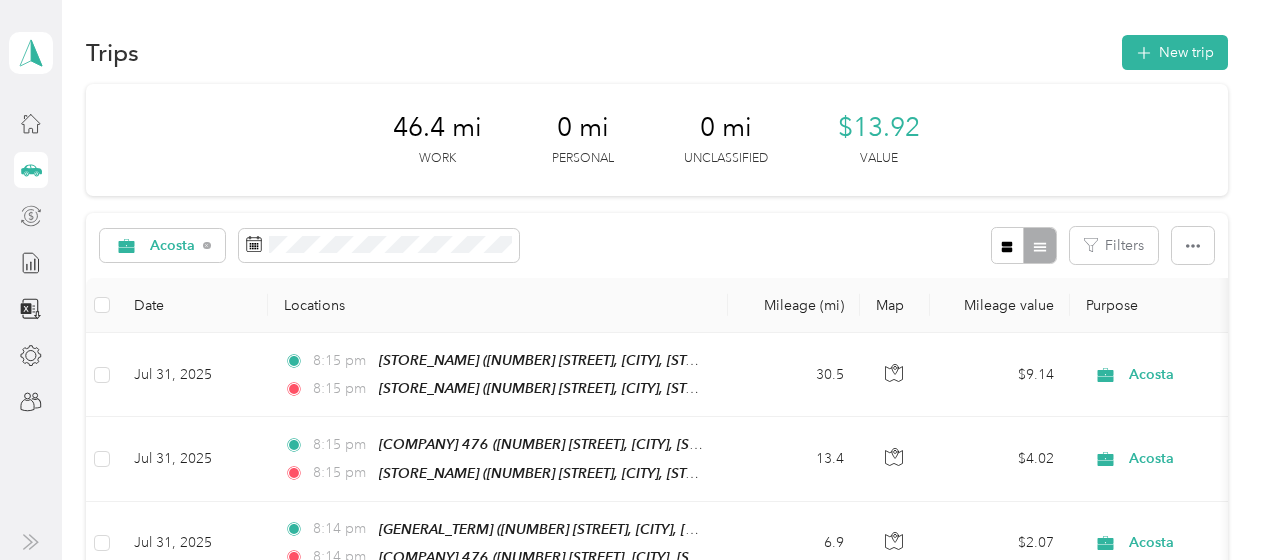 scroll, scrollTop: 0, scrollLeft: 0, axis: both 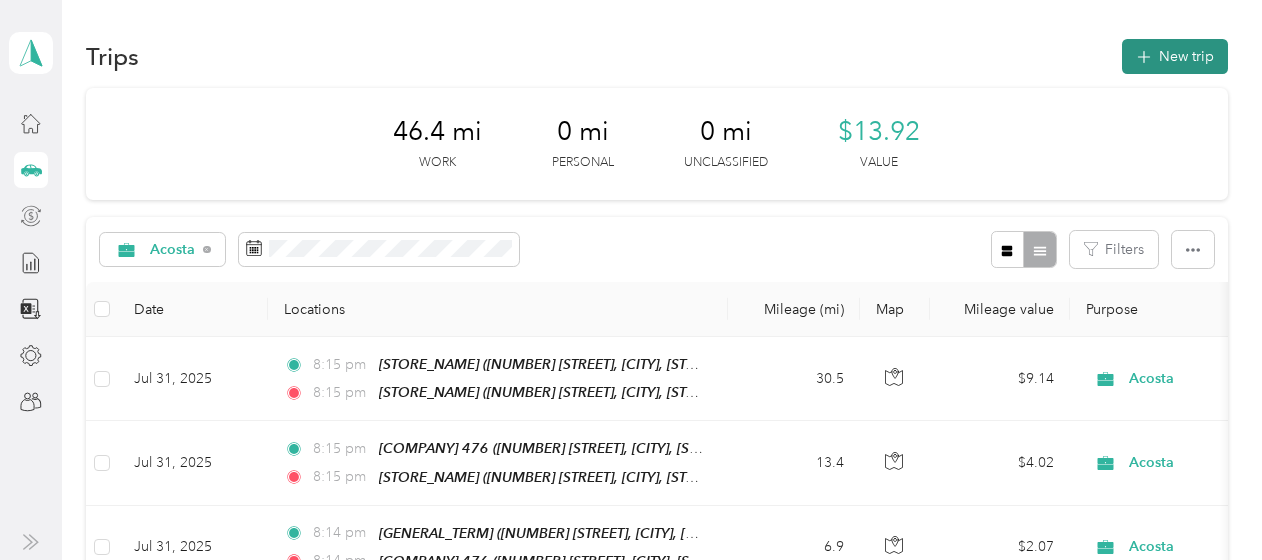click on "New trip" at bounding box center [1175, 56] 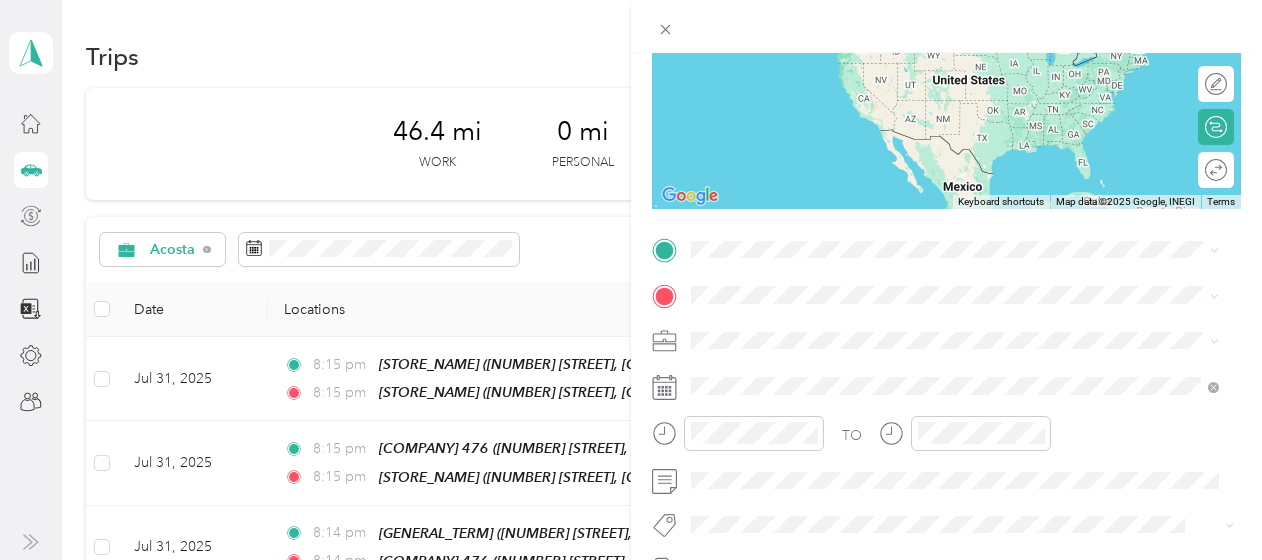 scroll, scrollTop: 252, scrollLeft: 0, axis: vertical 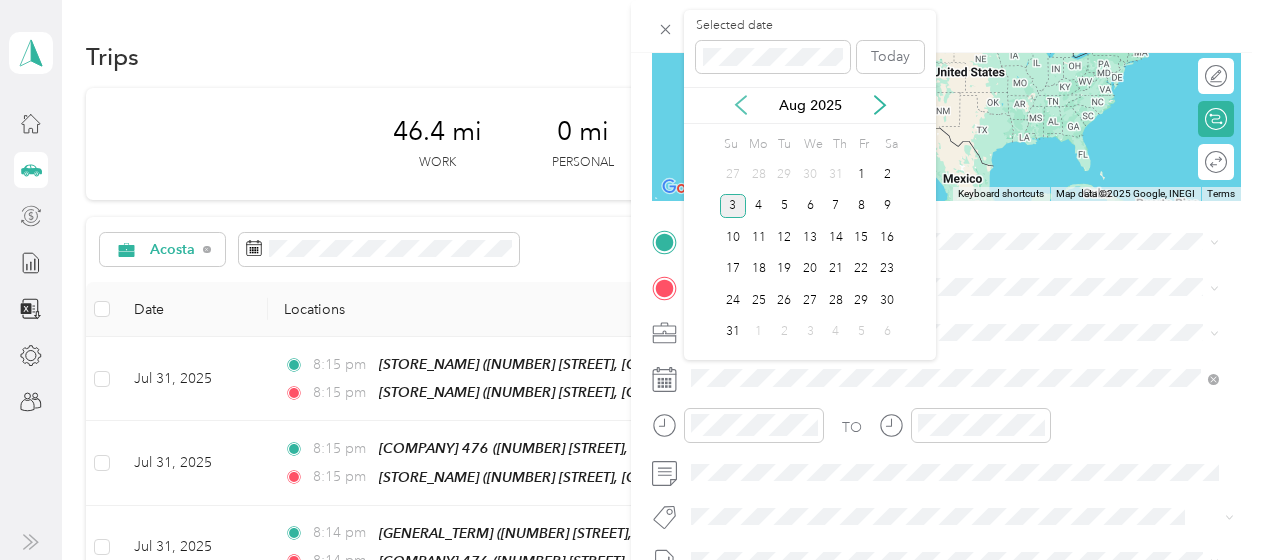 click 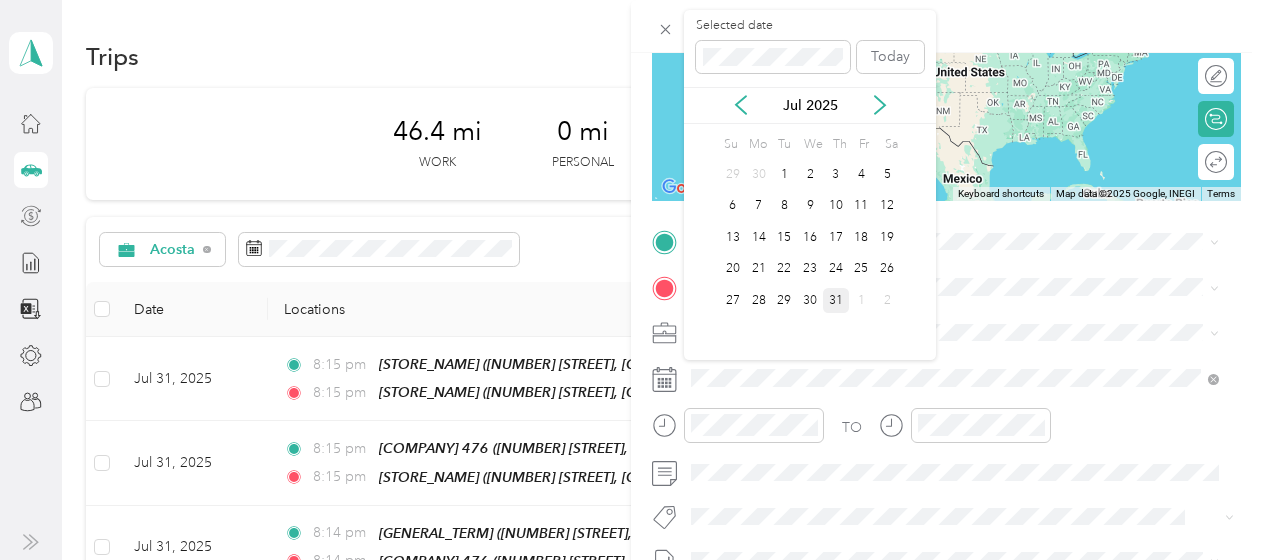 click on "31" at bounding box center [836, 300] 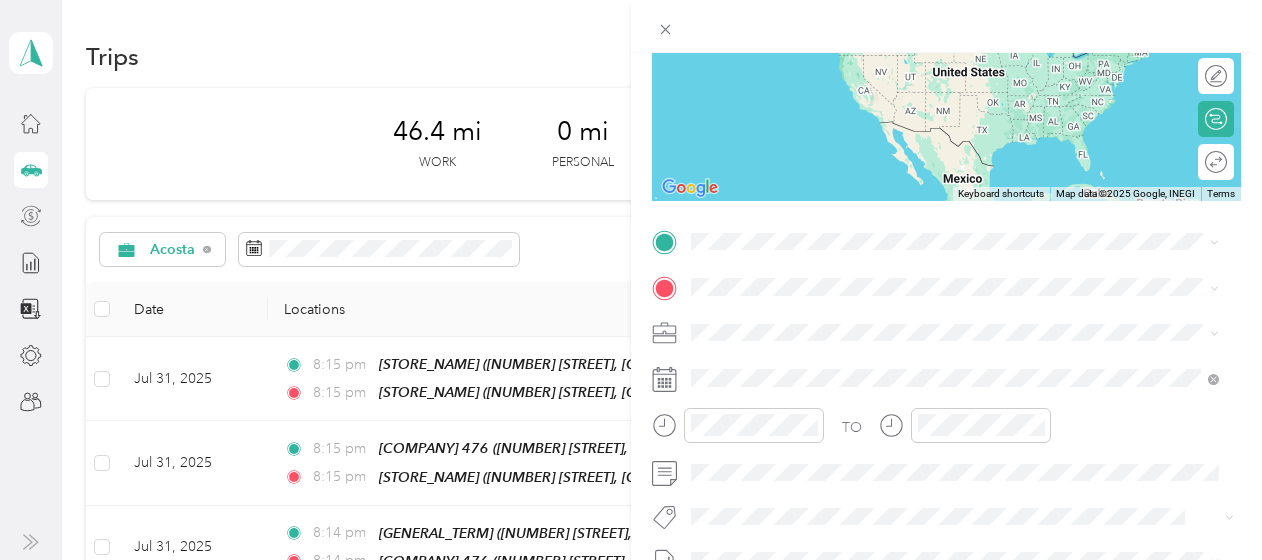 click on "[NUMBER] [STREET], [POSTAL_CODE], [CITY], [STATE], [COUNTRY]" at bounding box center (942, 337) 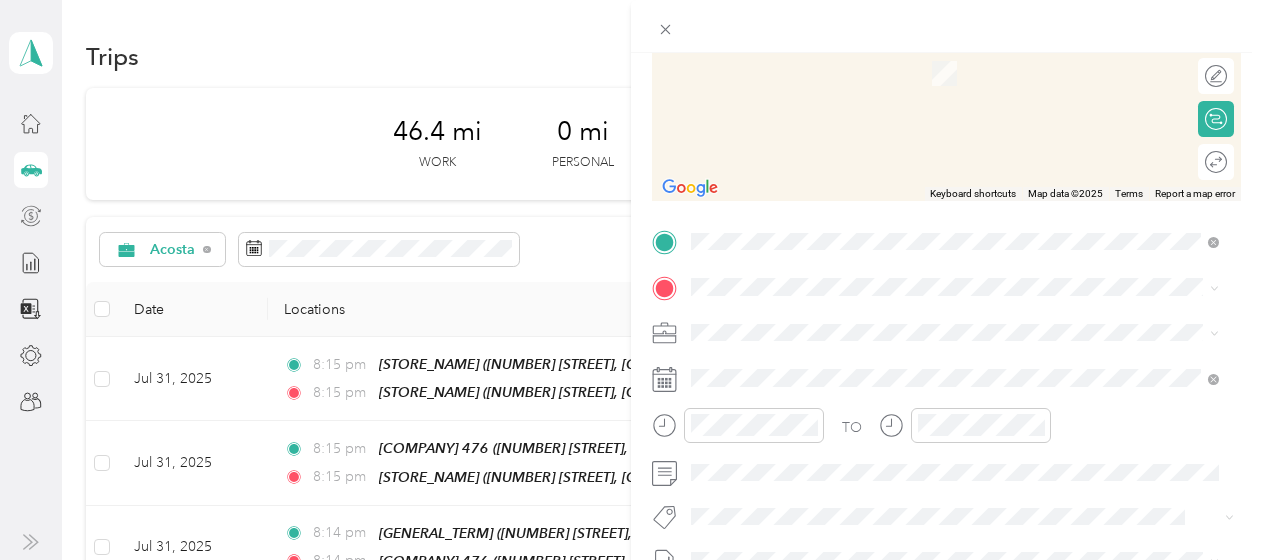 click on "[STORE_NAME] [NUMBER] [STREET], [POSTAL_CODE], [CITY], [STATE], [COUNTRY]" at bounding box center (955, 61) 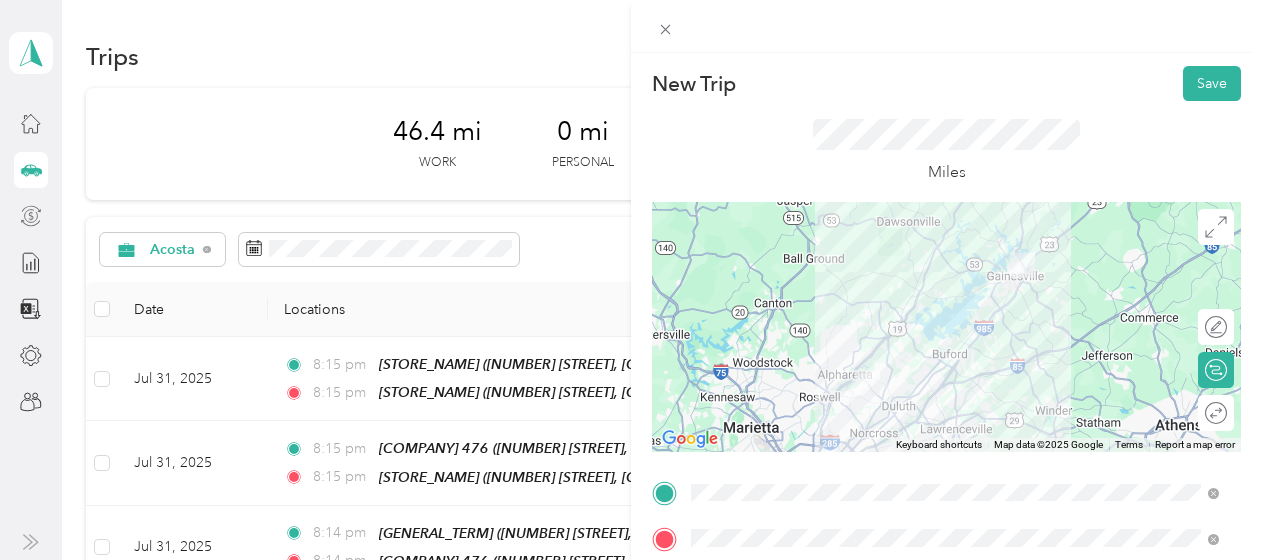scroll, scrollTop: 0, scrollLeft: 0, axis: both 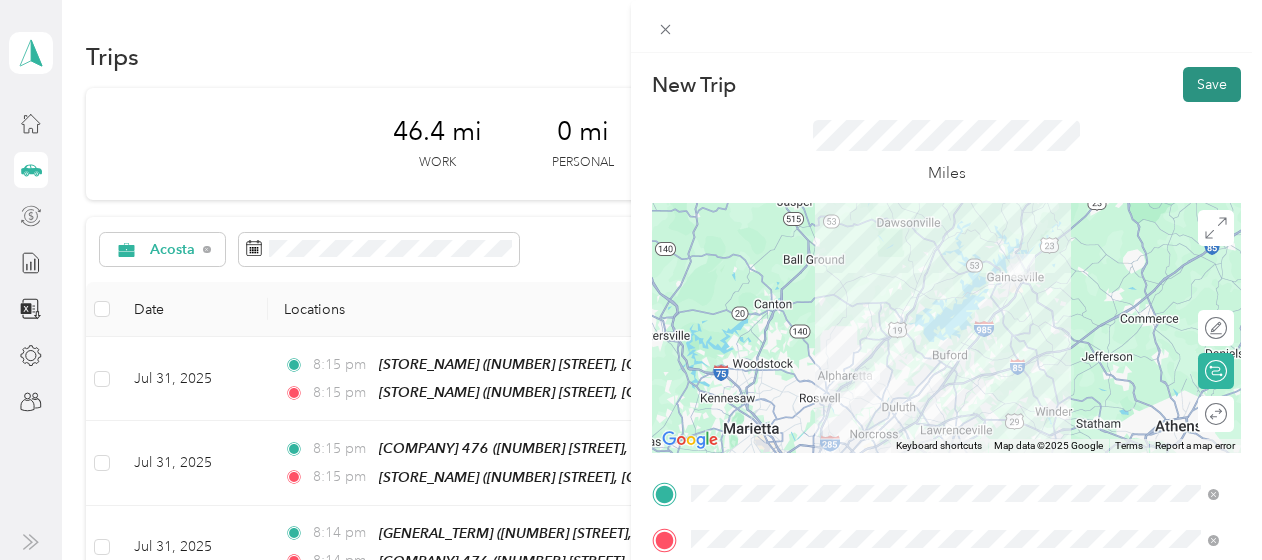 click on "Save" at bounding box center [1212, 84] 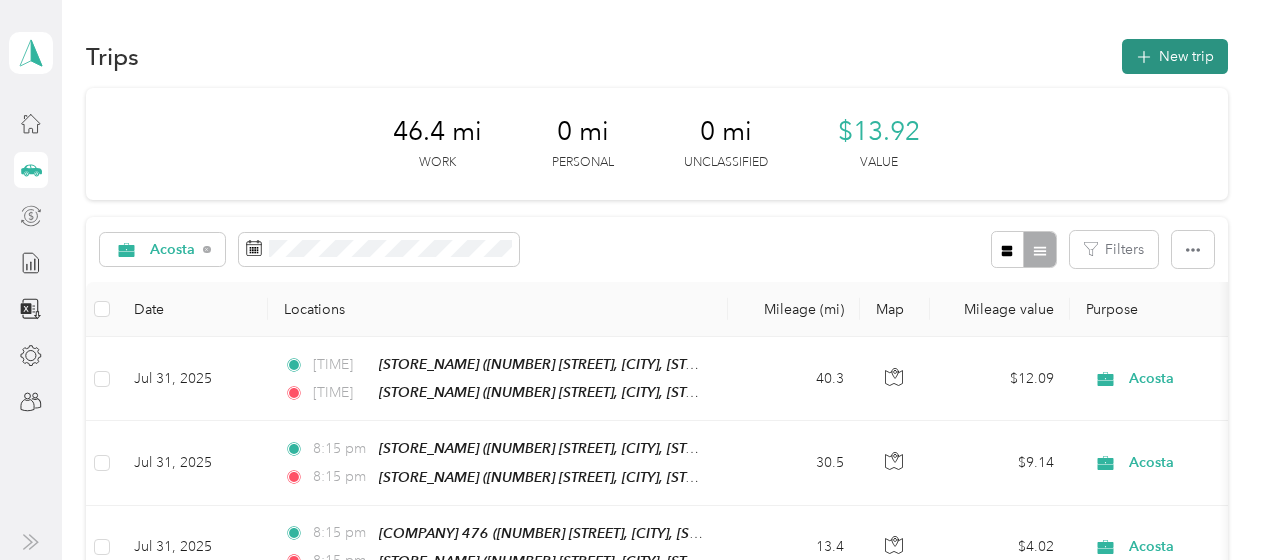 click on "New trip" at bounding box center [1175, 56] 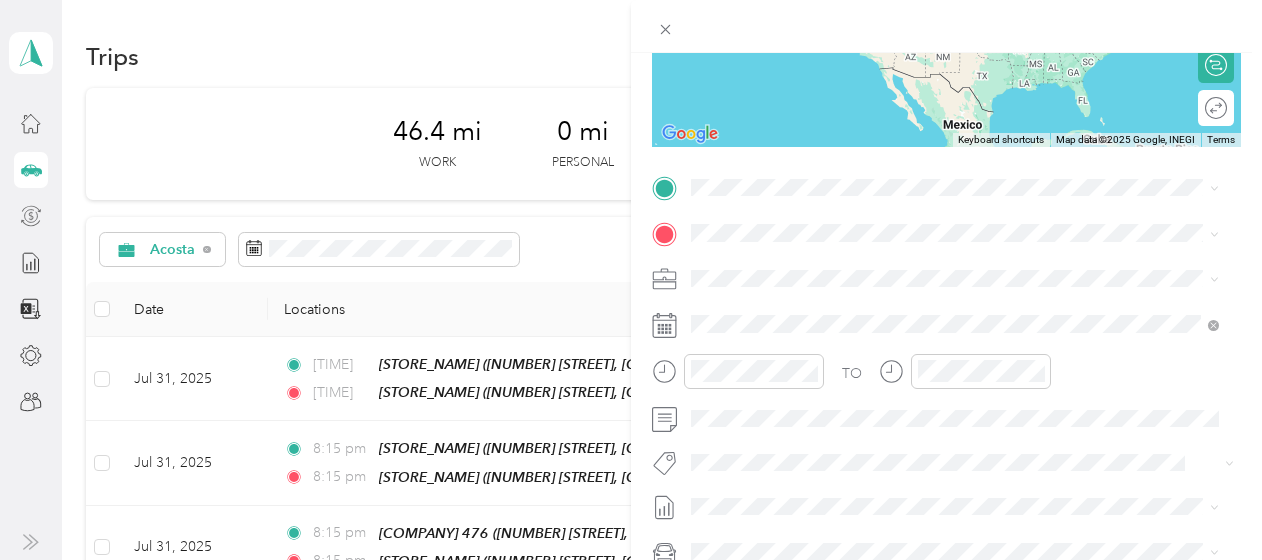 scroll, scrollTop: 311, scrollLeft: 0, axis: vertical 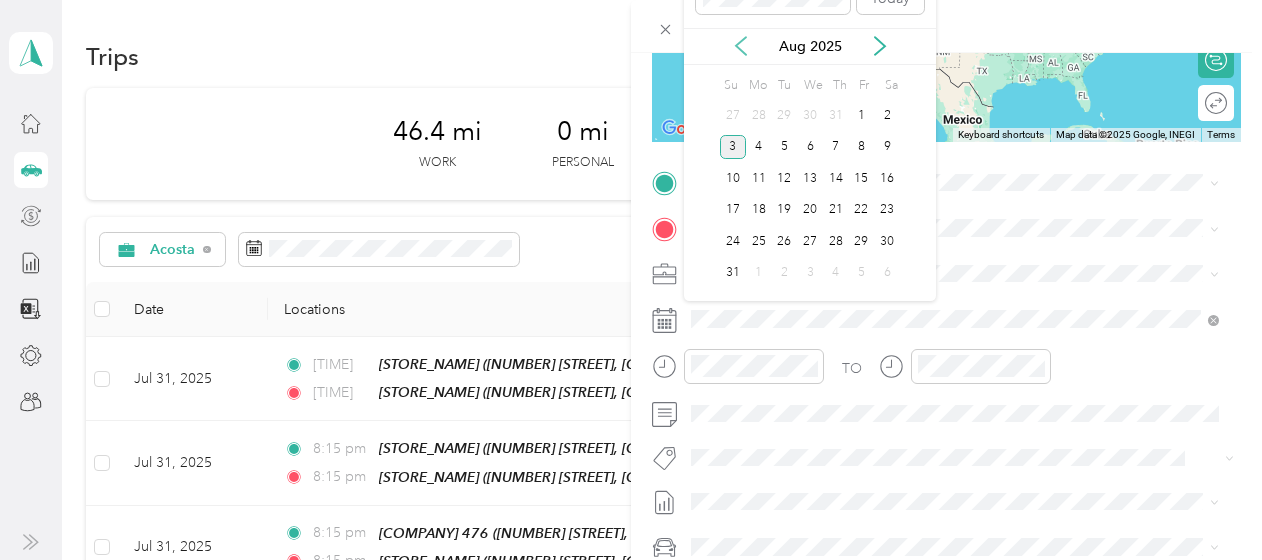 click 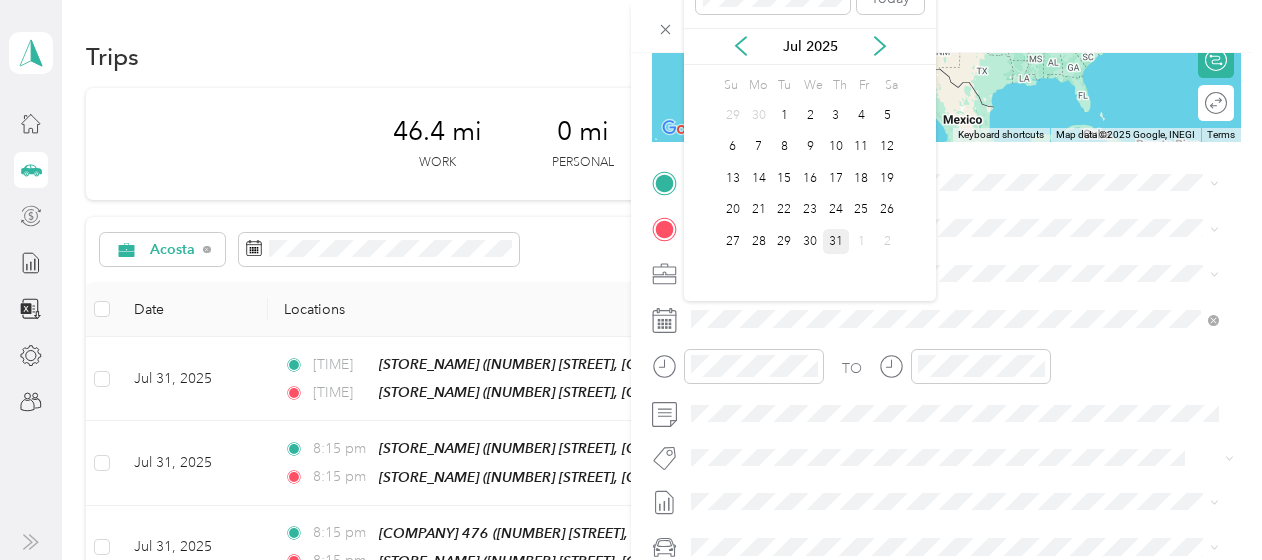 click on "31" at bounding box center (836, 241) 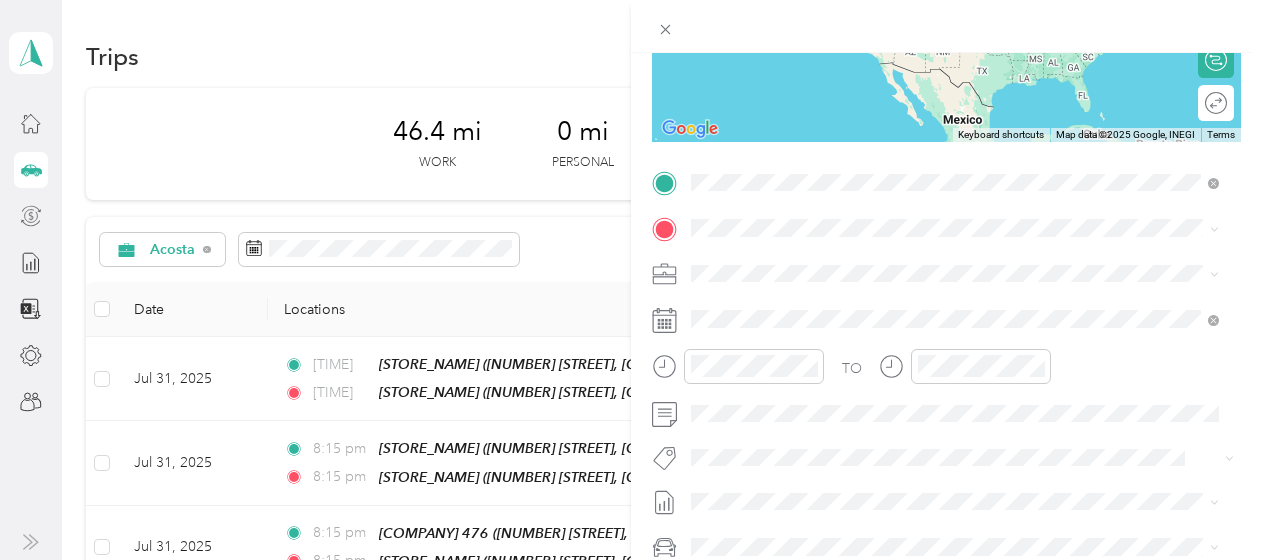 click on "[STORE_NAME] [NUMBER] [STREET], [POSTAL_CODE], [CITY], [STATE], [COUNTRY]" at bounding box center [942, 273] 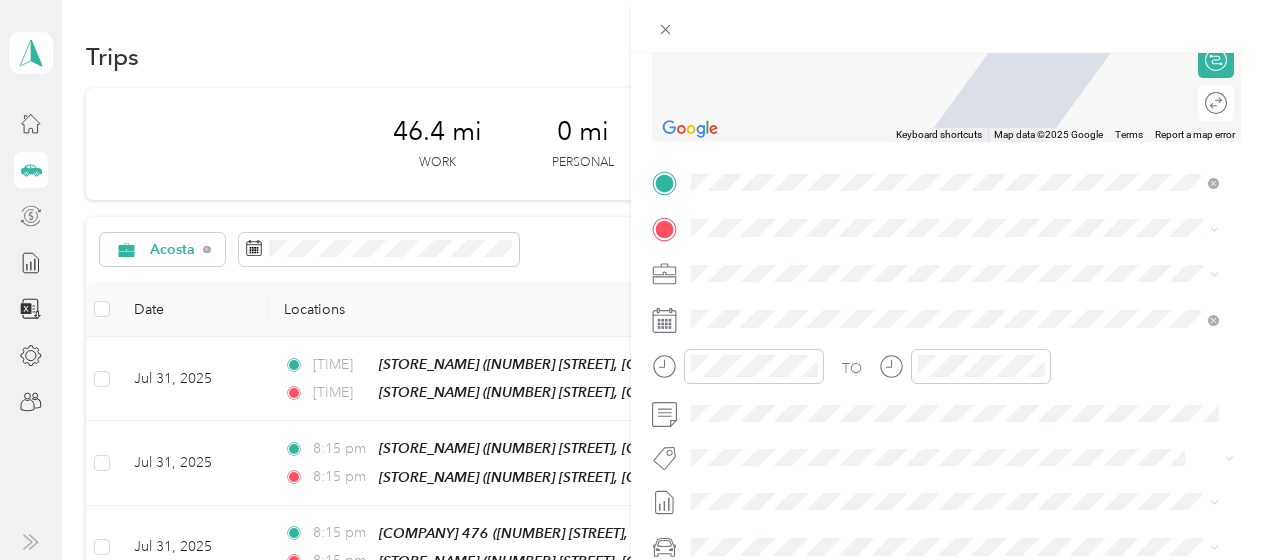 click on "[NUMBER] [STREET], [POSTAL_CODE], [CITY], [STATE], [COUNTRY]" at bounding box center [942, 322] 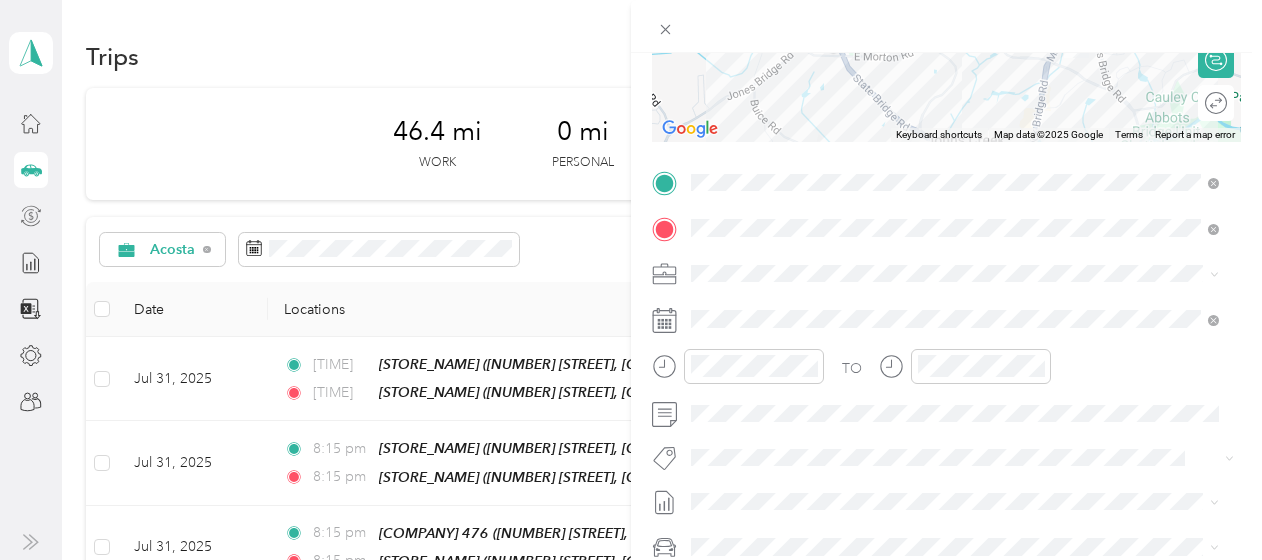 scroll, scrollTop: 0, scrollLeft: 0, axis: both 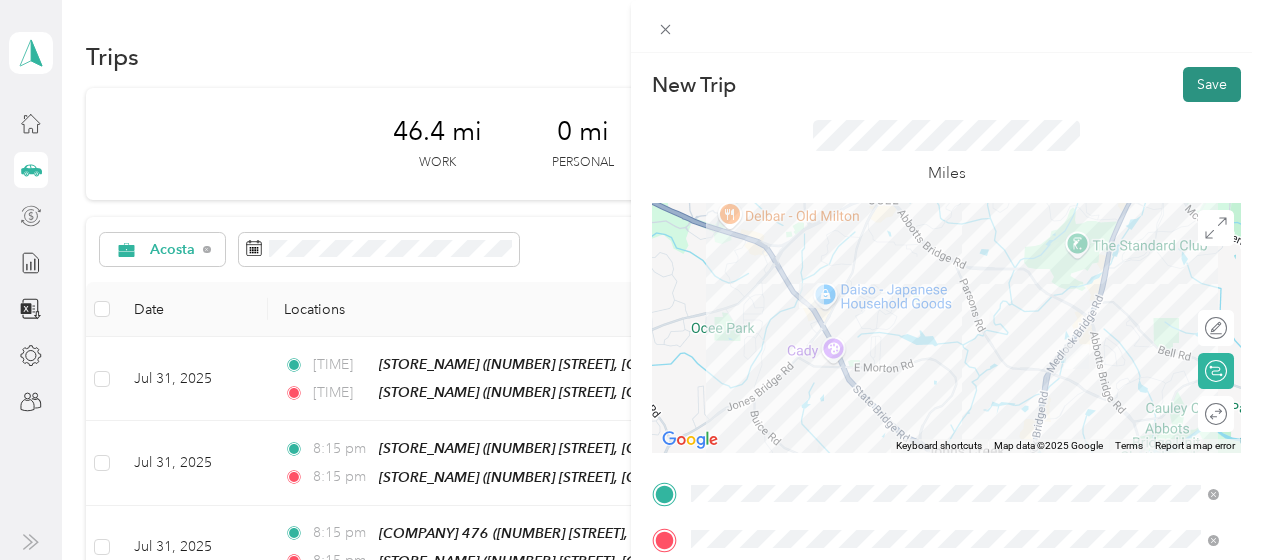 click on "Save" at bounding box center (1212, 84) 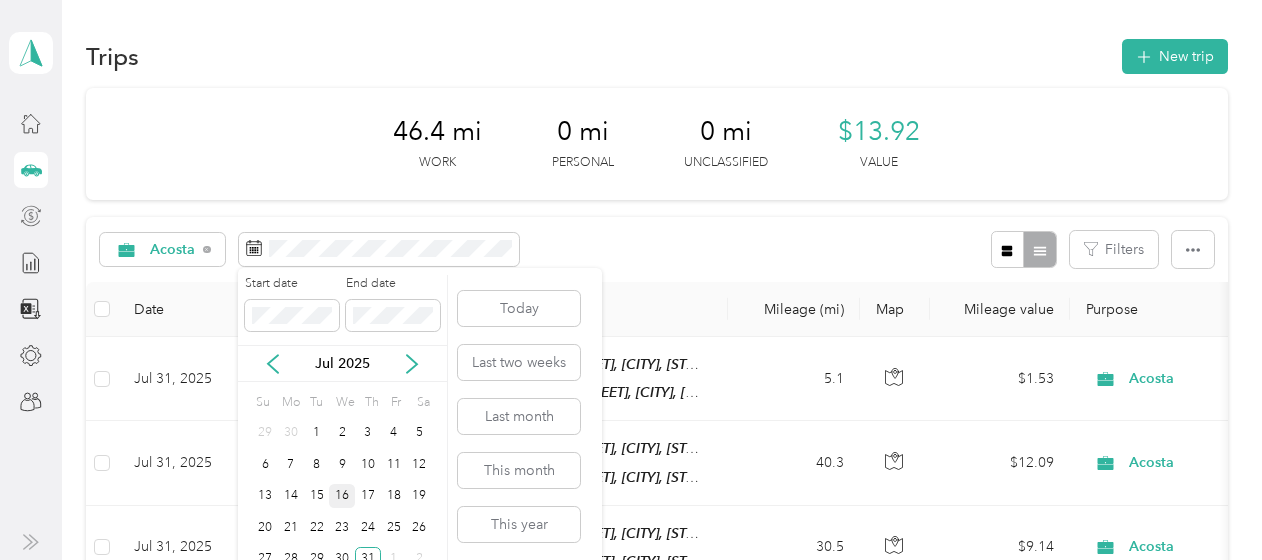 click on "16" at bounding box center (342, 496) 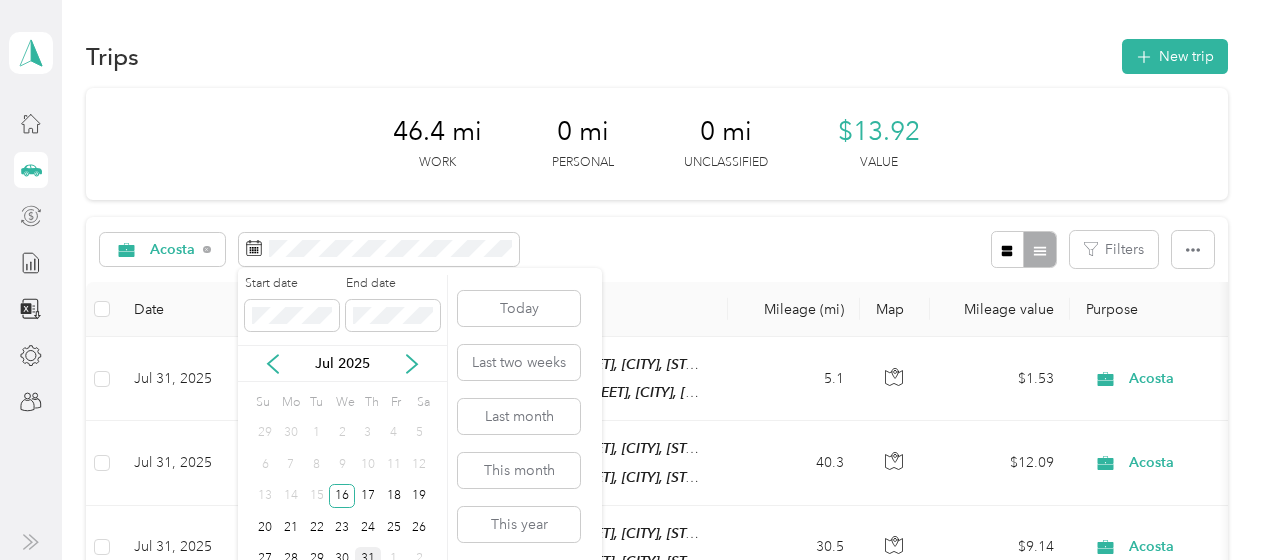 click on "31" at bounding box center [368, 559] 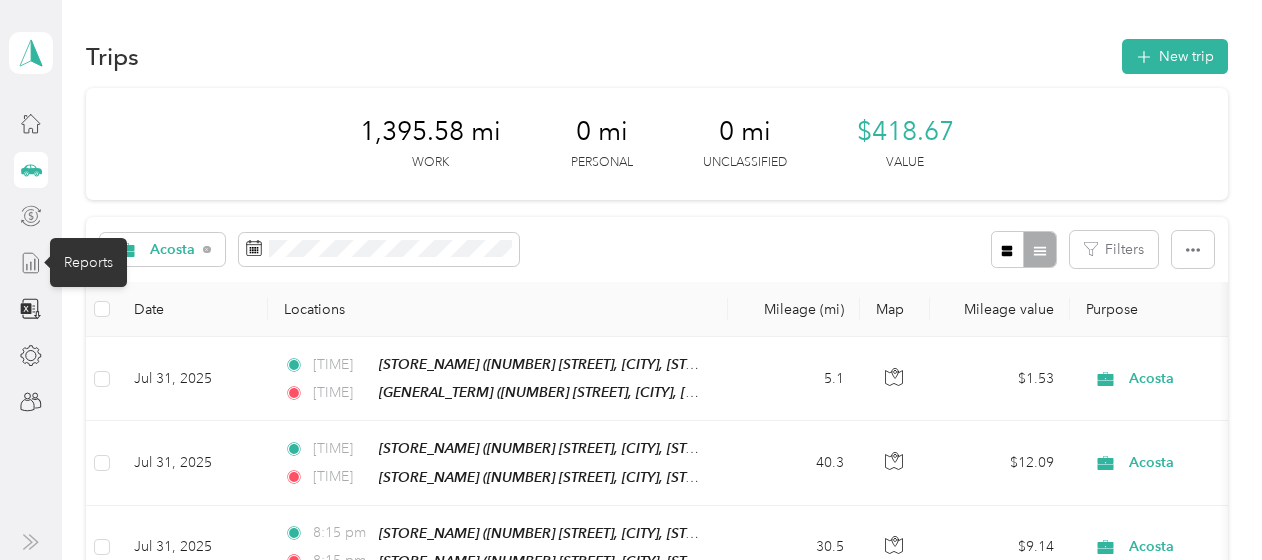 click 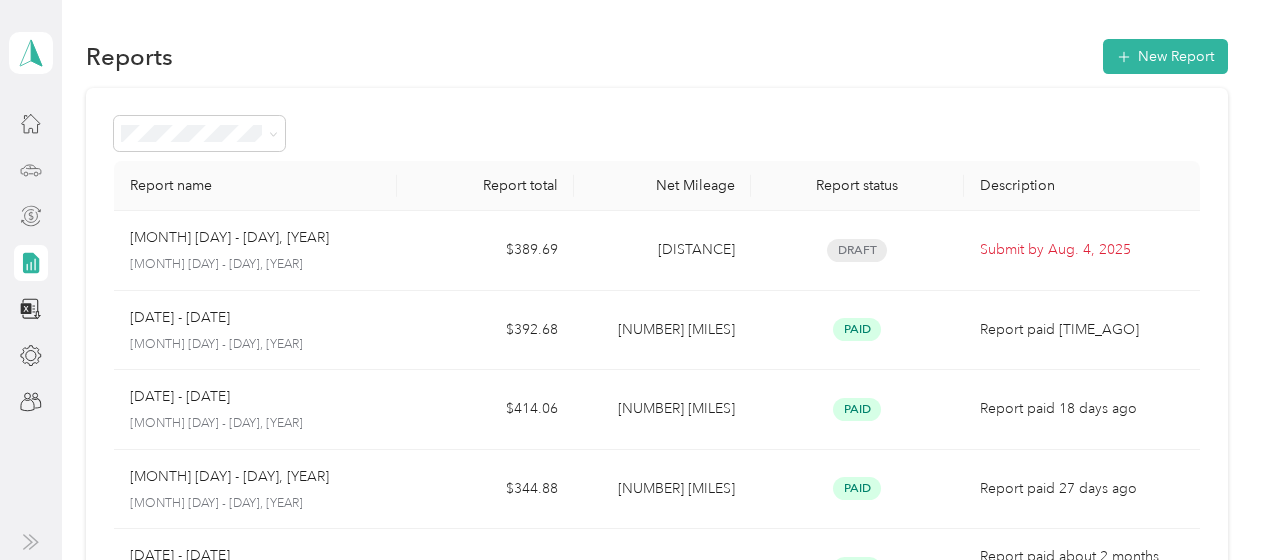 click 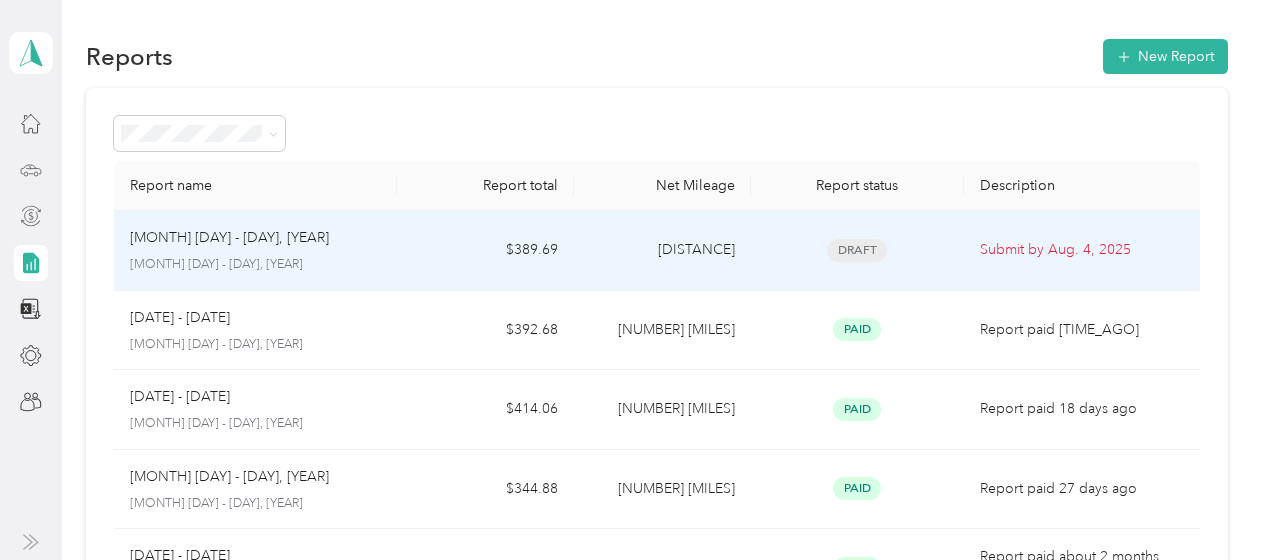 click on "Draft" at bounding box center (857, 251) 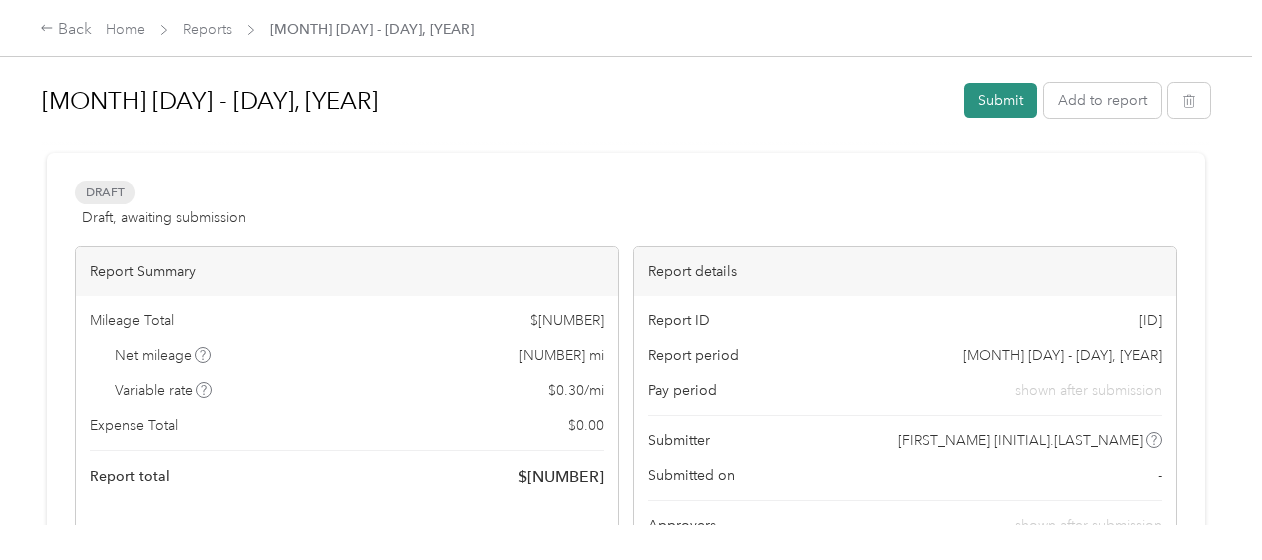 click on "Submit" at bounding box center [1000, 100] 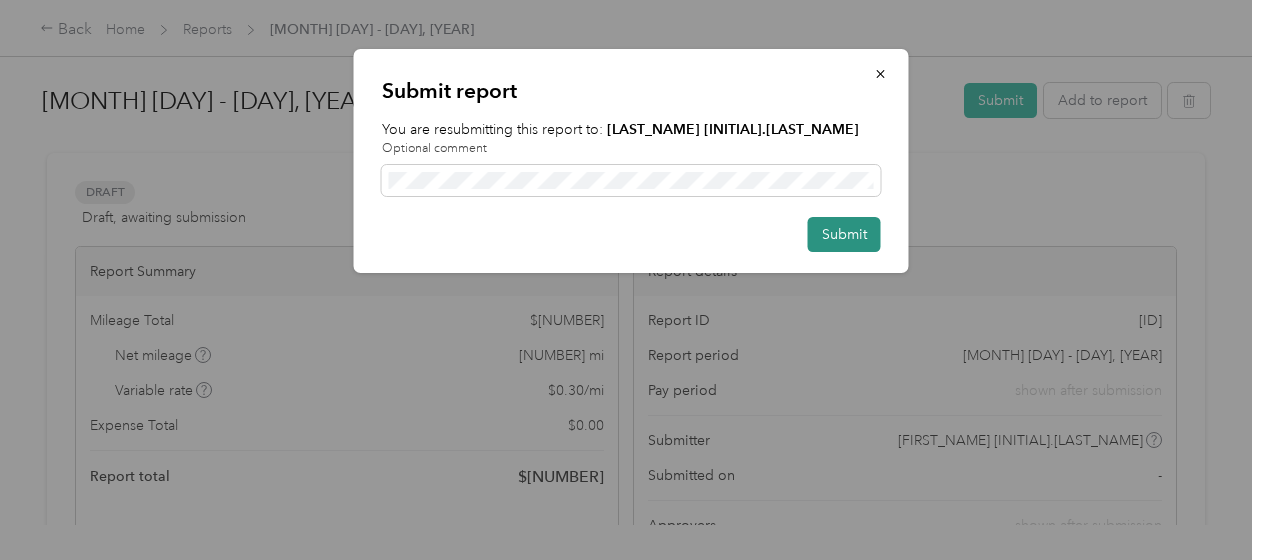 click on "Submit" at bounding box center (844, 234) 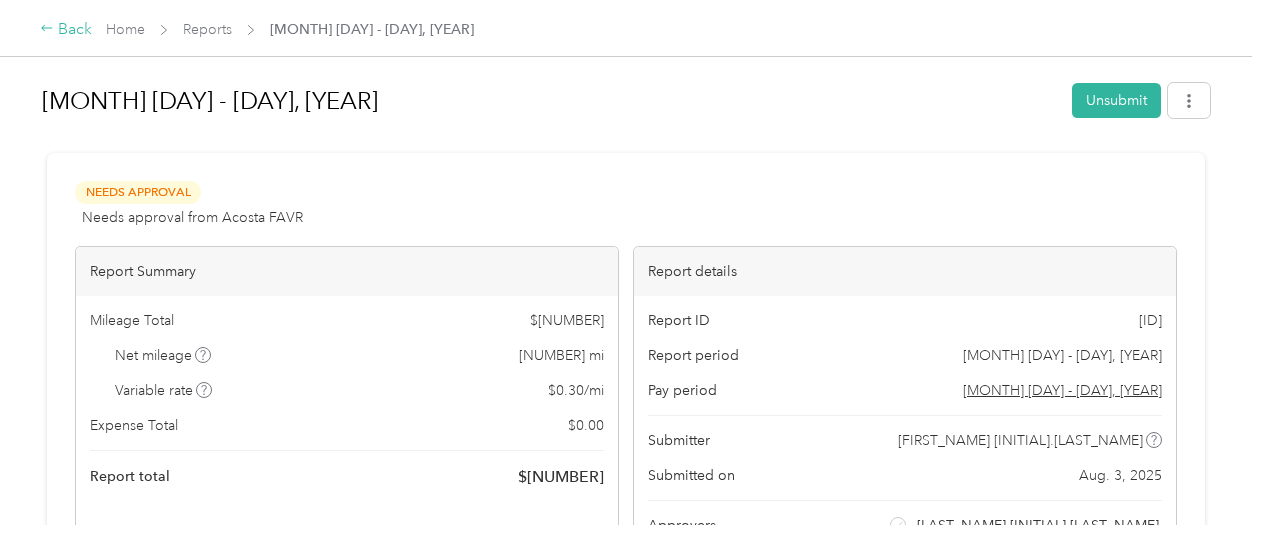 click on "Back" at bounding box center [66, 30] 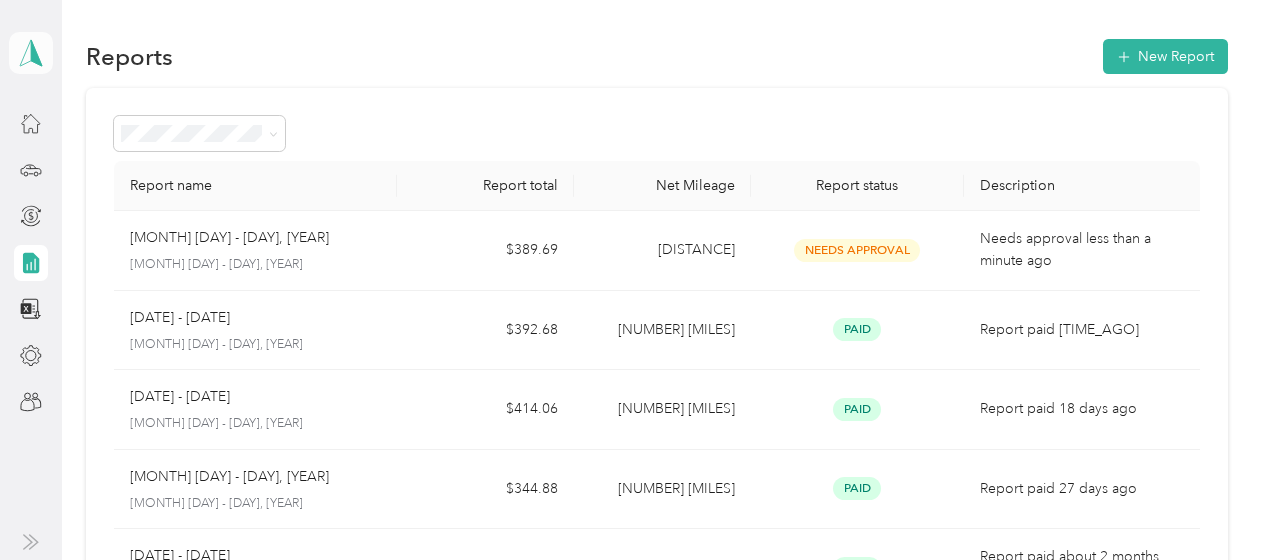 click 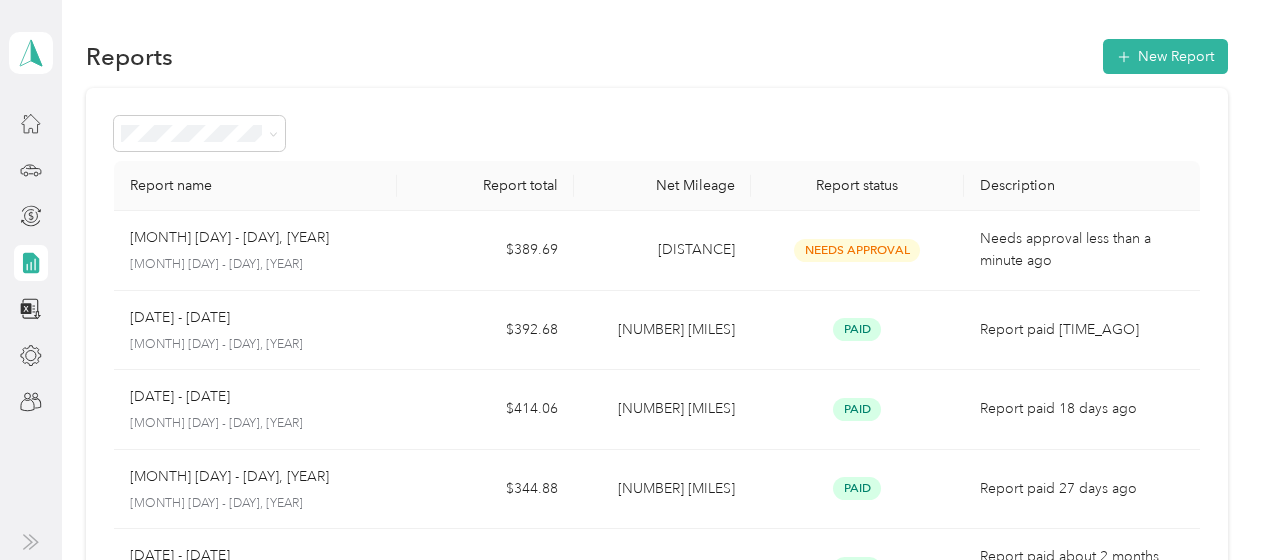 click on "Personal dashboard" at bounding box center [91, 209] 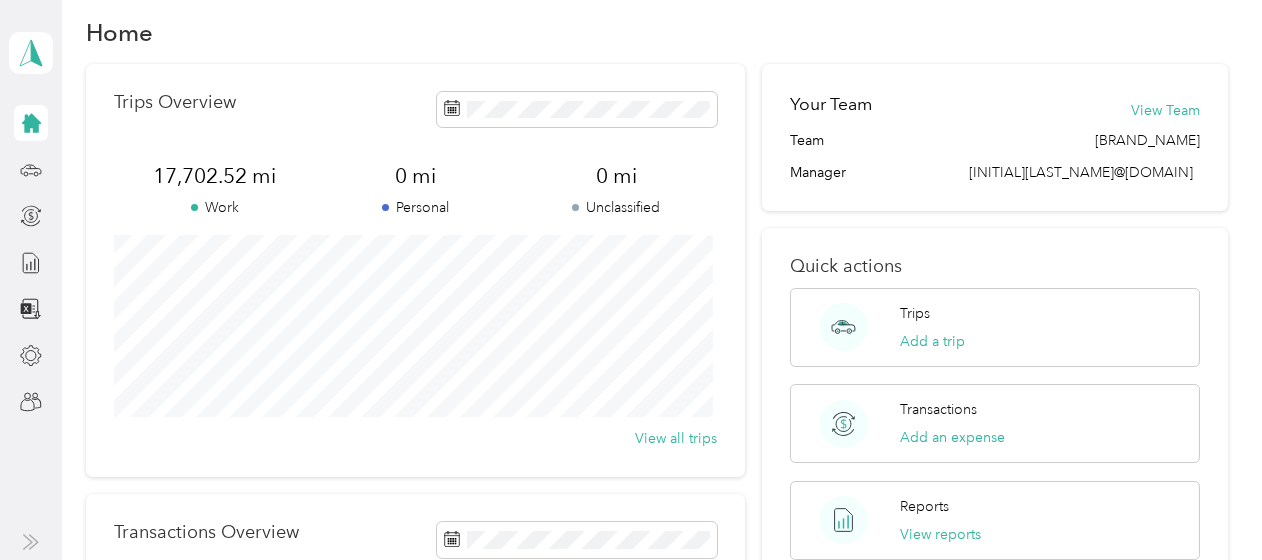 scroll, scrollTop: 0, scrollLeft: 0, axis: both 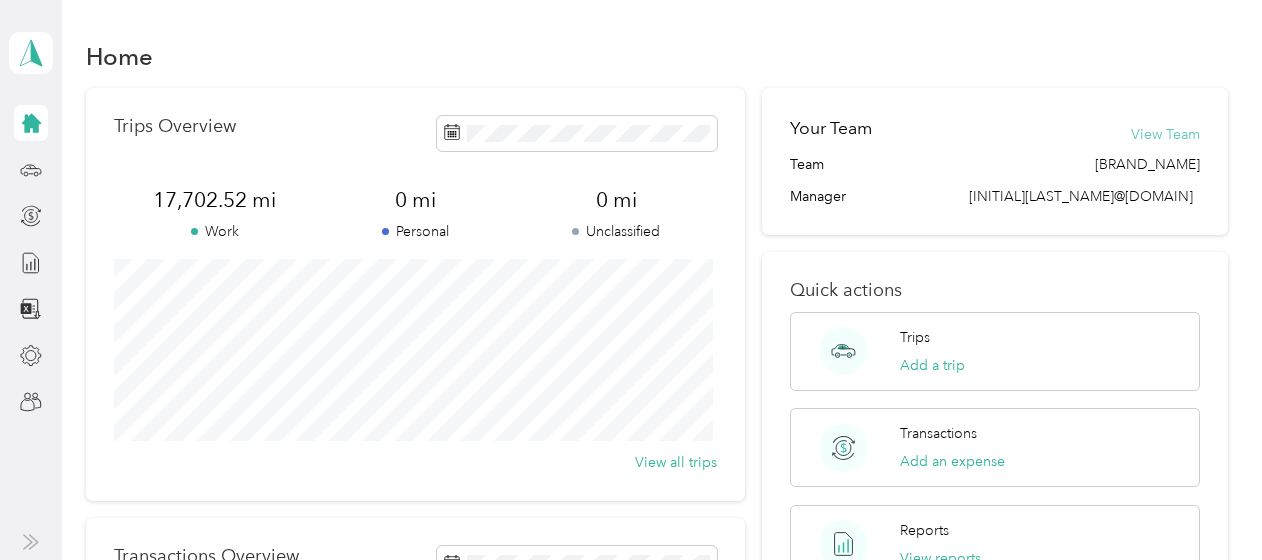 click on "View Team" at bounding box center [1165, 134] 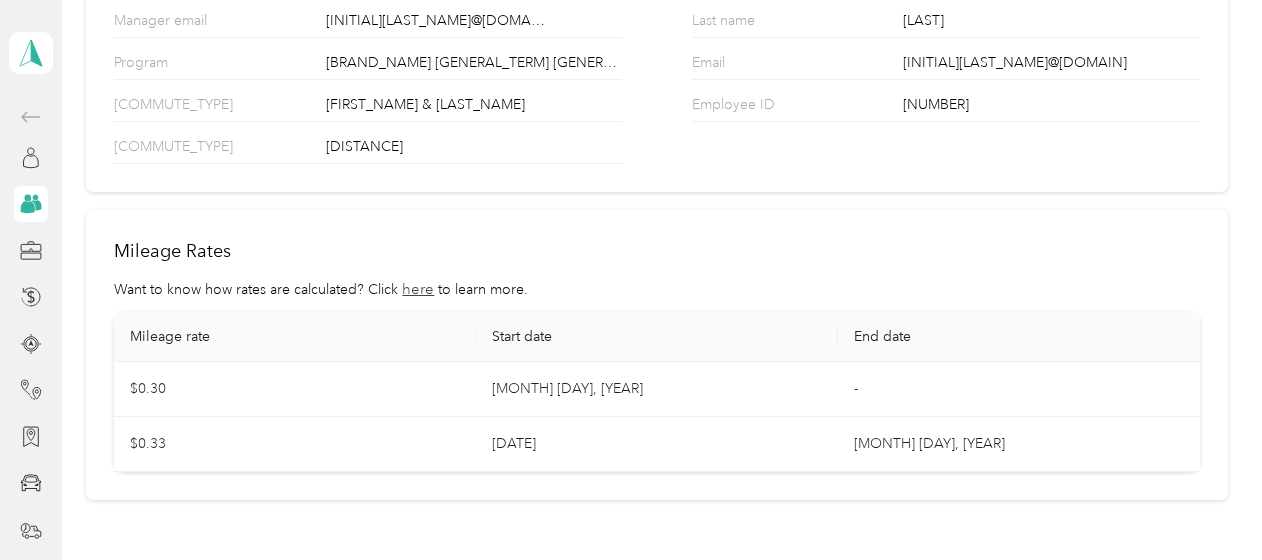 scroll, scrollTop: 266, scrollLeft: 0, axis: vertical 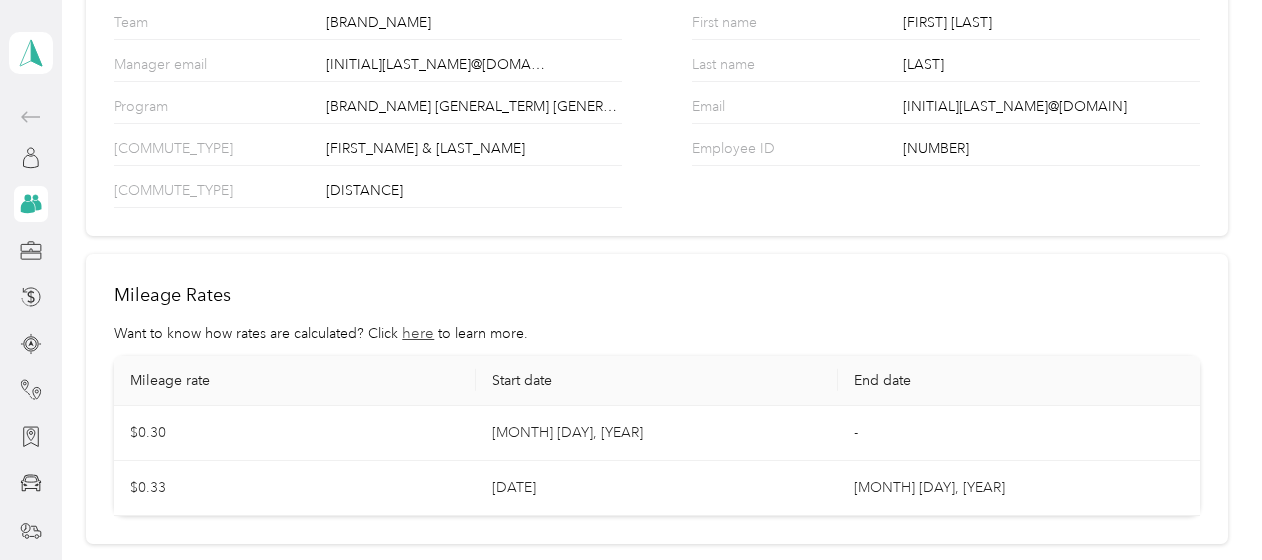 click on "End date" at bounding box center (1019, 381) 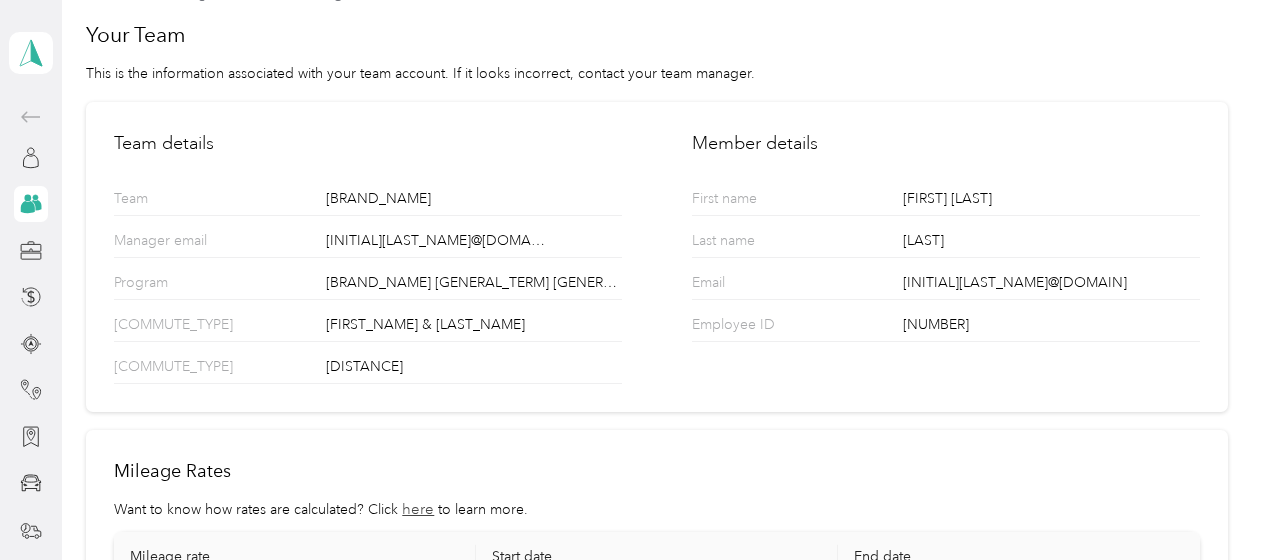 scroll, scrollTop: 0, scrollLeft: 0, axis: both 